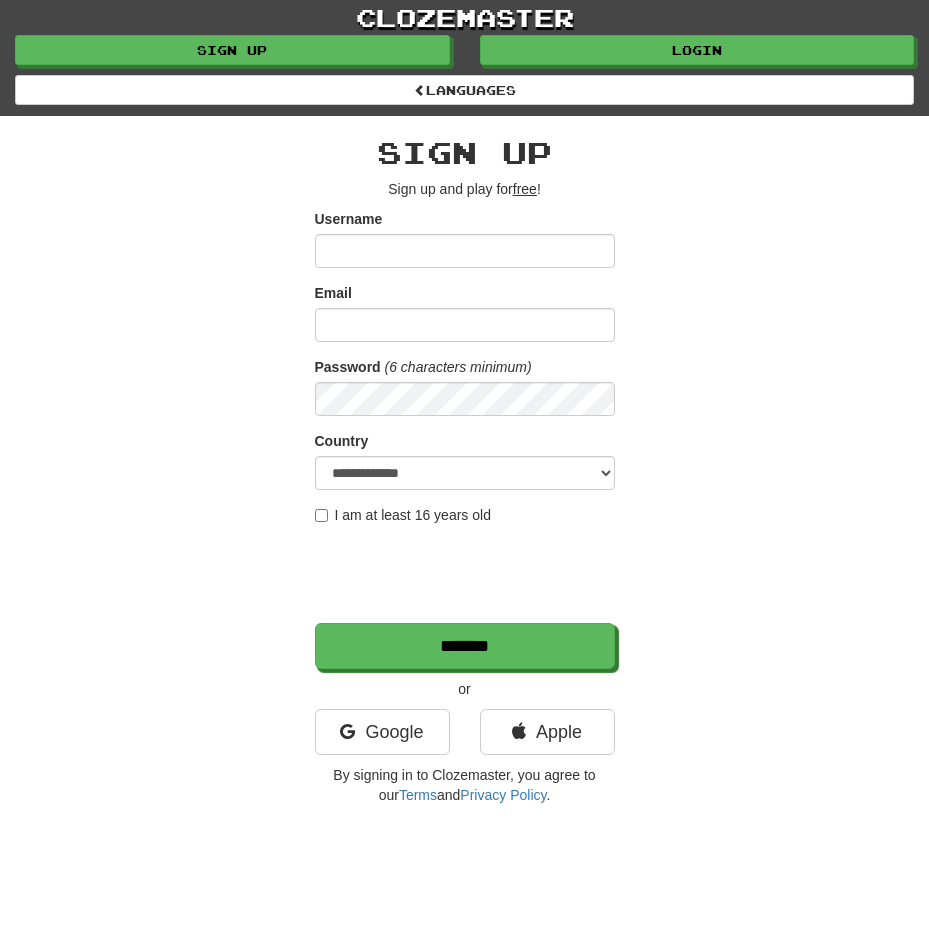 scroll, scrollTop: 0, scrollLeft: 0, axis: both 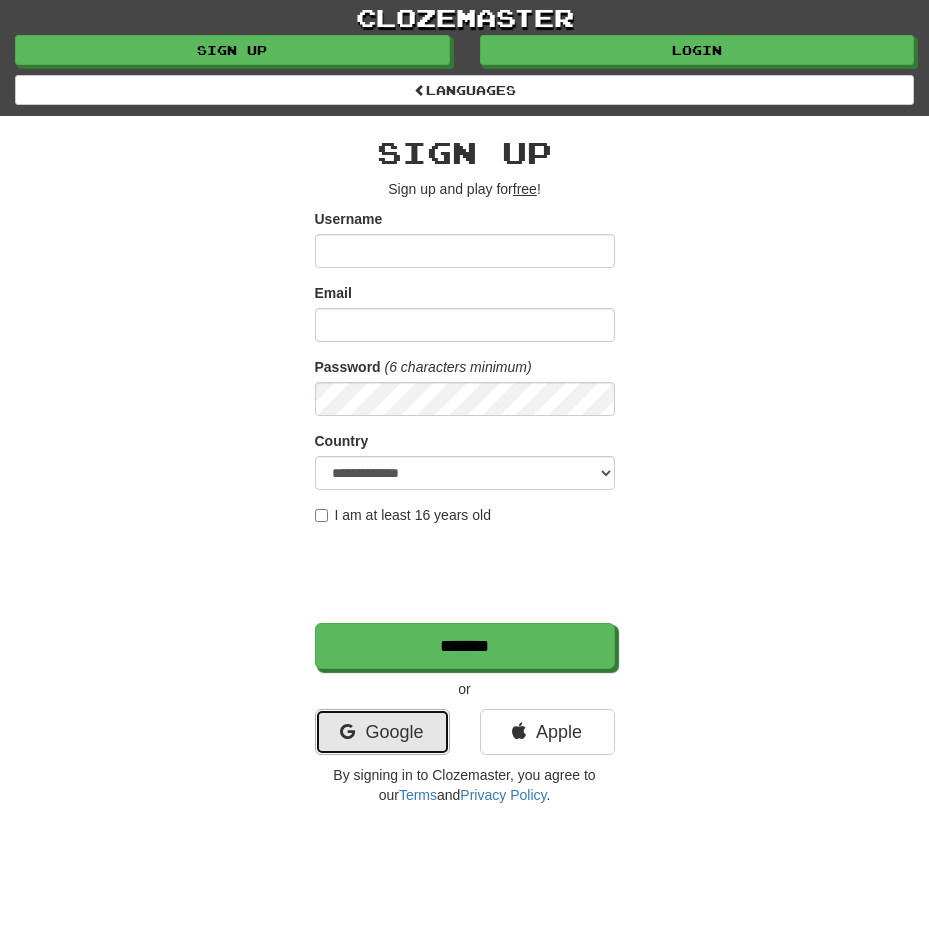 click on "Google" at bounding box center [382, 732] 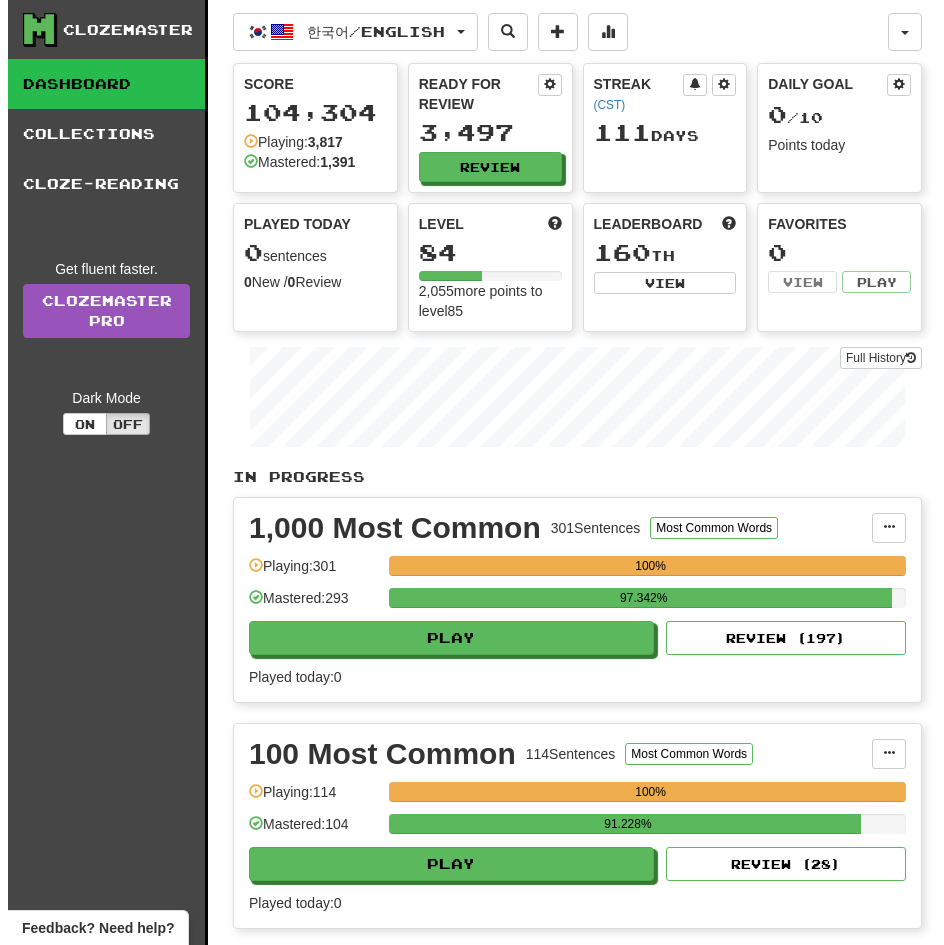 scroll, scrollTop: 0, scrollLeft: 0, axis: both 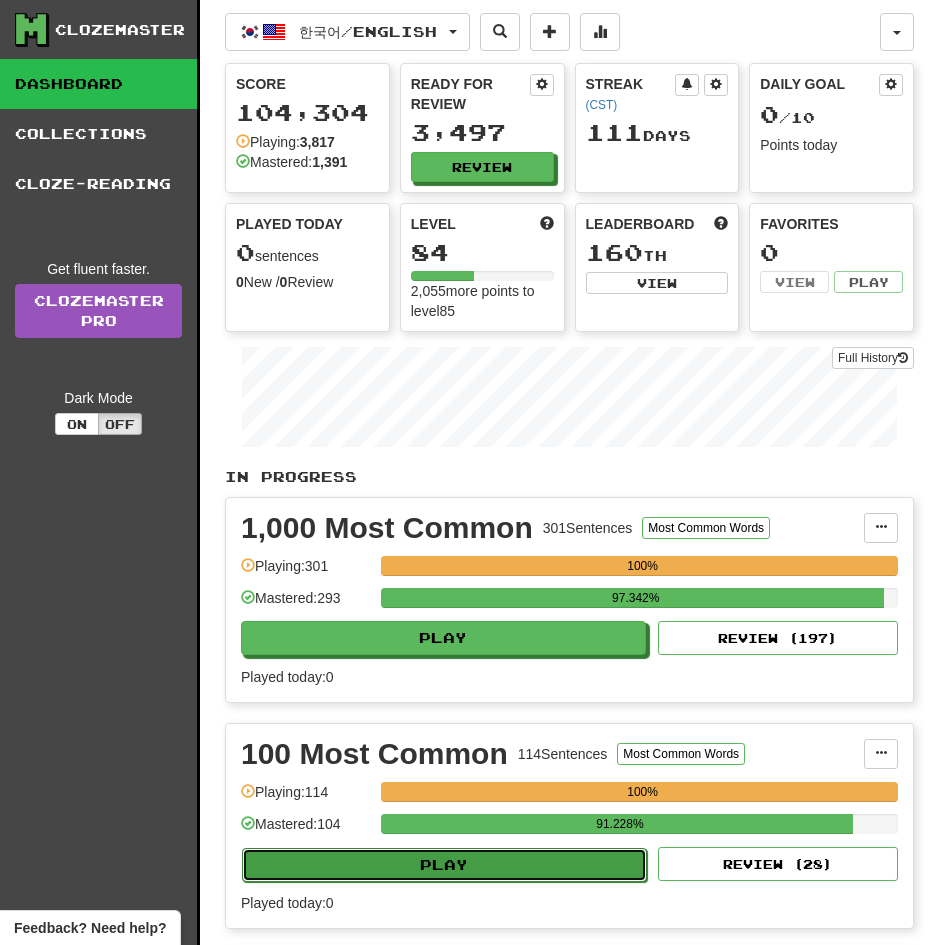 click on "Play" at bounding box center [444, 865] 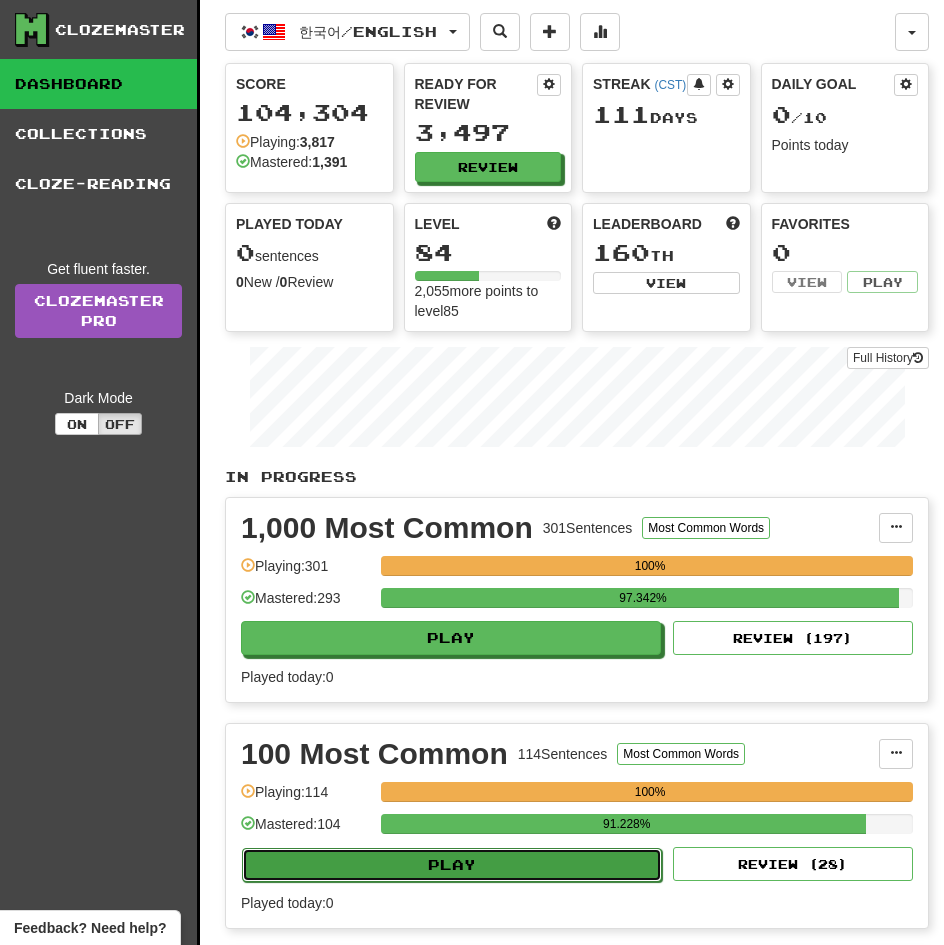 select on "**" 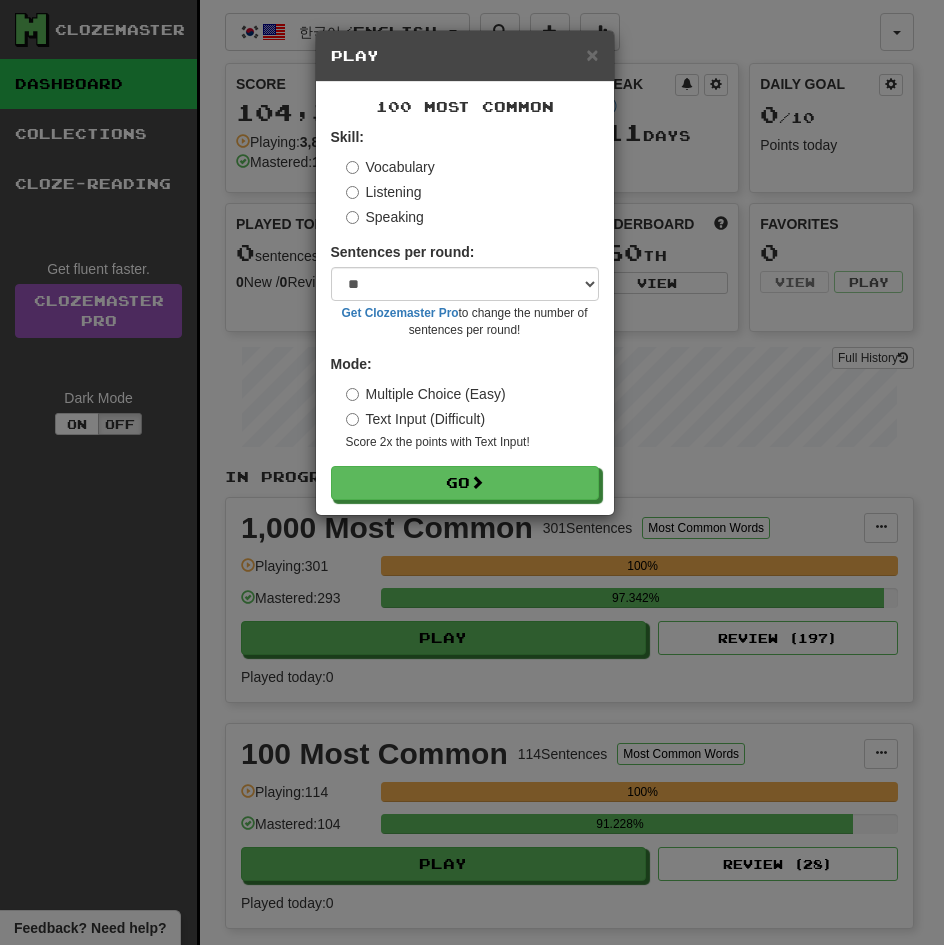 click on "Listening" at bounding box center (384, 192) 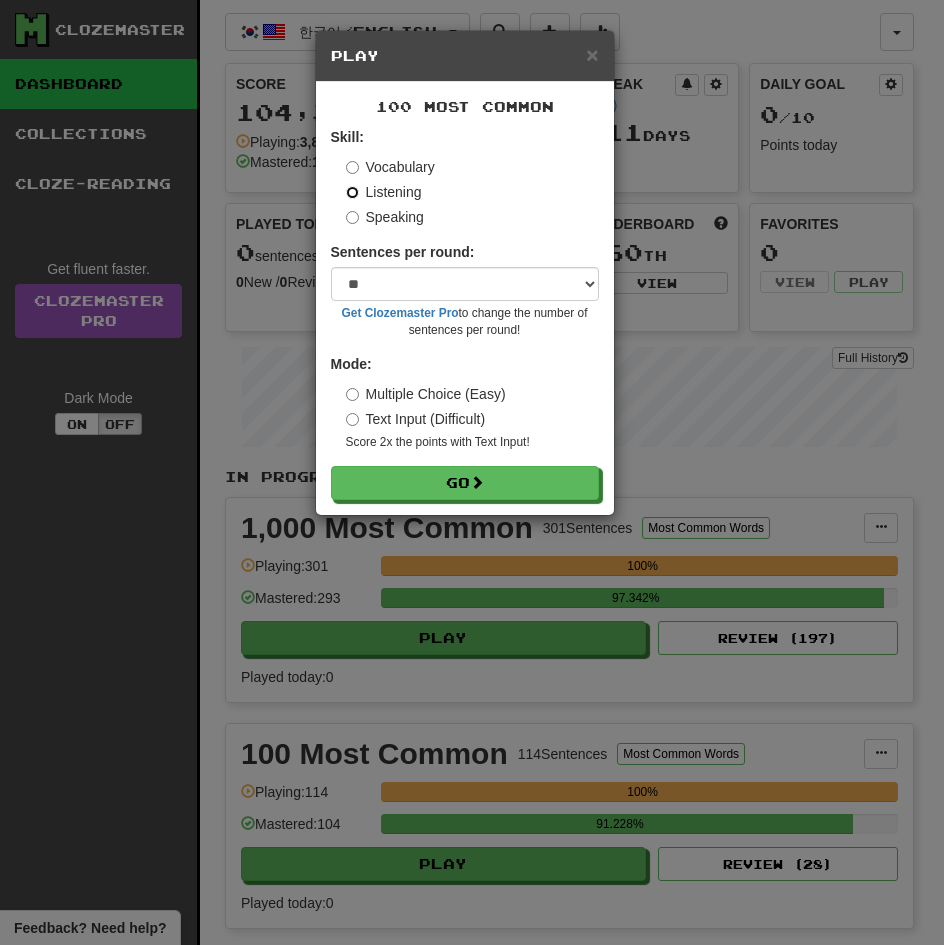 click on "Go" at bounding box center (465, 483) 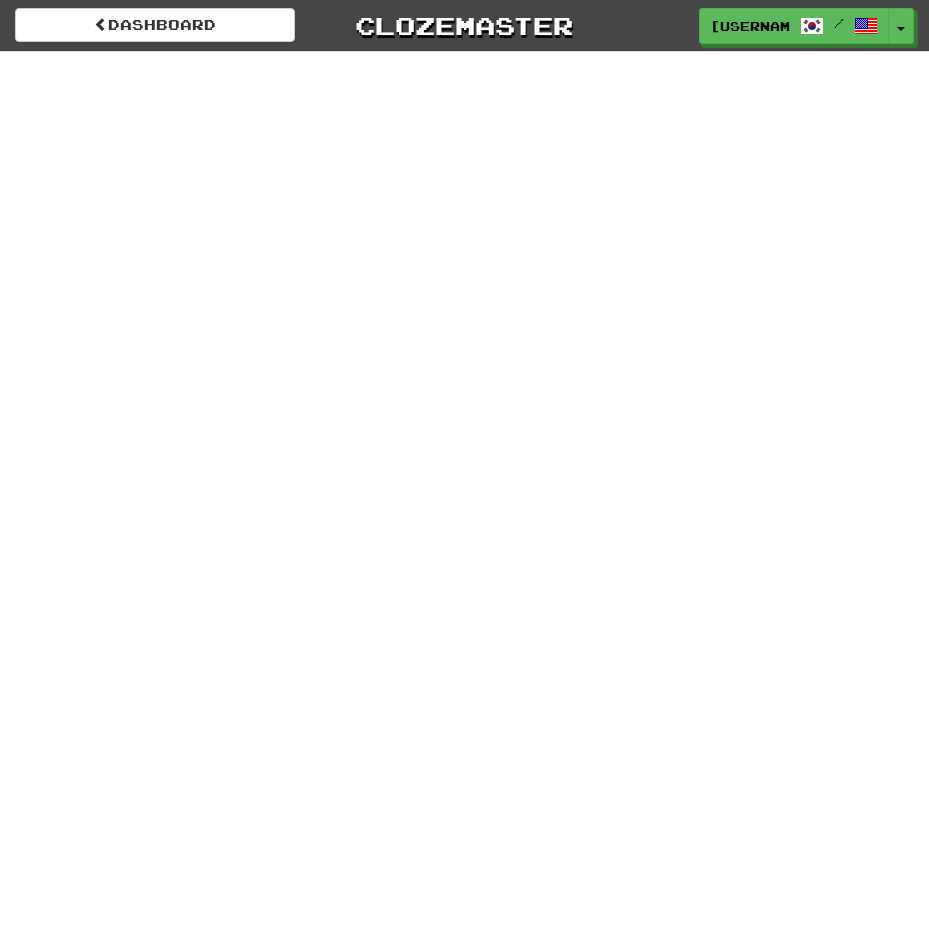 scroll, scrollTop: 0, scrollLeft: 0, axis: both 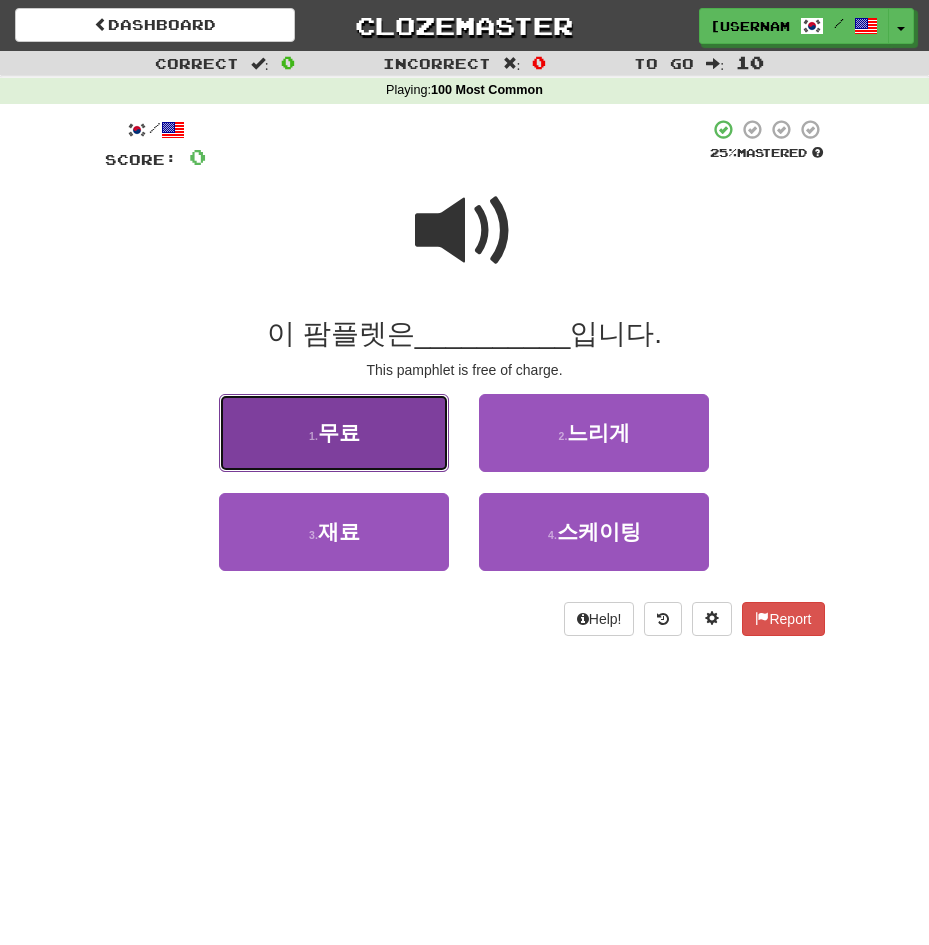 click on "1 . 무료" at bounding box center [334, 433] 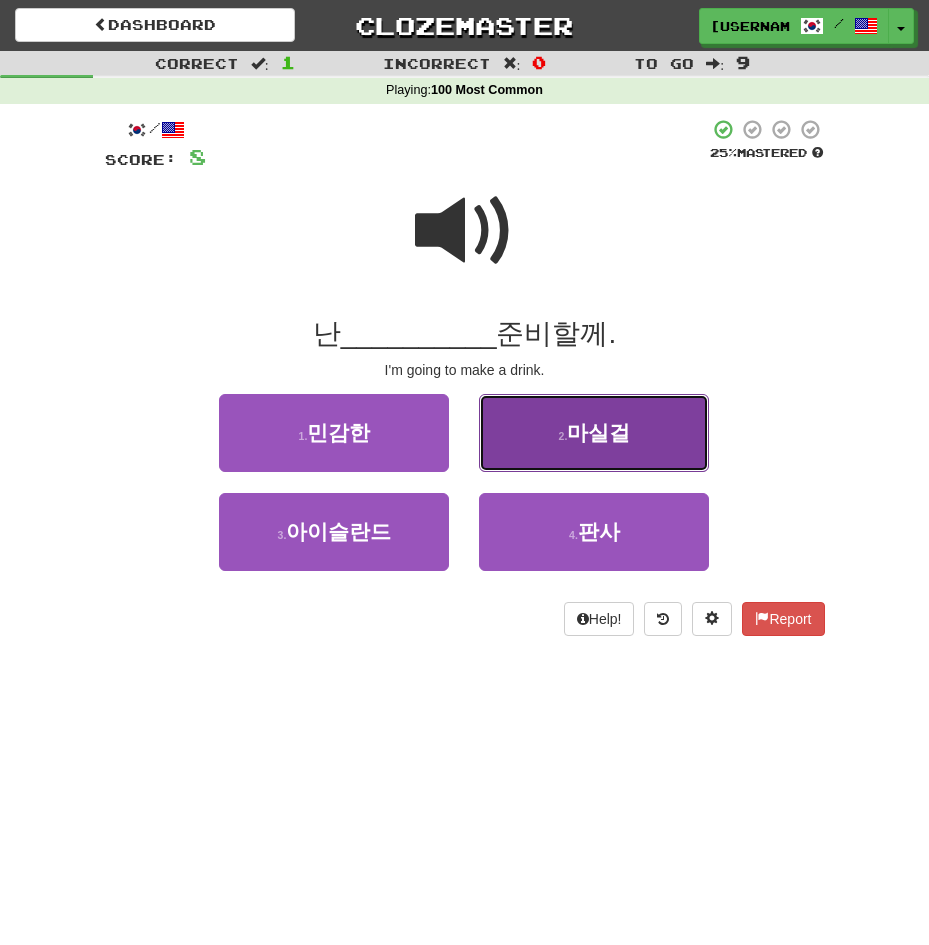 click on "2 .  마실걸" at bounding box center [594, 433] 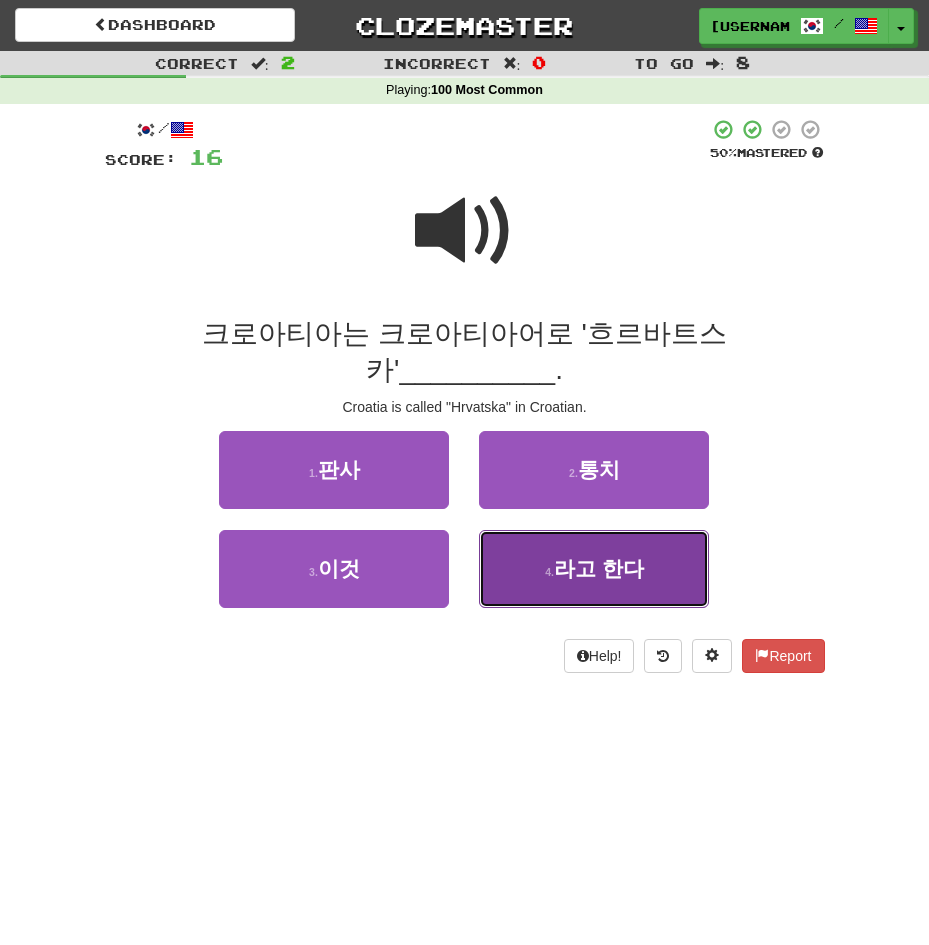 click on "4 .  라고 한다" at bounding box center (594, 569) 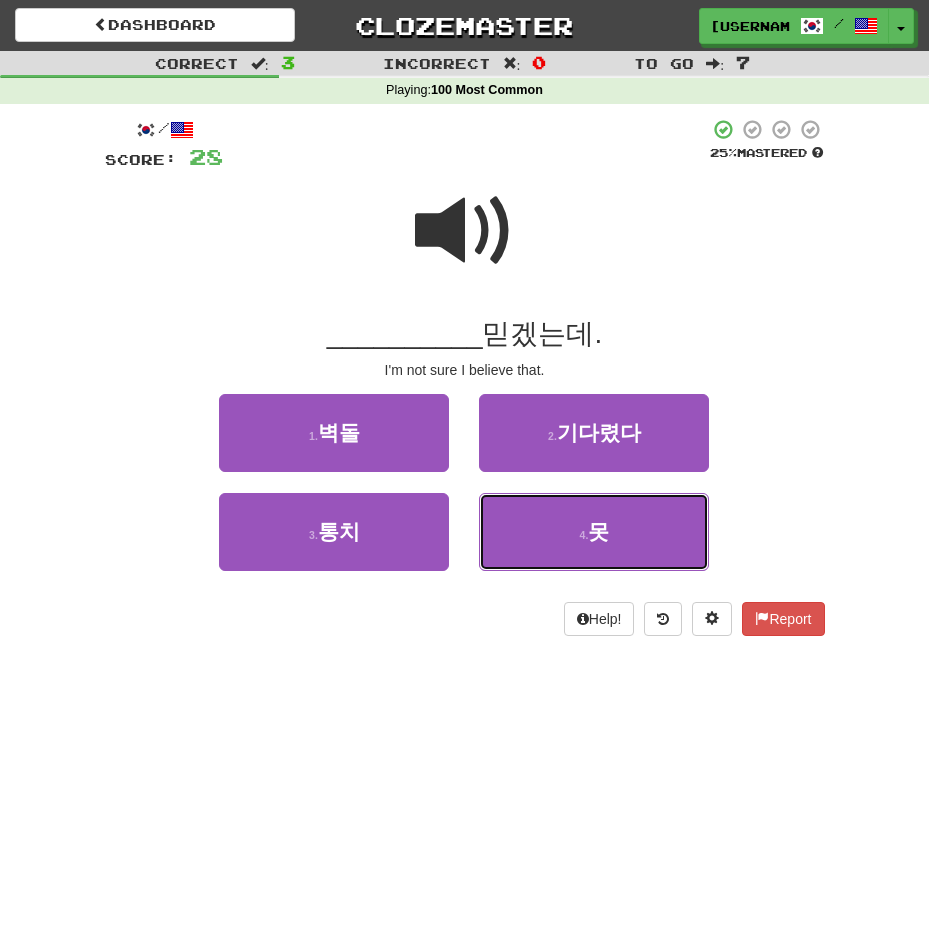 click on "4 .  못" at bounding box center [594, 532] 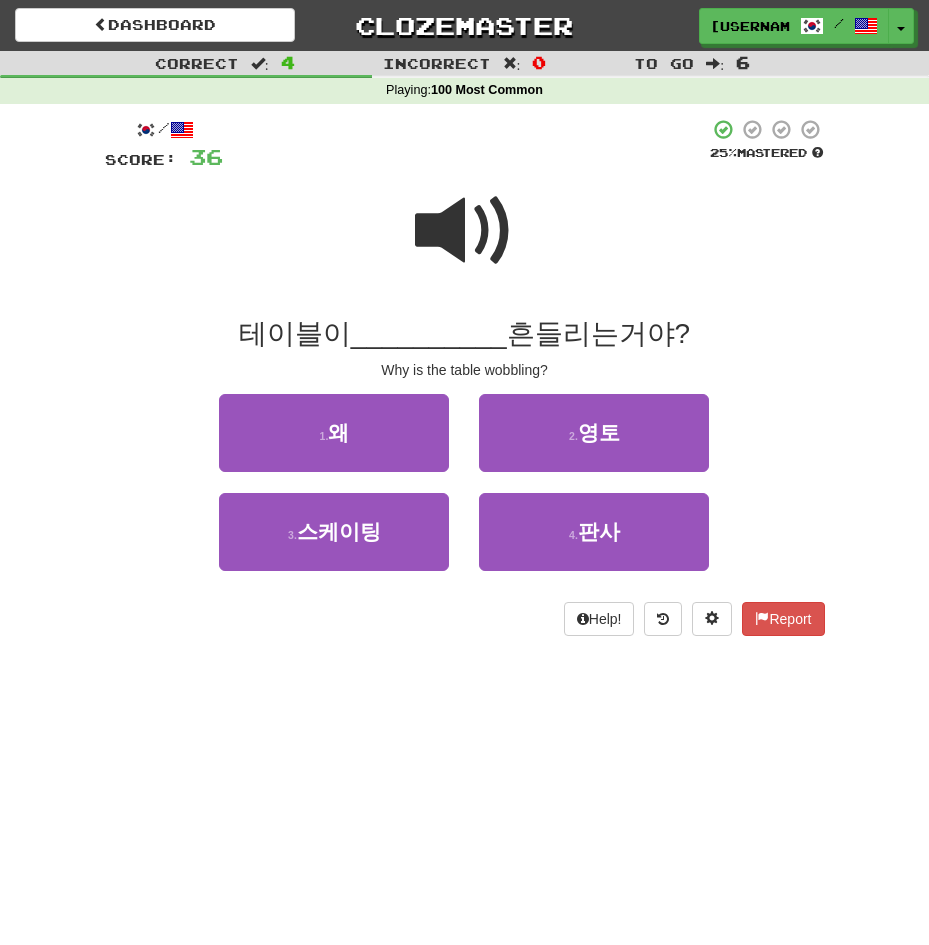 click at bounding box center [465, 231] 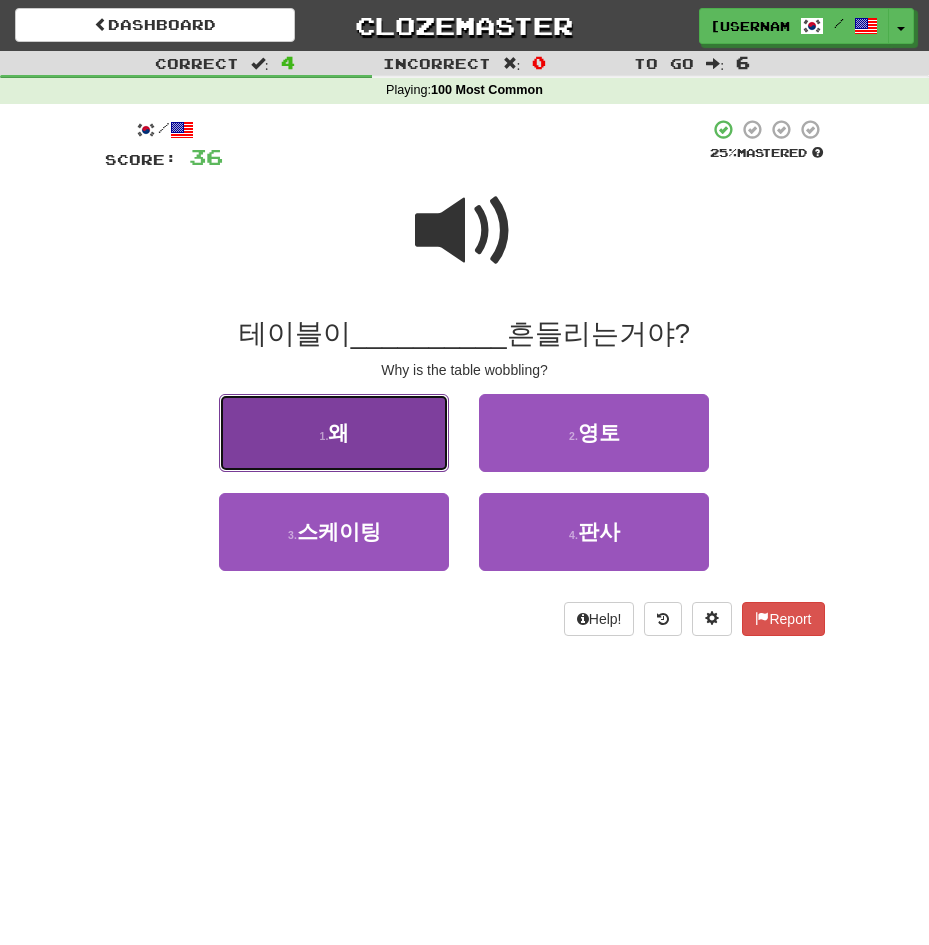 click on "1 .  왜" at bounding box center [334, 433] 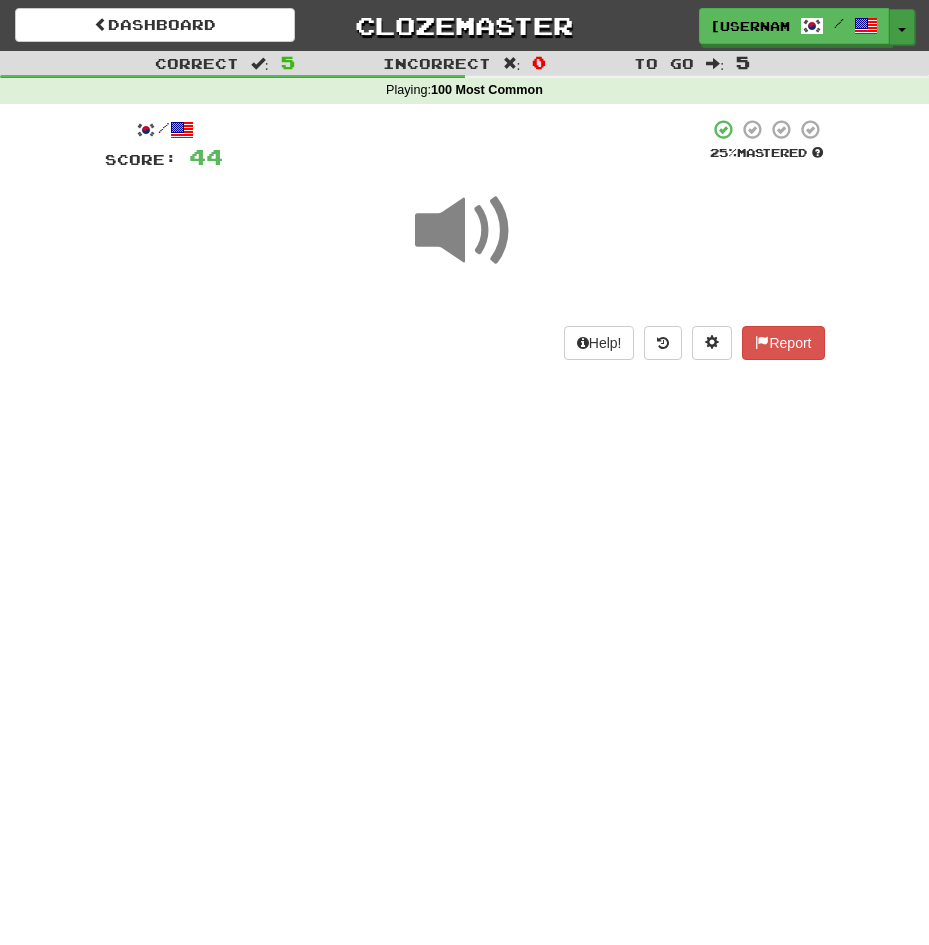 click on "Toggle Dropdown" at bounding box center (902, 27) 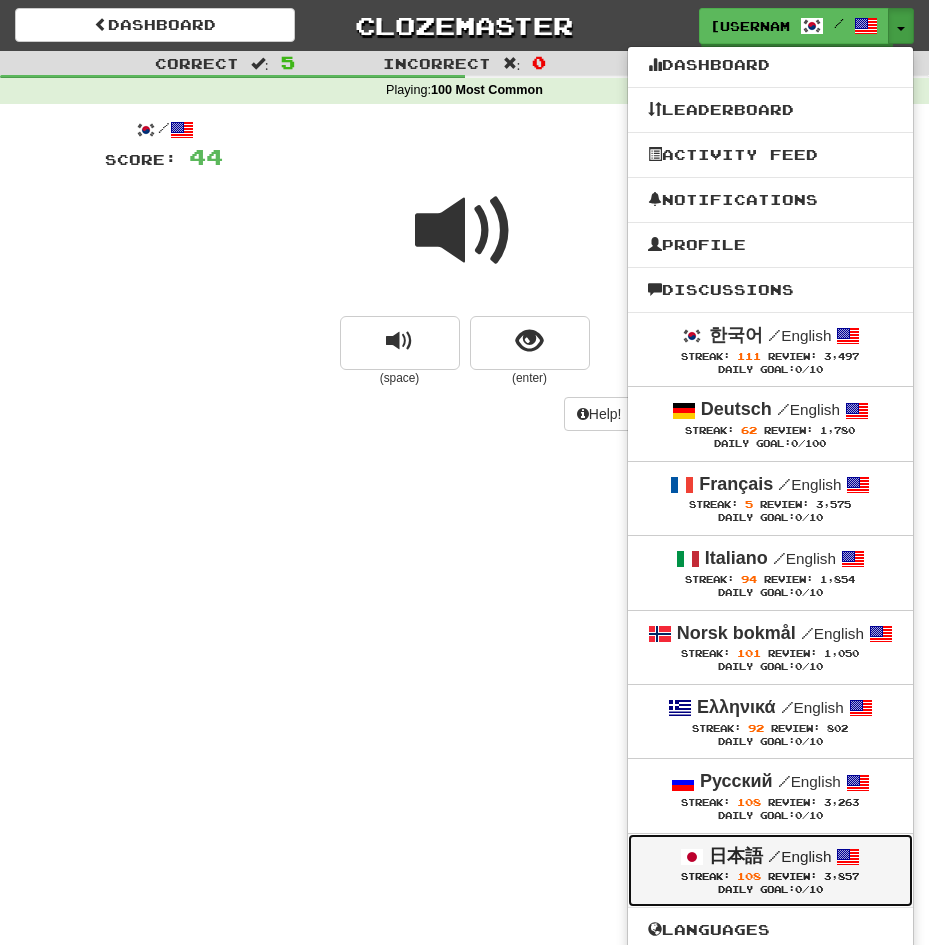 click on "Streak:" at bounding box center [705, 876] 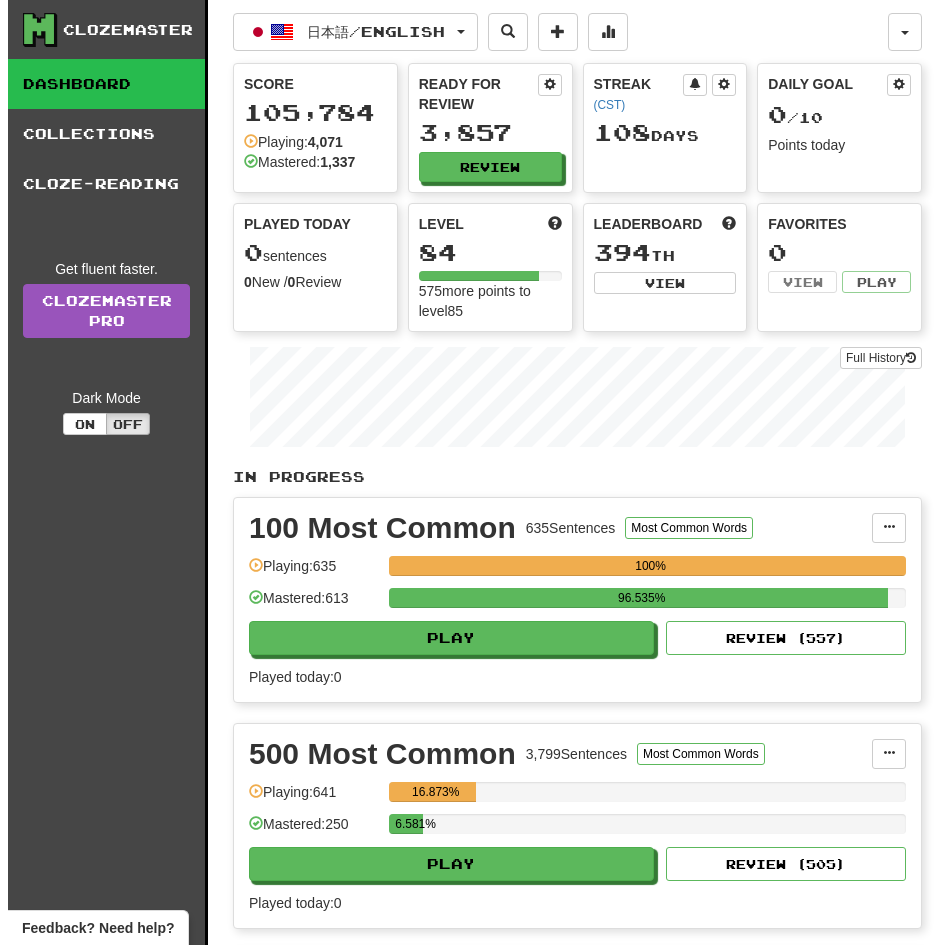 scroll, scrollTop: 0, scrollLeft: 0, axis: both 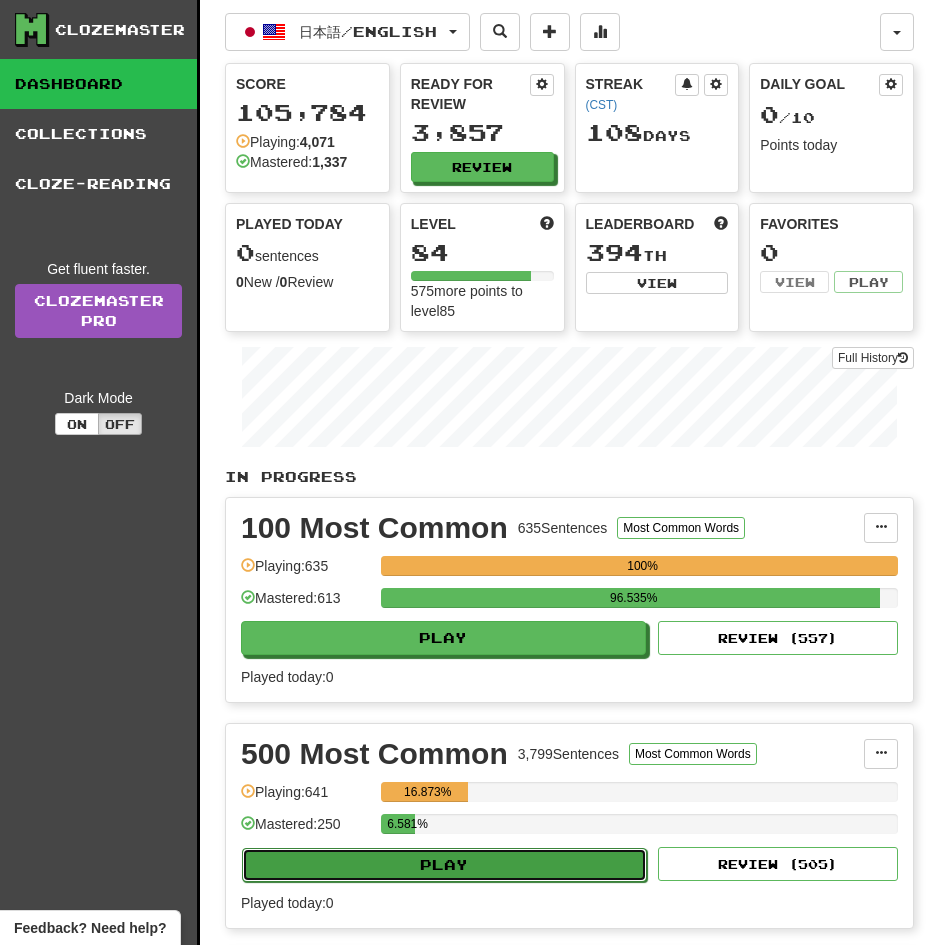 click on "Play" 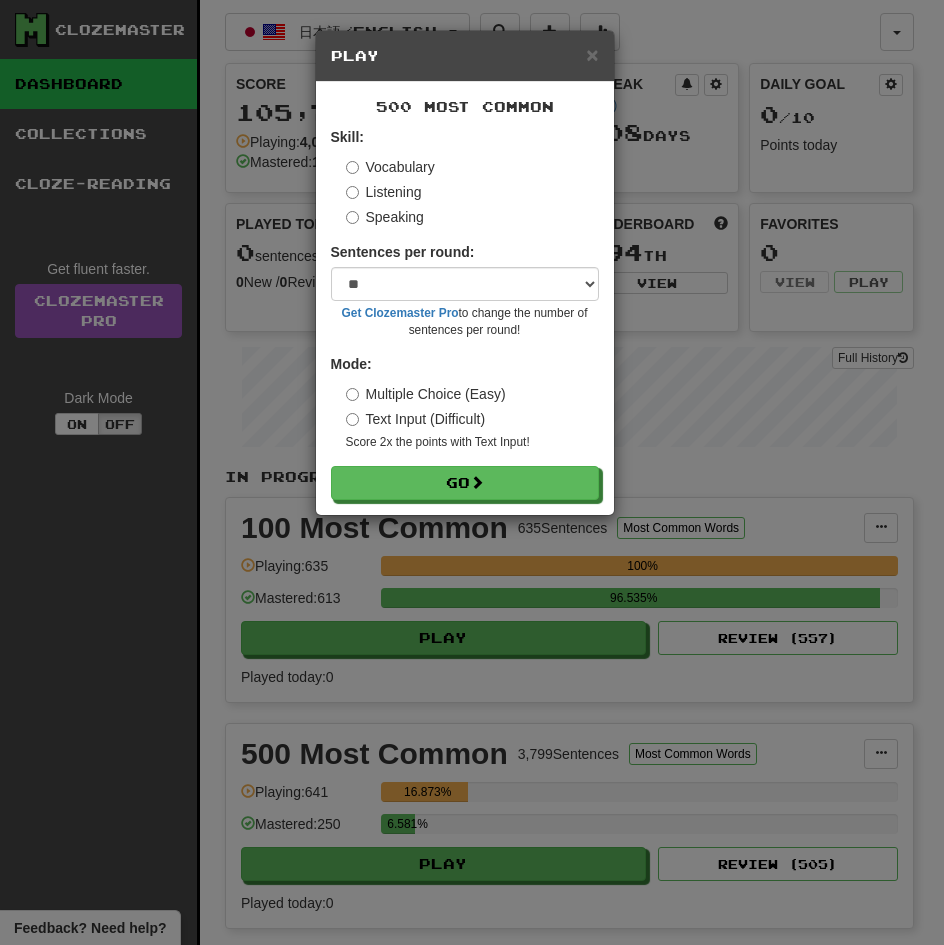 click on "Listening" at bounding box center (384, 192) 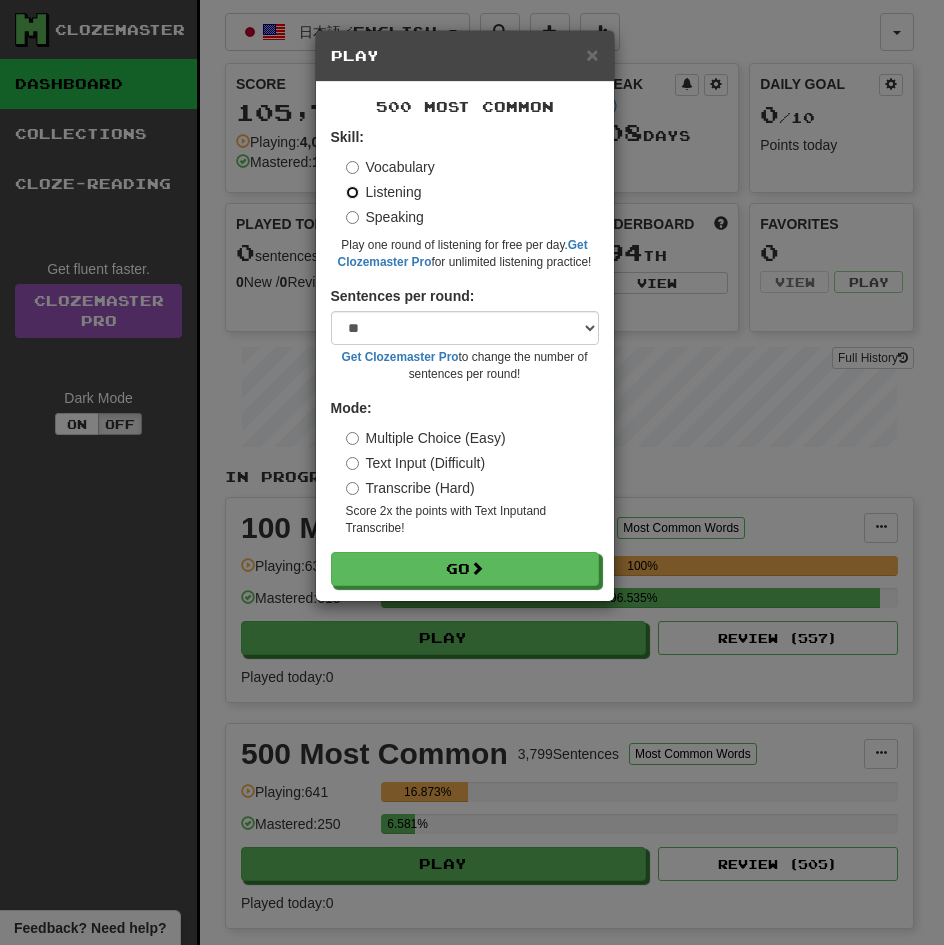 click on "Go" at bounding box center (465, 569) 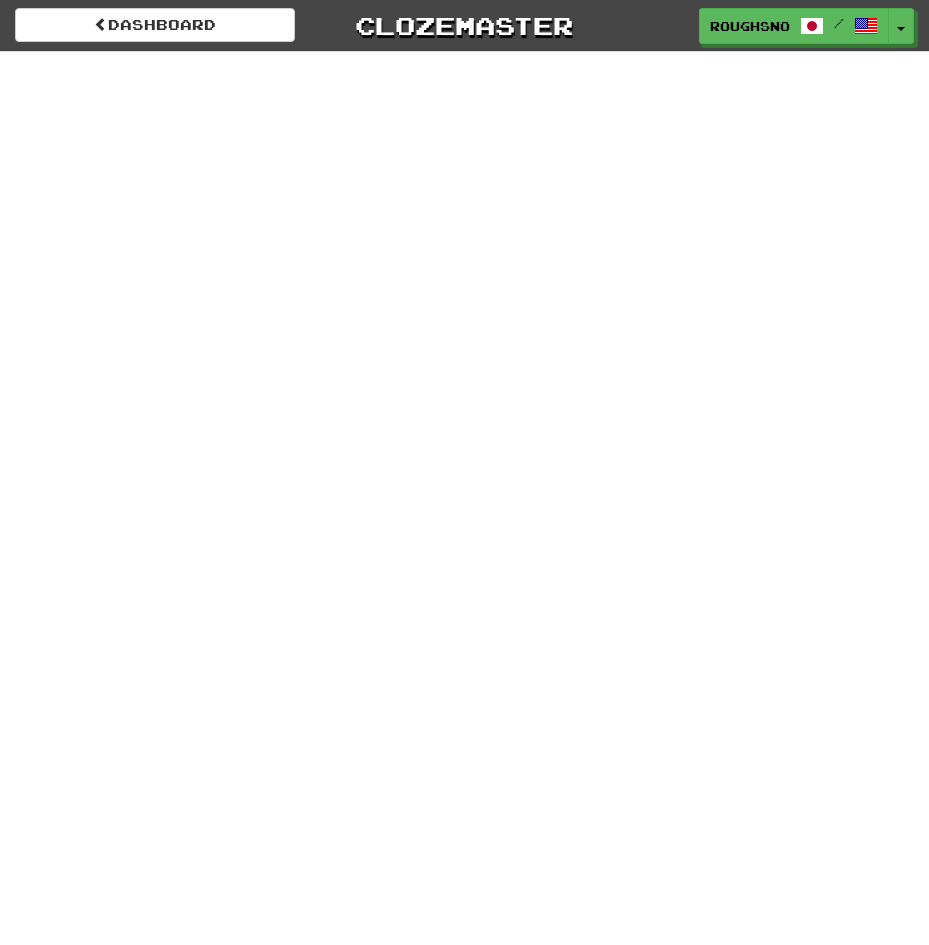 scroll, scrollTop: 0, scrollLeft: 0, axis: both 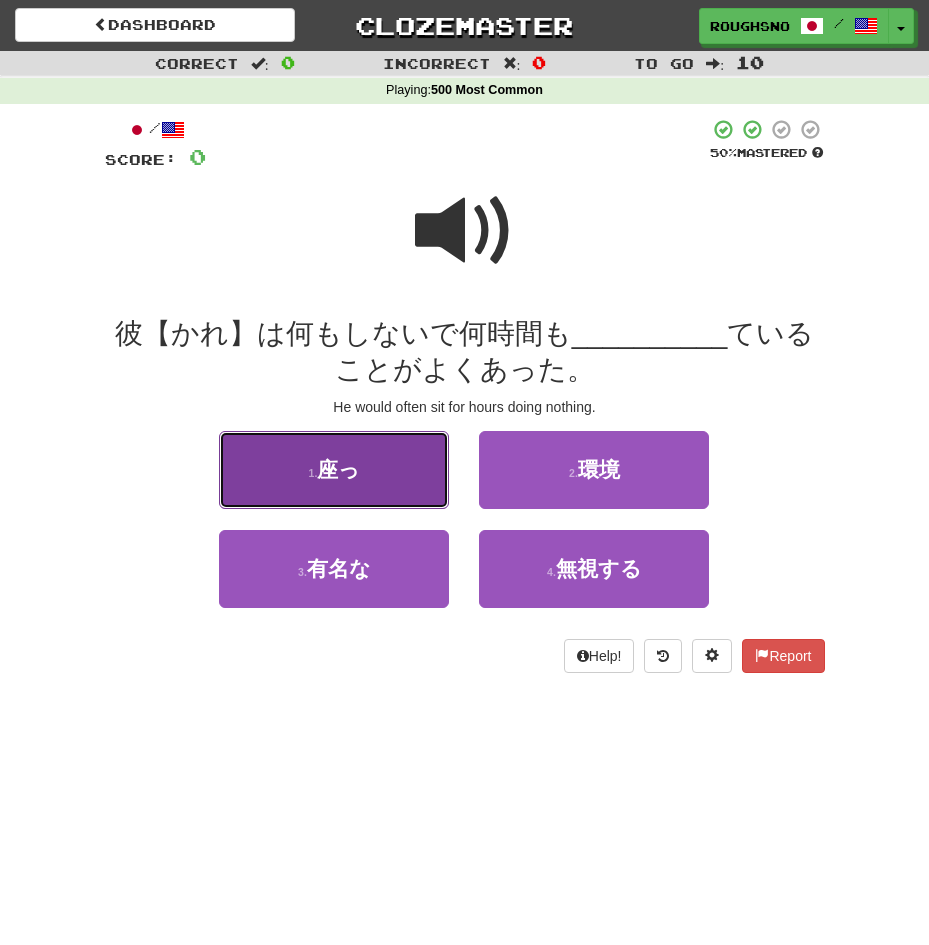 click on "1 .  座っ" at bounding box center (334, 470) 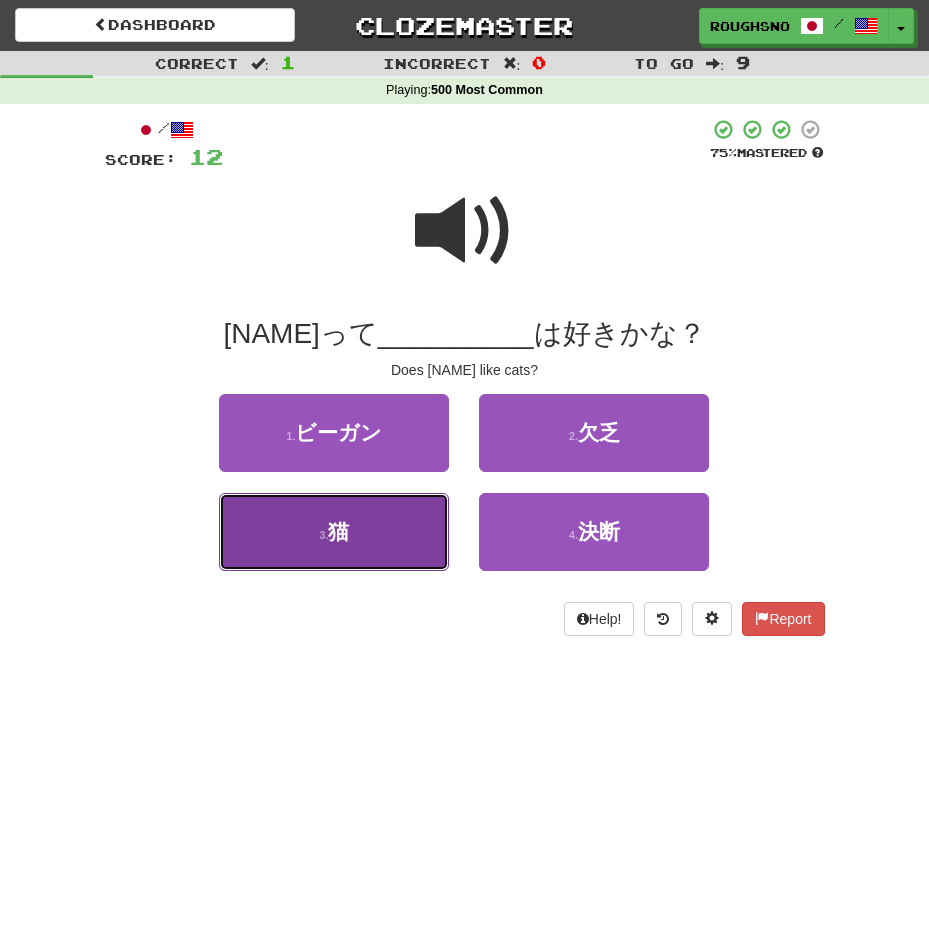 click on "3 .  猫" at bounding box center (334, 532) 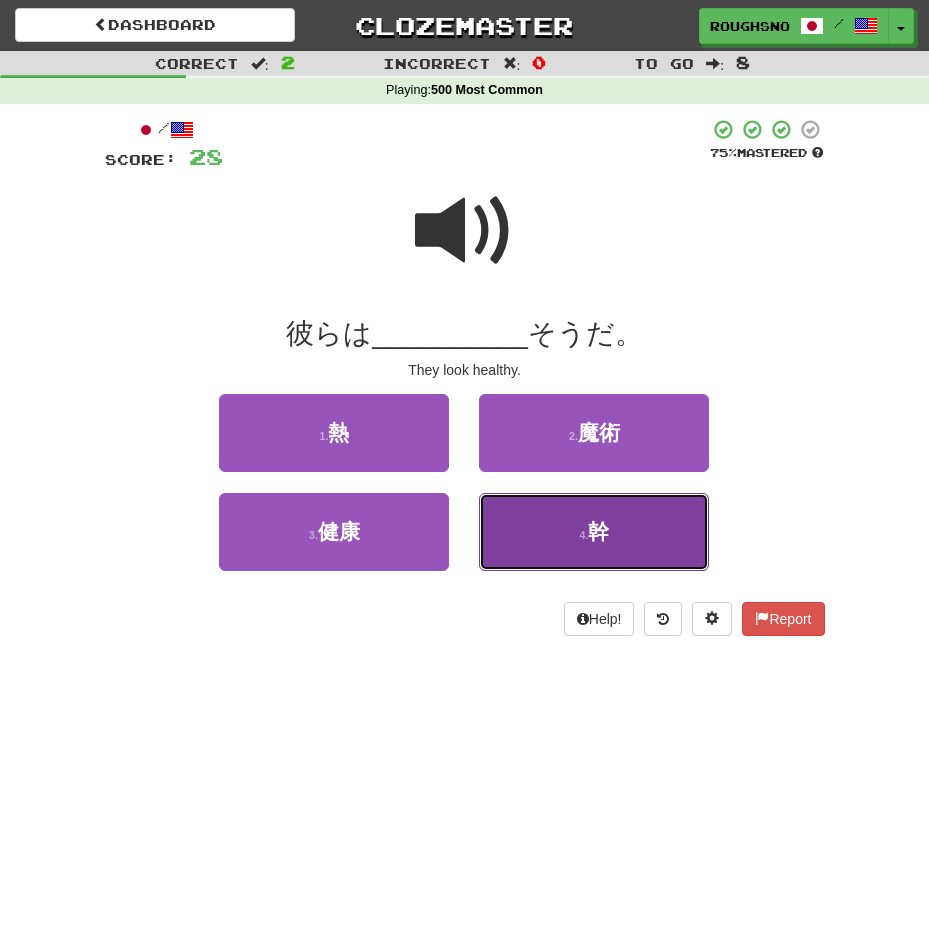 click on "4 .  幹" at bounding box center (594, 532) 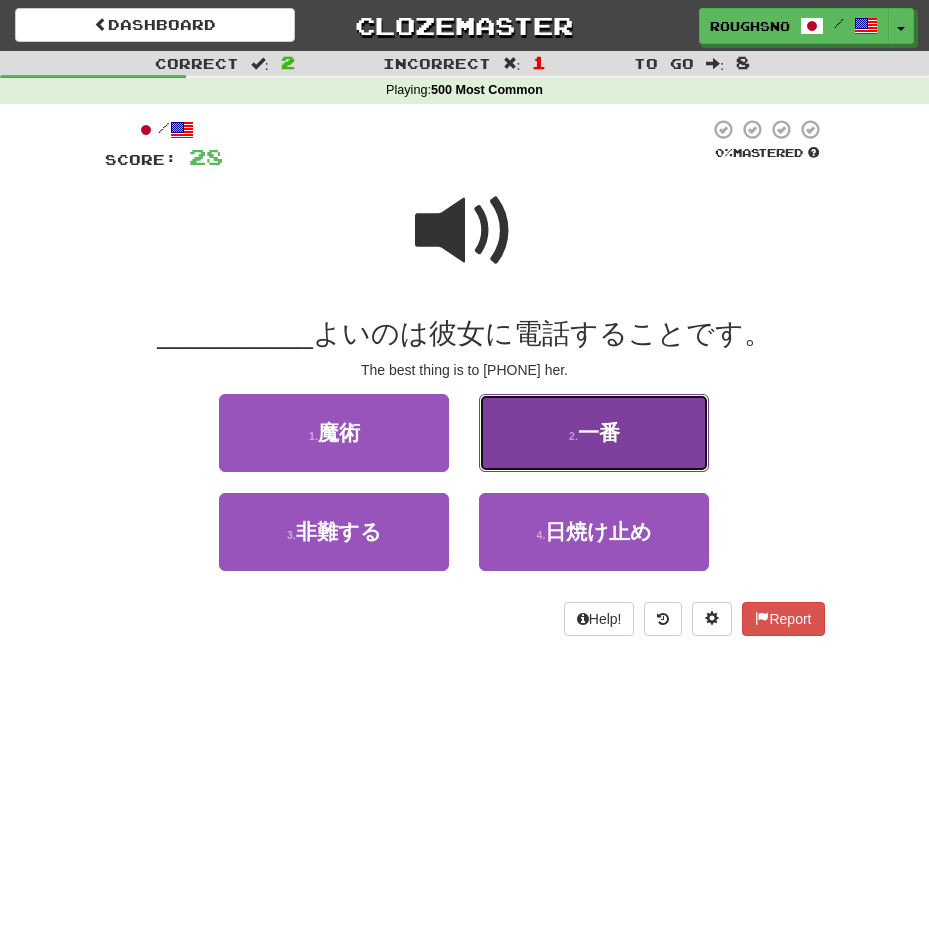 click on "一番" at bounding box center [599, 432] 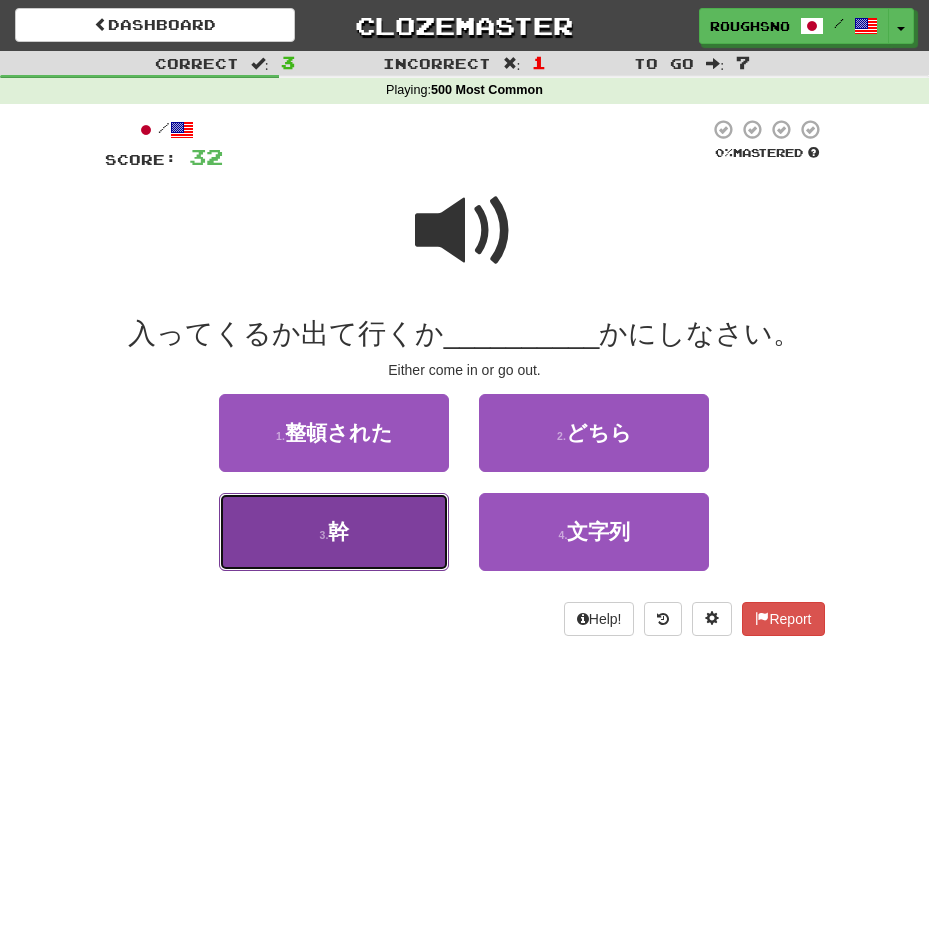 click on "3 .  幹" at bounding box center [334, 532] 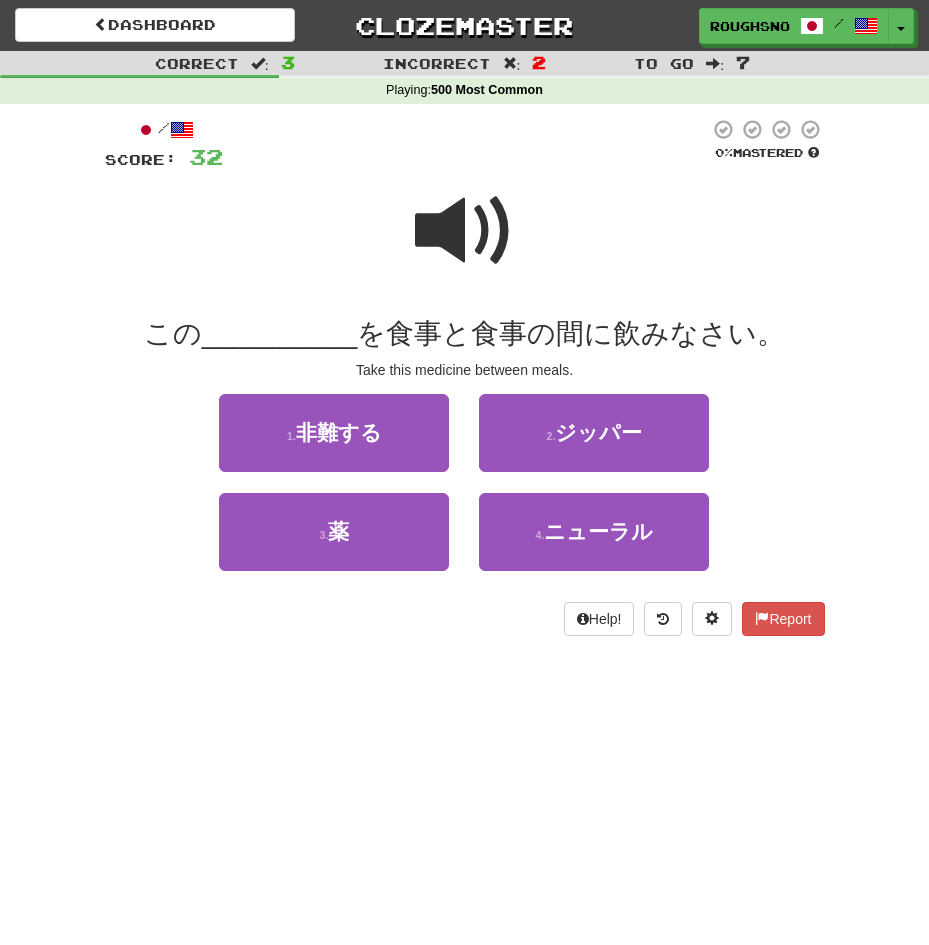 click at bounding box center (465, 231) 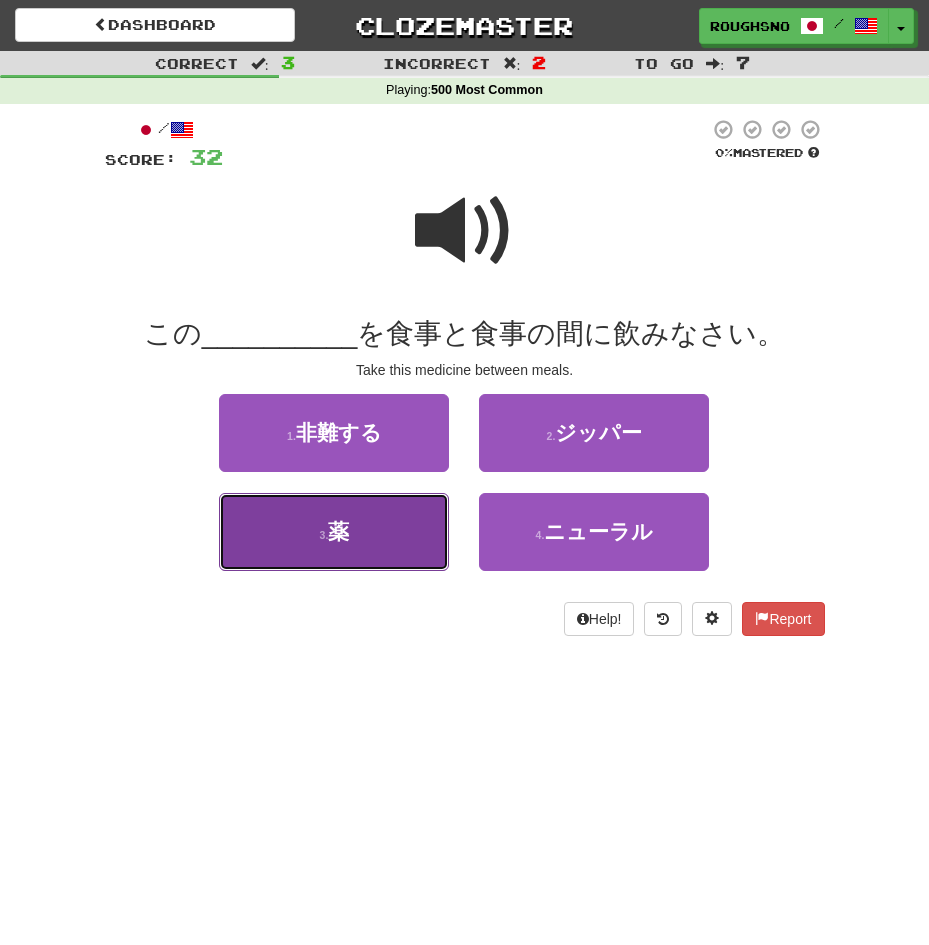 click on "3 .  薬" at bounding box center (334, 532) 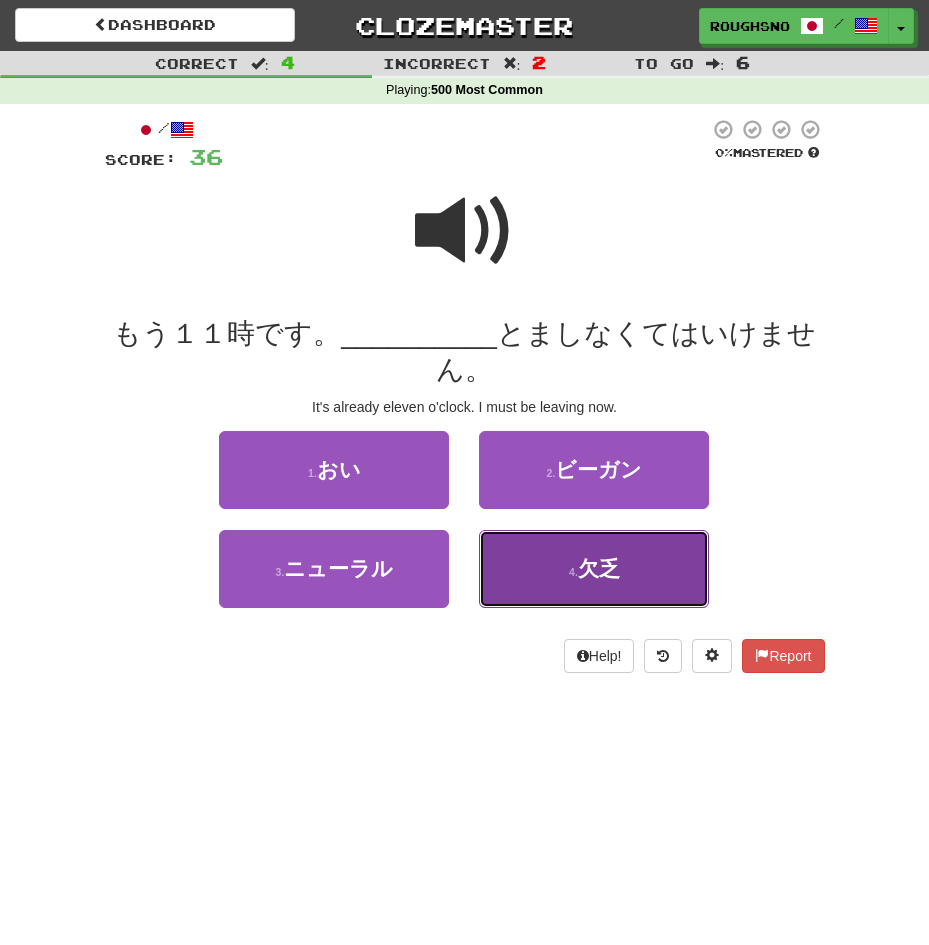 click on "4 .  欠乏" at bounding box center (594, 569) 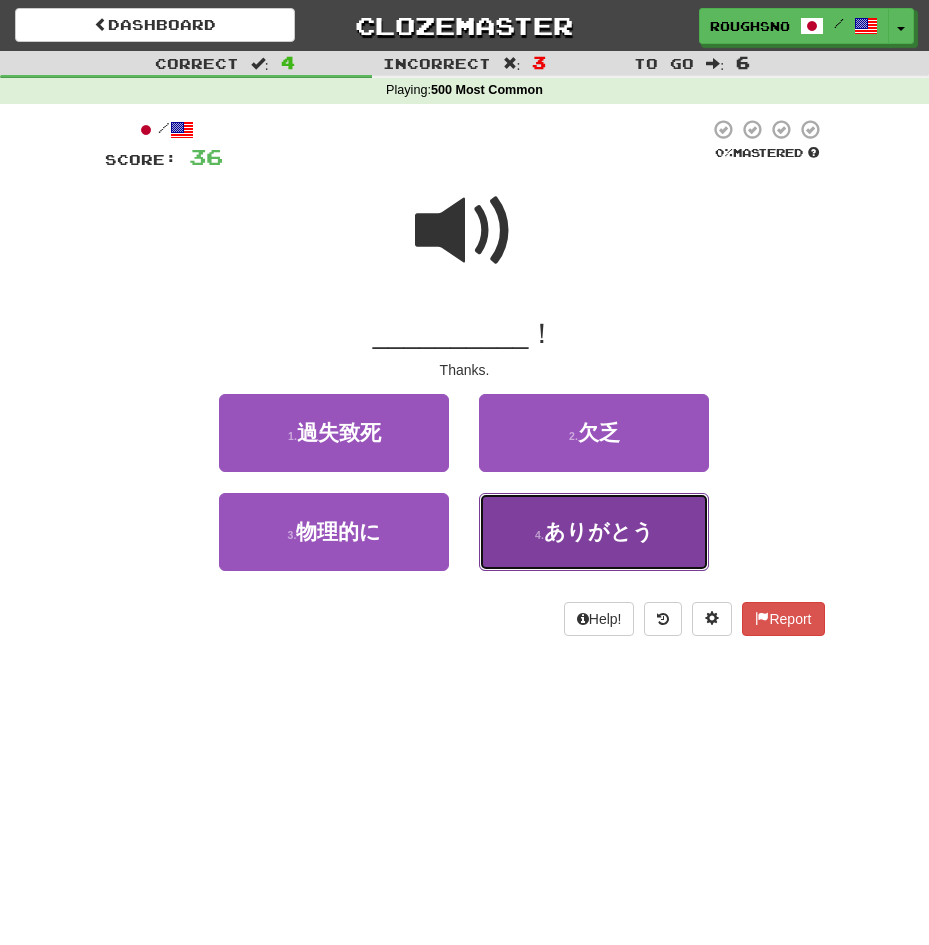click on "ありがとう" at bounding box center [599, 531] 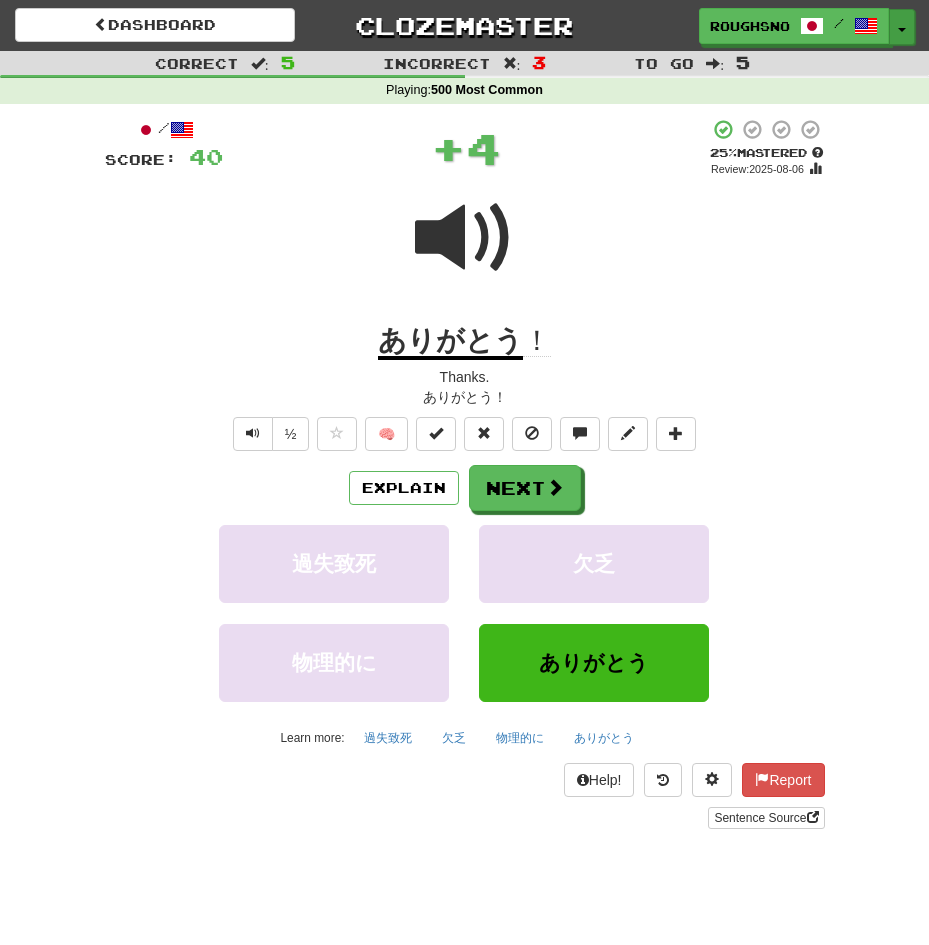 click on "Toggle Dropdown" at bounding box center (902, 27) 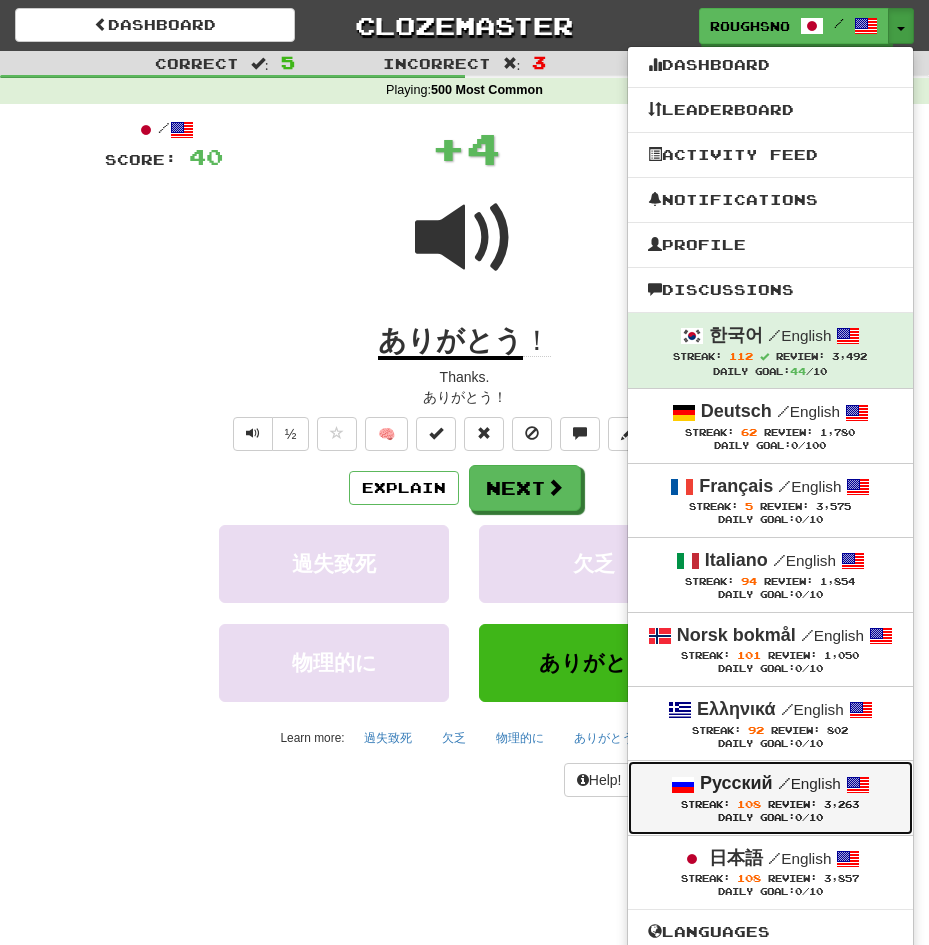 click on "Review:" at bounding box center [792, 804] 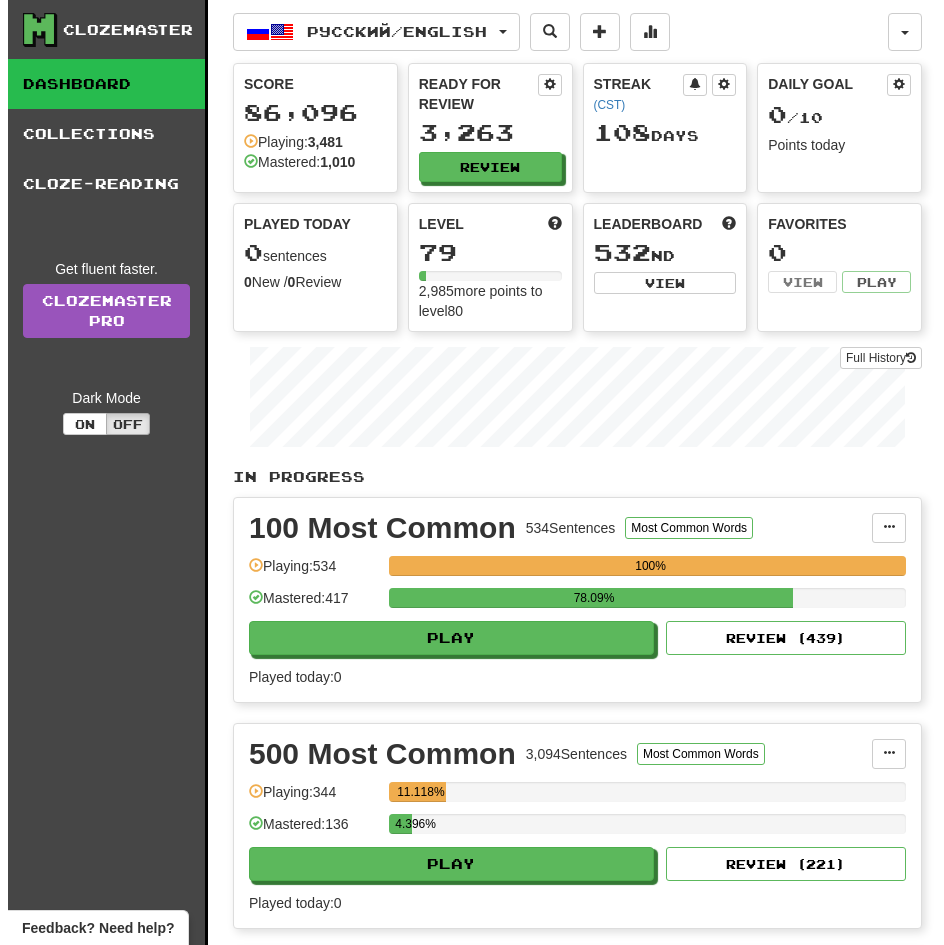 scroll, scrollTop: 0, scrollLeft: 0, axis: both 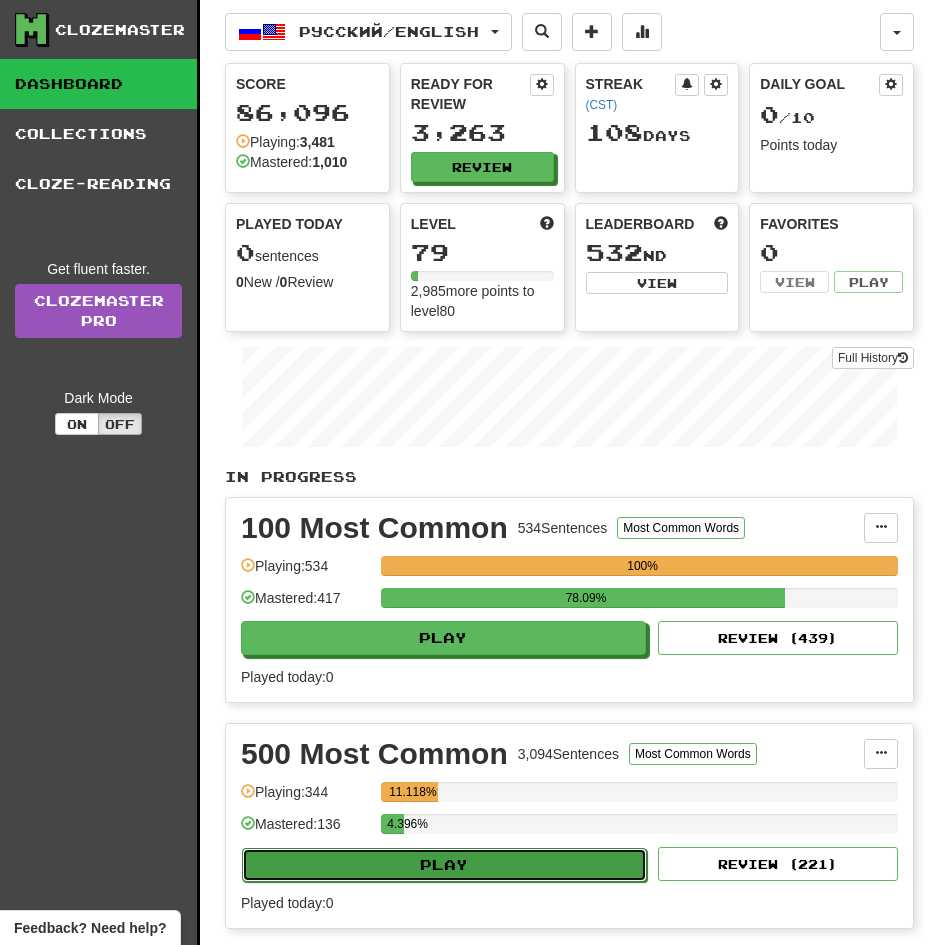 click on "Play" 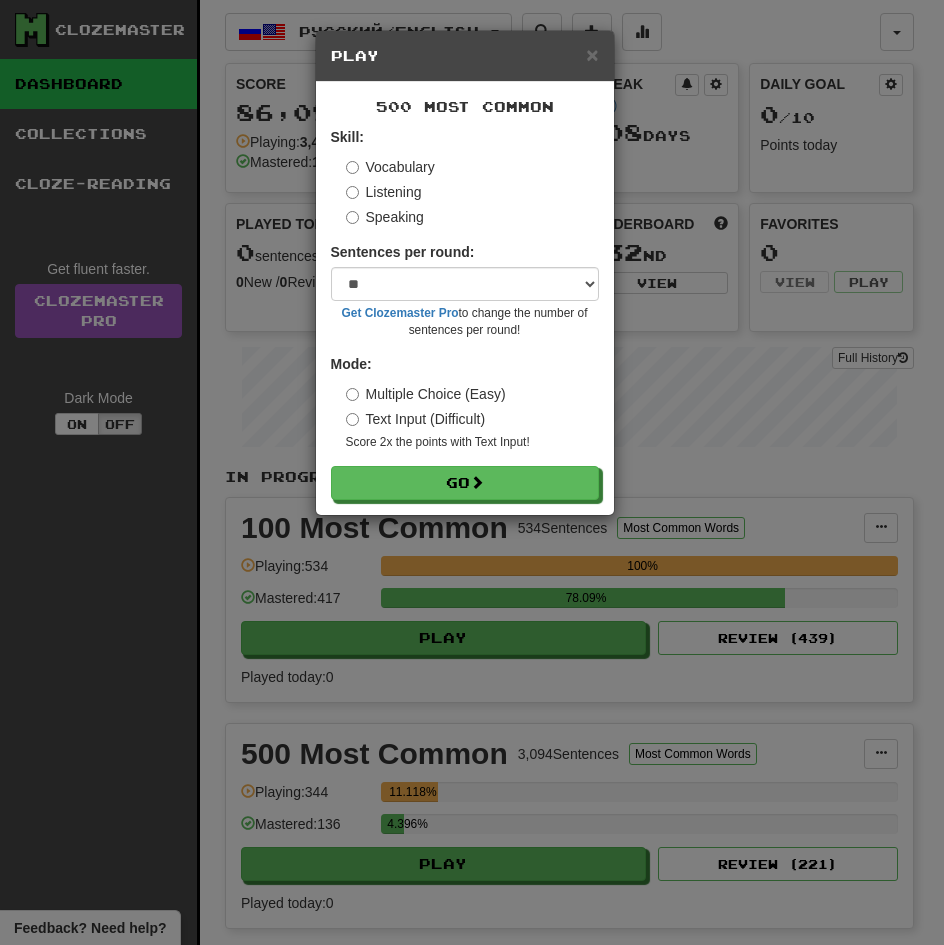 click on "Listening" at bounding box center [384, 192] 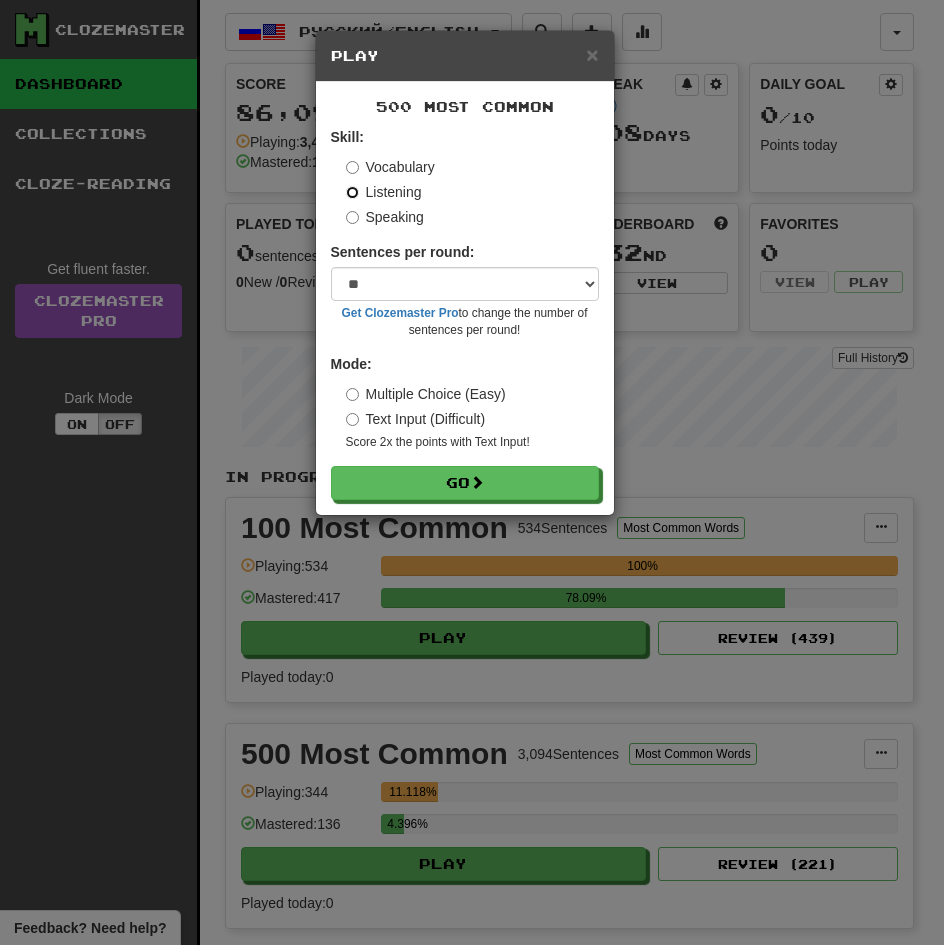click on "Go" at bounding box center (465, 483) 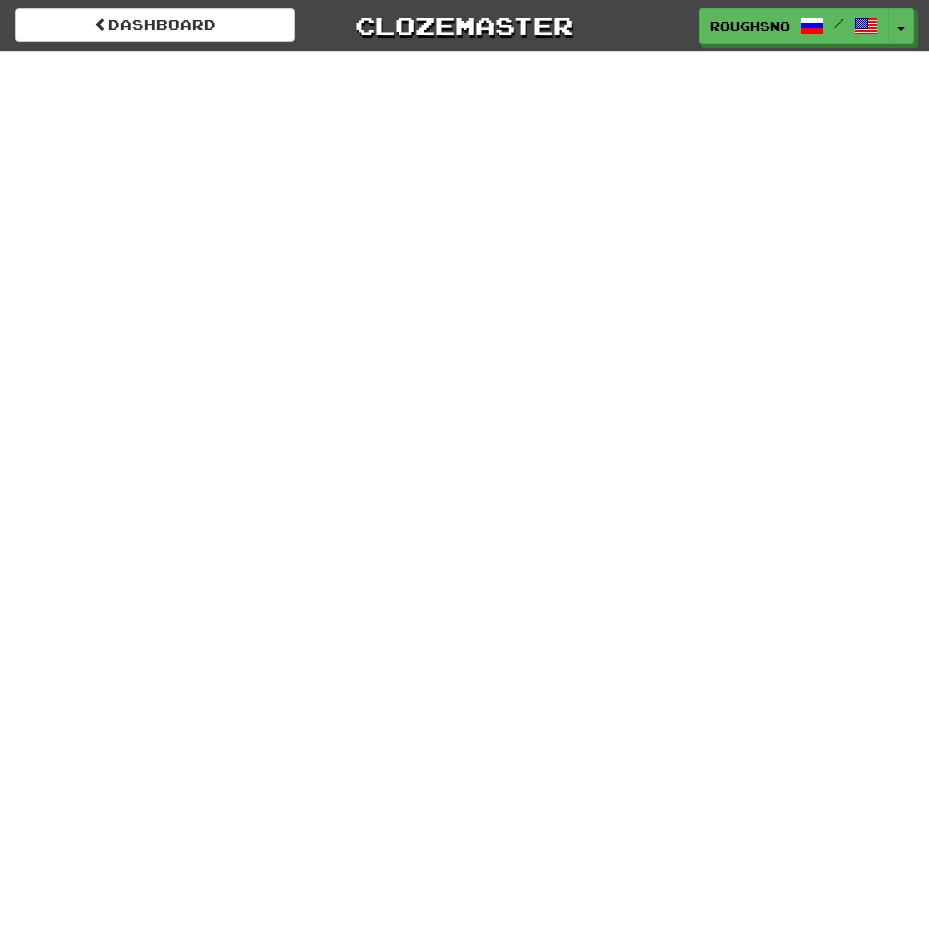 scroll, scrollTop: 0, scrollLeft: 0, axis: both 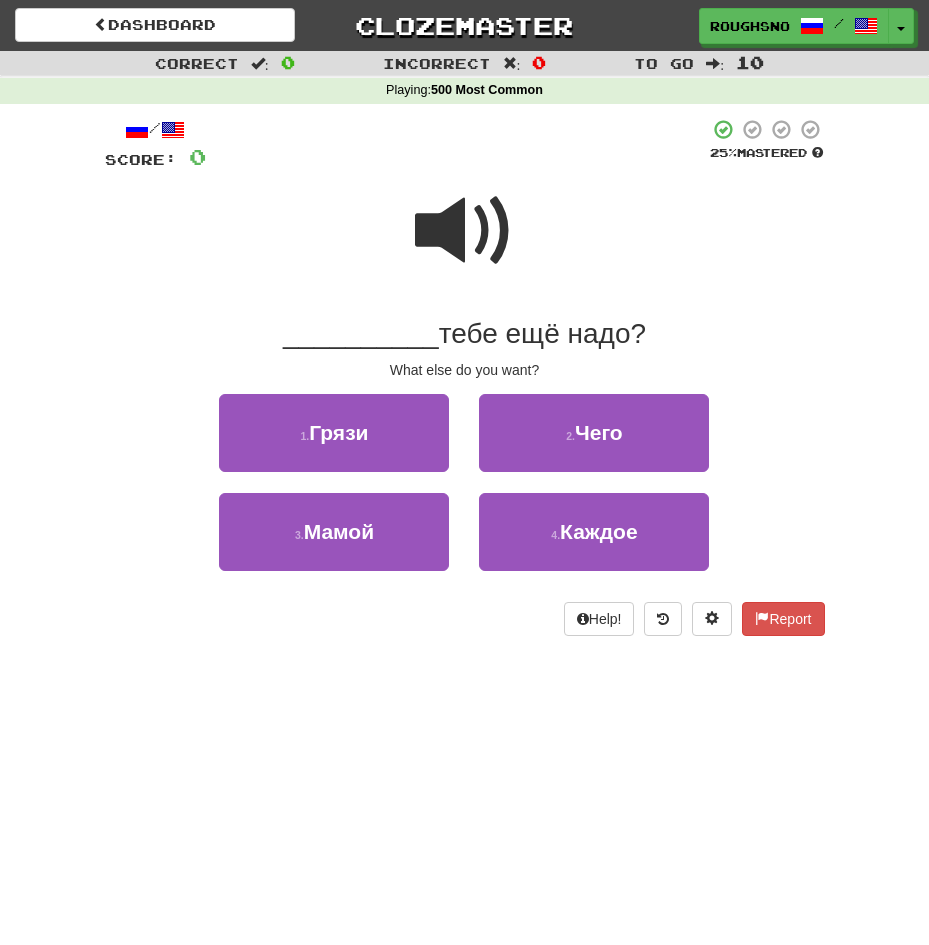 click at bounding box center (465, 231) 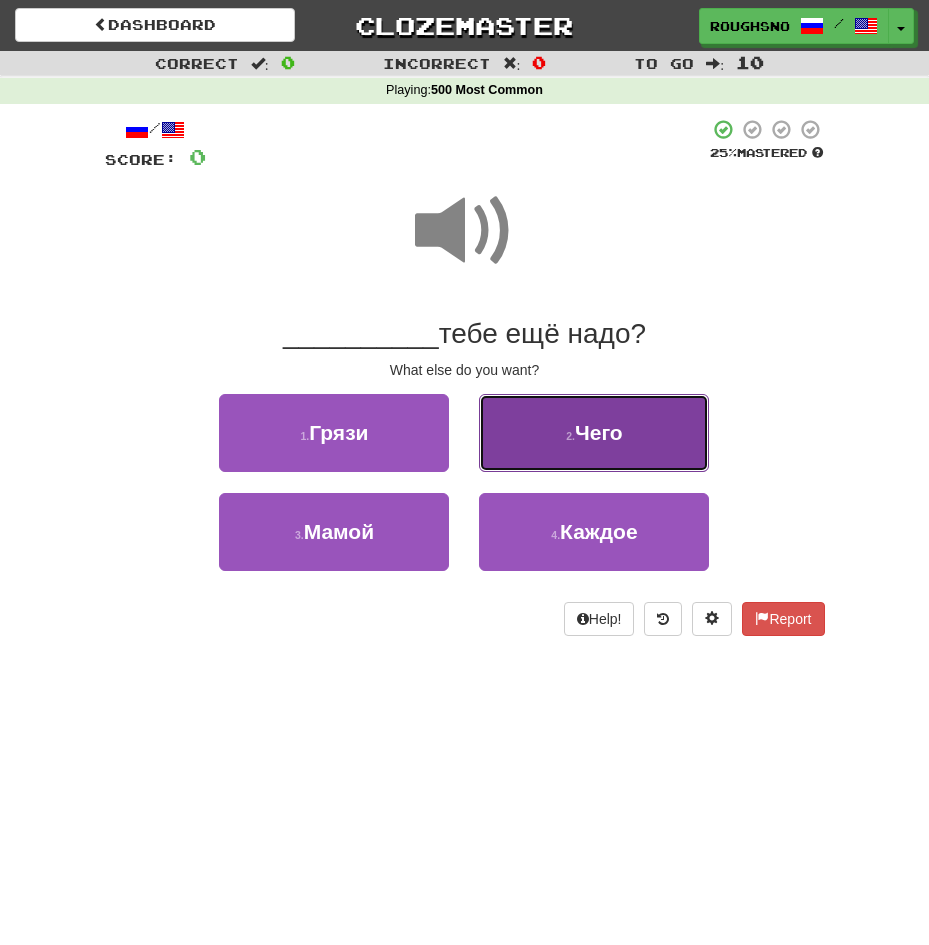 click on "2 .  Чего" at bounding box center (594, 433) 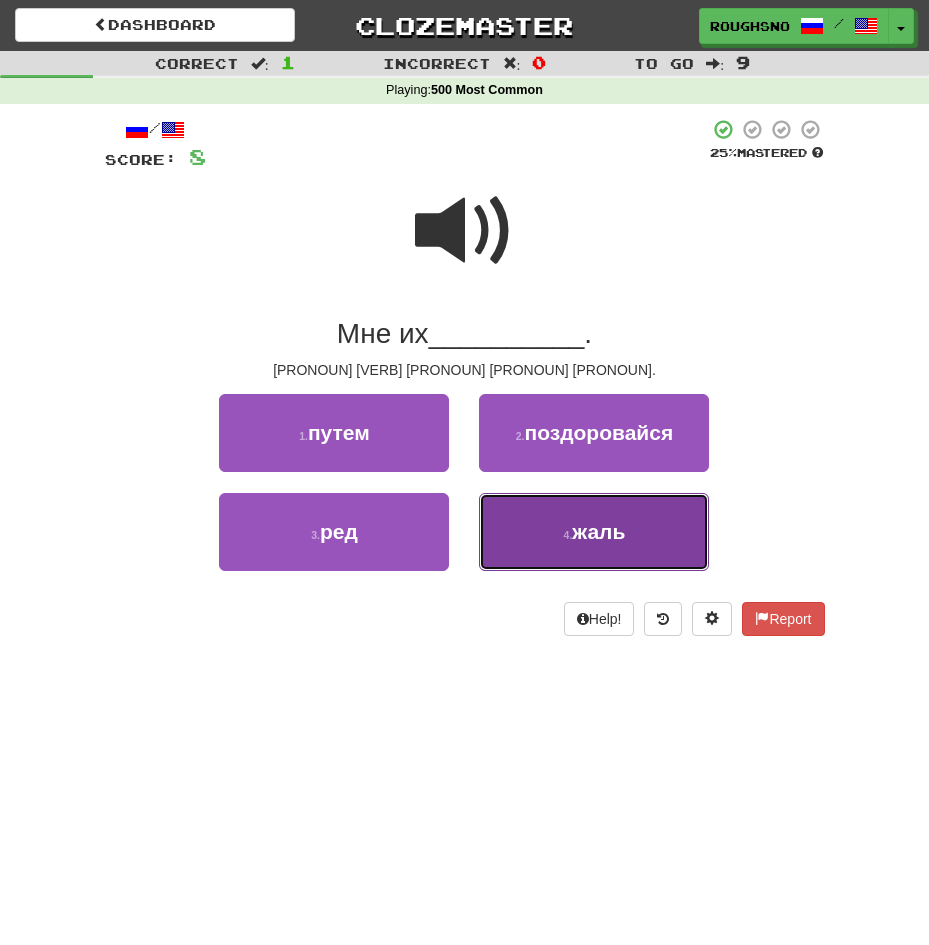 click on "4 .  жаль" at bounding box center [594, 532] 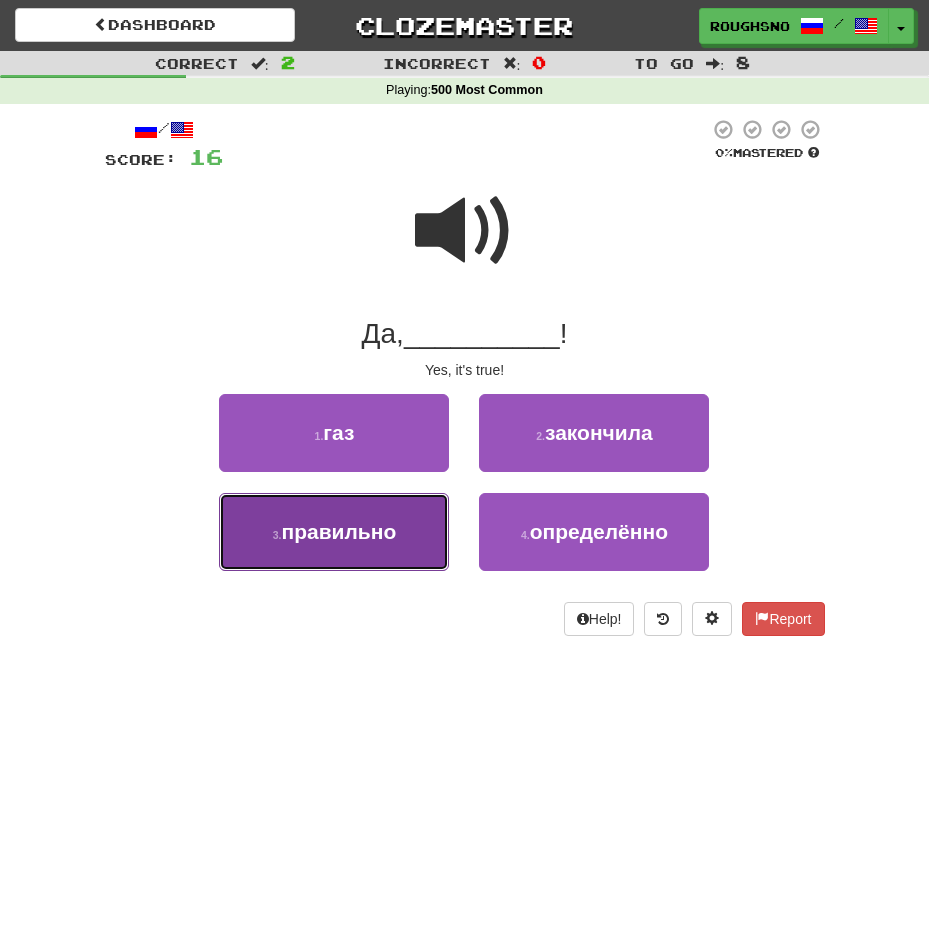 click on "3 .  правильно" at bounding box center [334, 532] 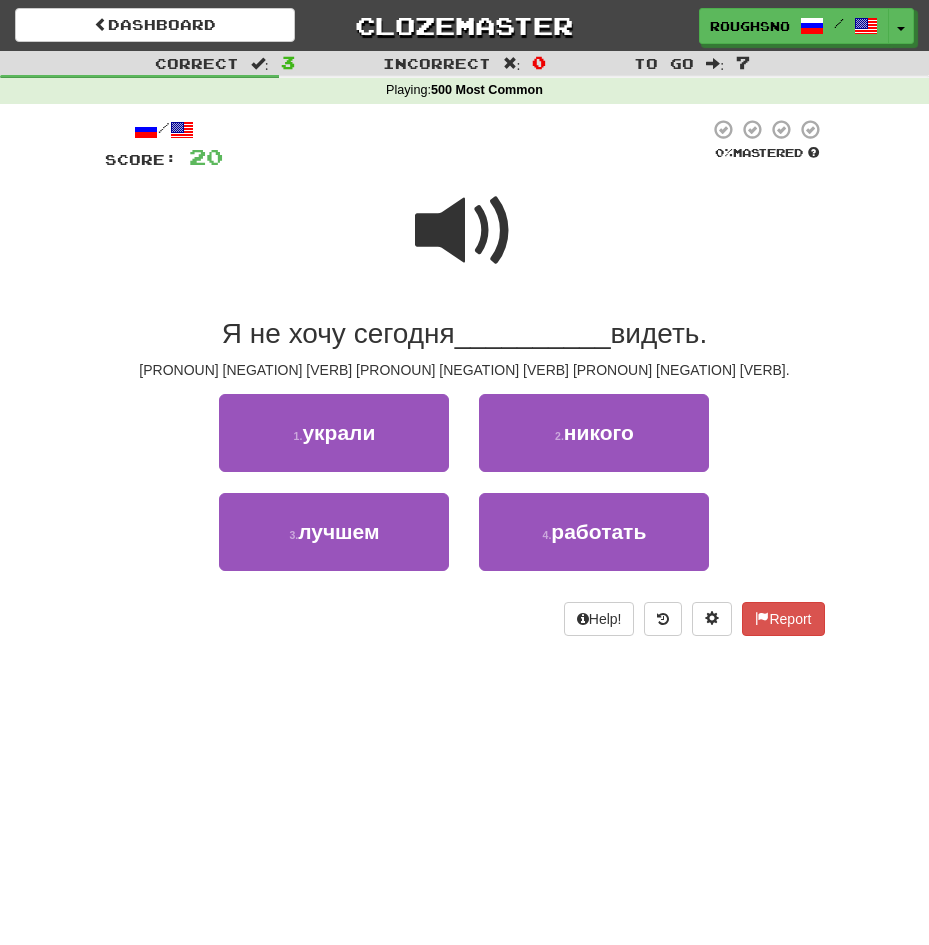 click at bounding box center [465, 231] 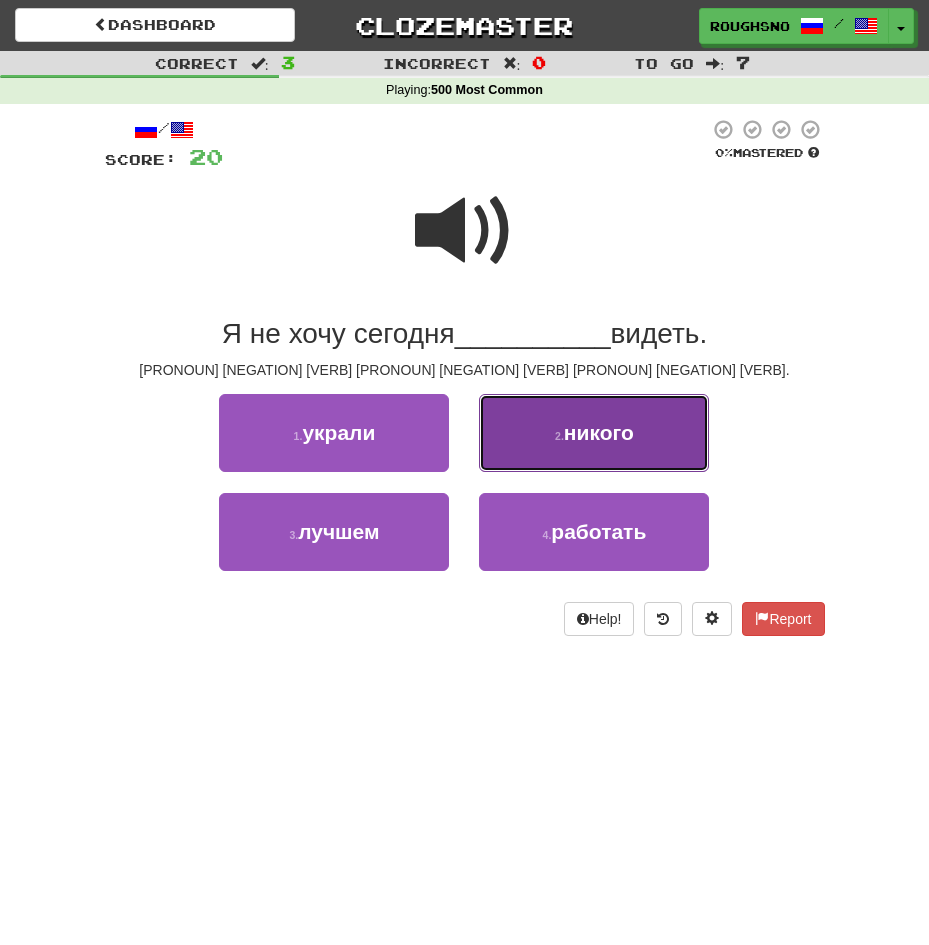 click on "2 .  никого" at bounding box center (594, 433) 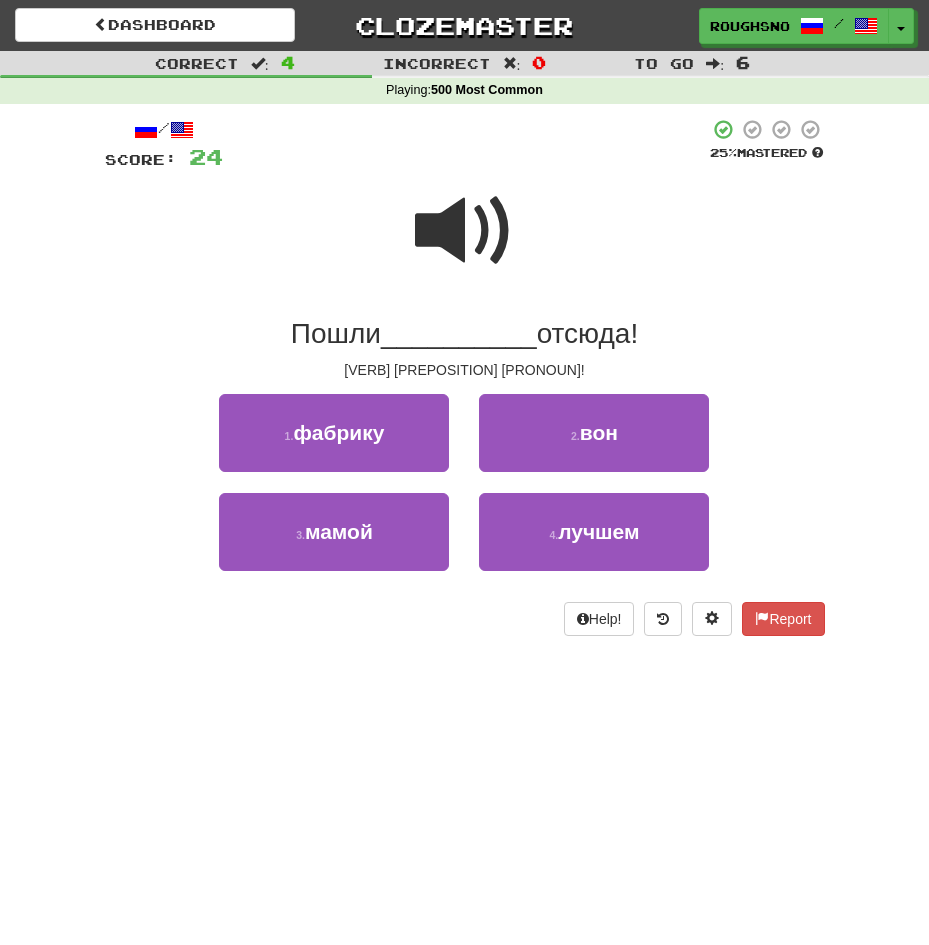 click at bounding box center [465, 231] 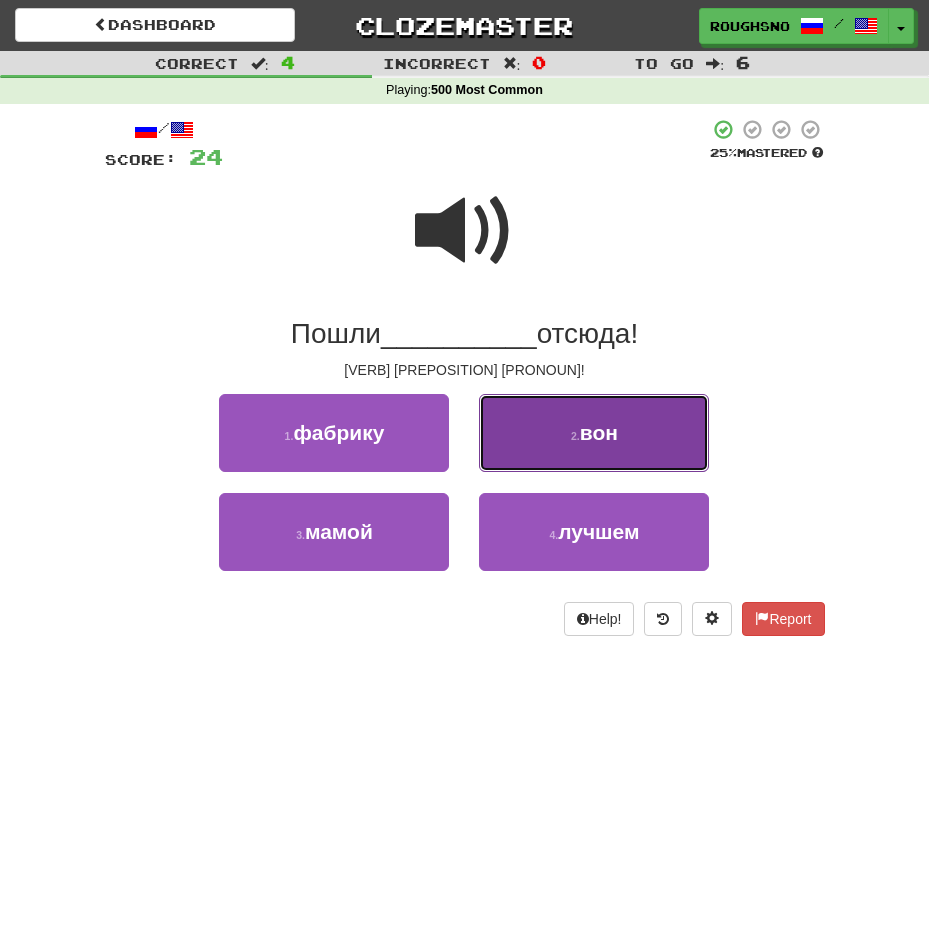 click on "2 ." at bounding box center (575, 436) 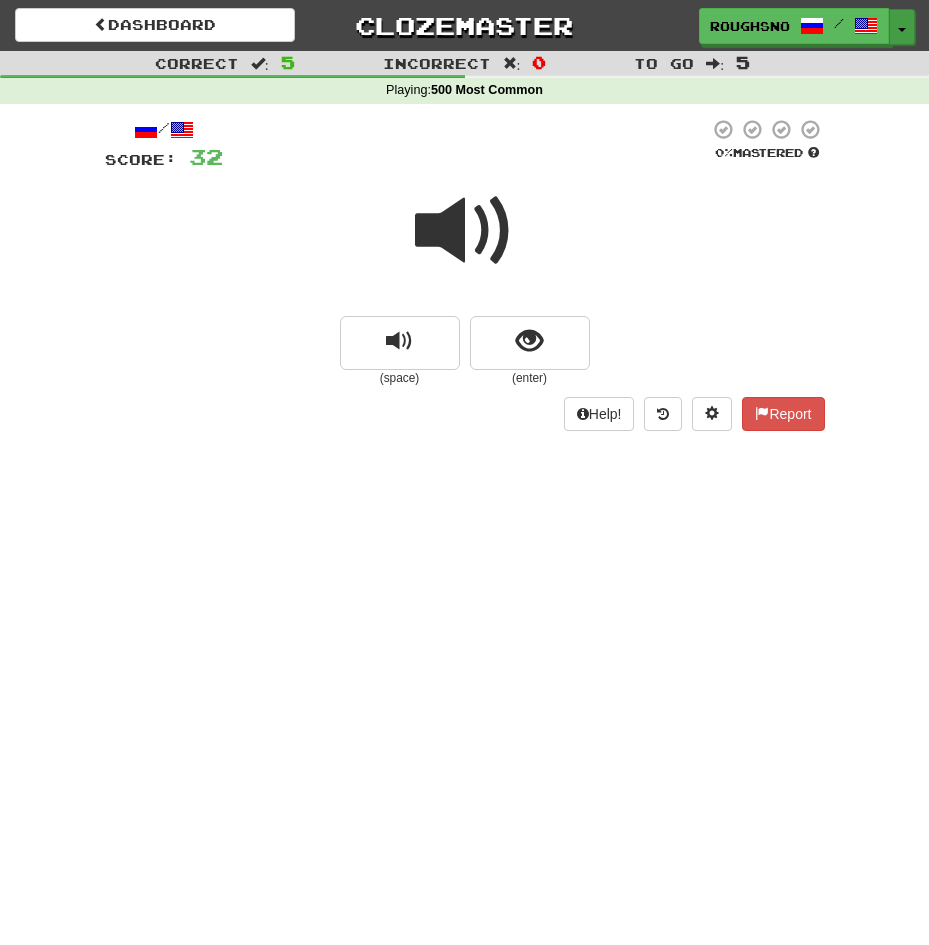 click on "Toggle Dropdown" at bounding box center [902, 27] 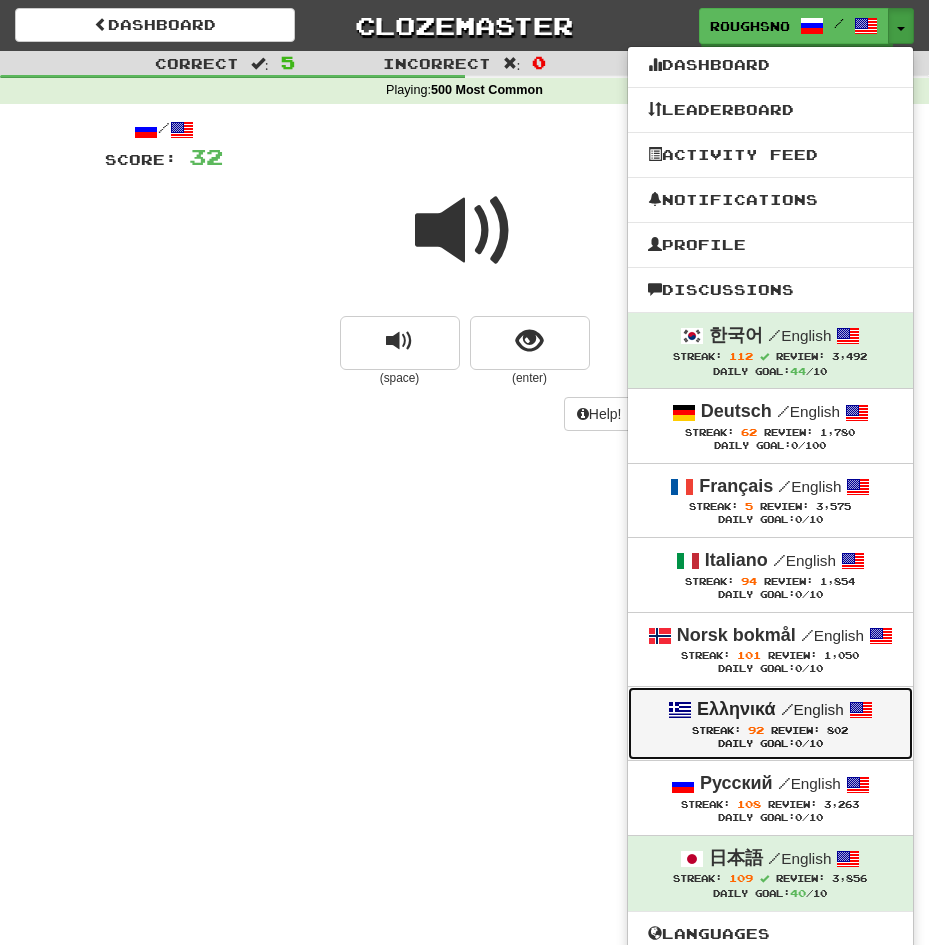 click on "Ελληνικά" at bounding box center [736, 709] 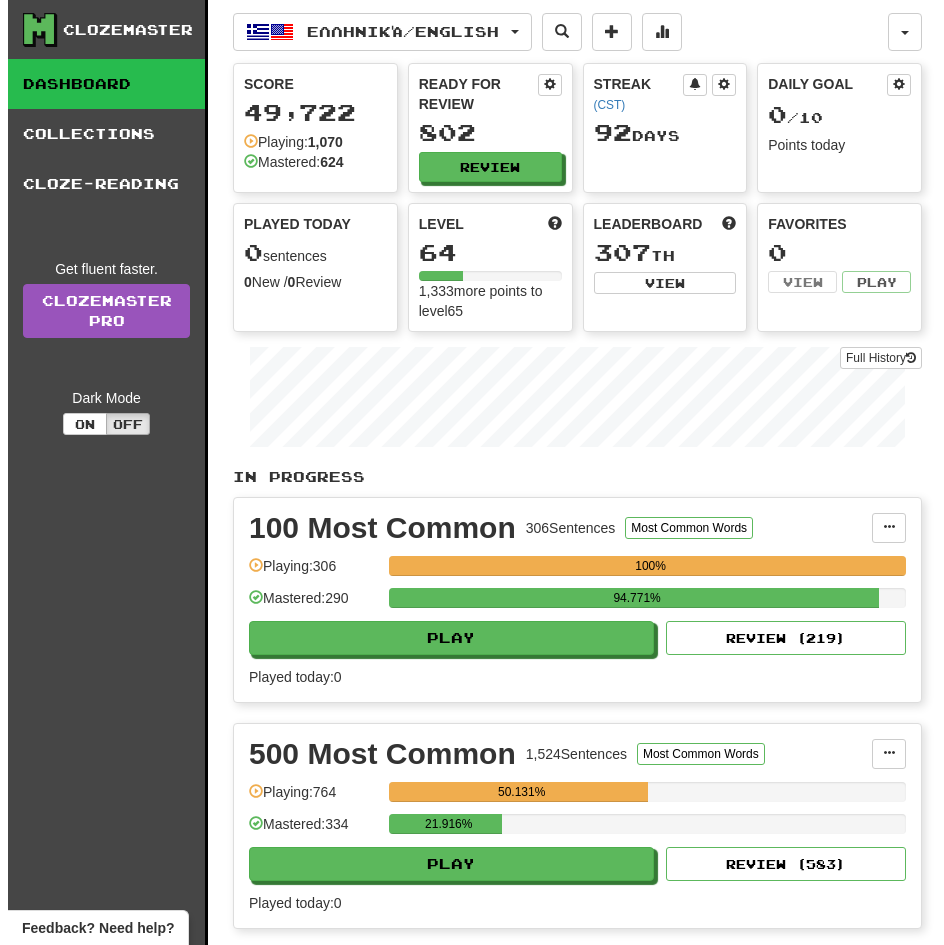 scroll, scrollTop: 0, scrollLeft: 0, axis: both 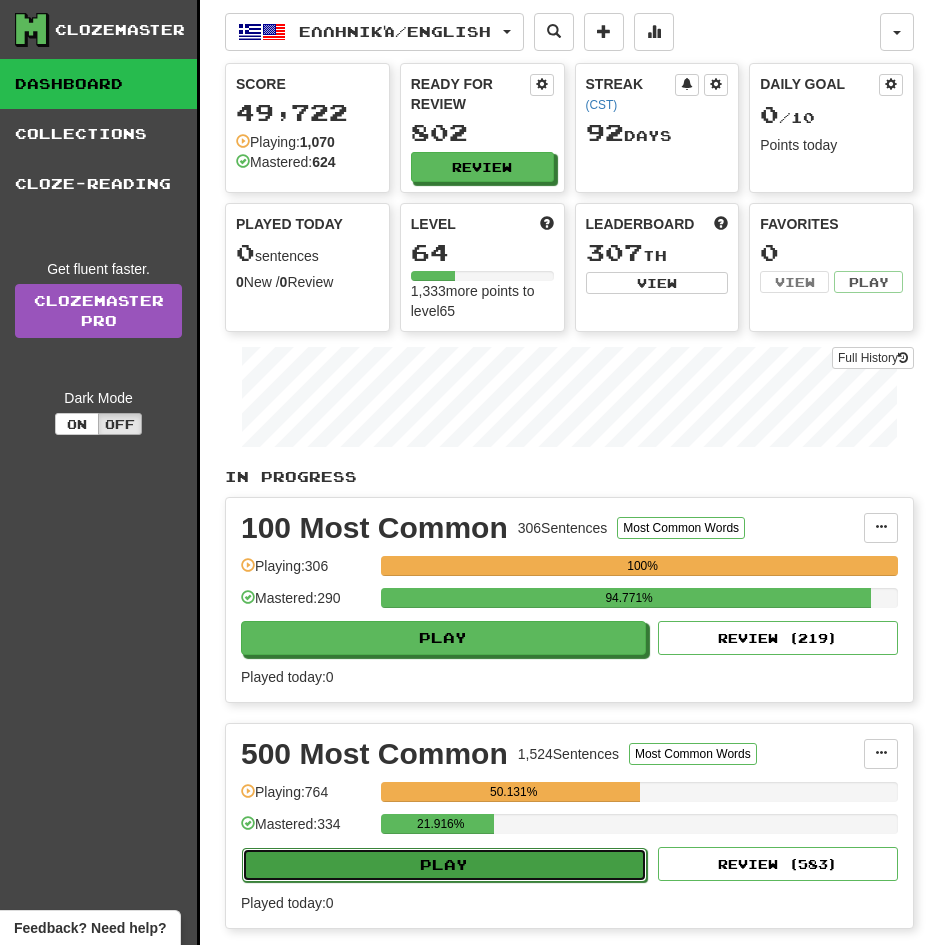 click on "Play" at bounding box center [444, 865] 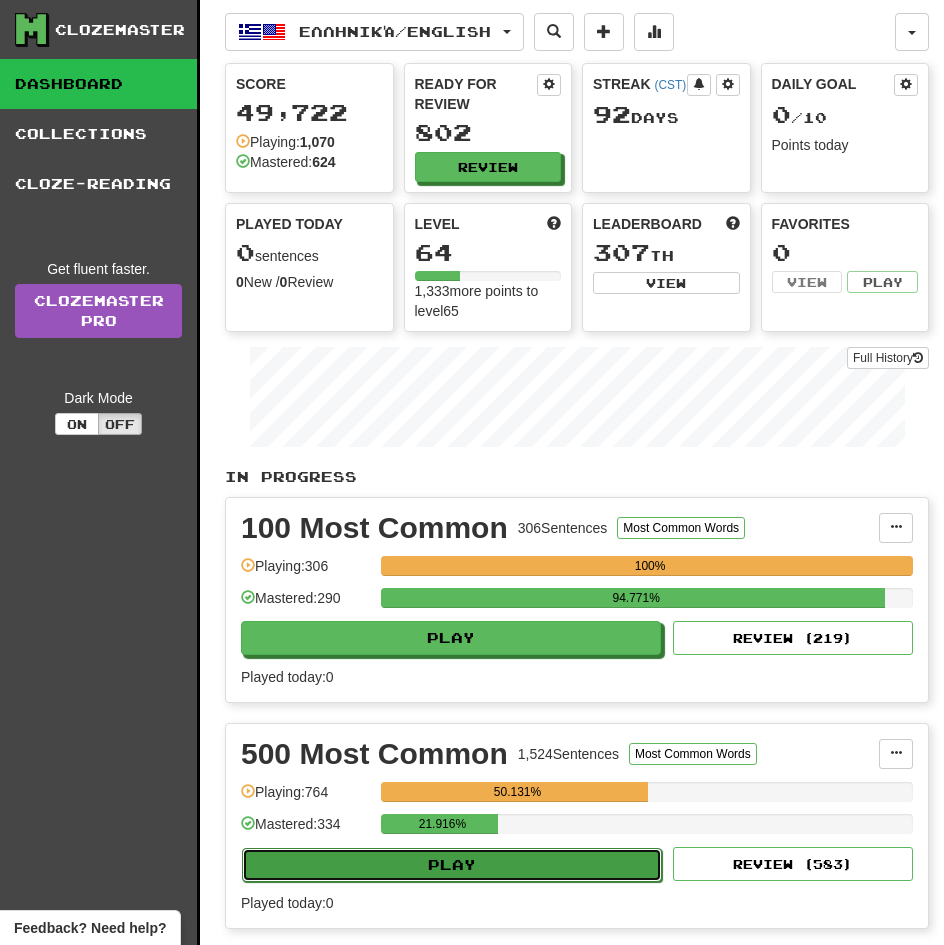 select on "**" 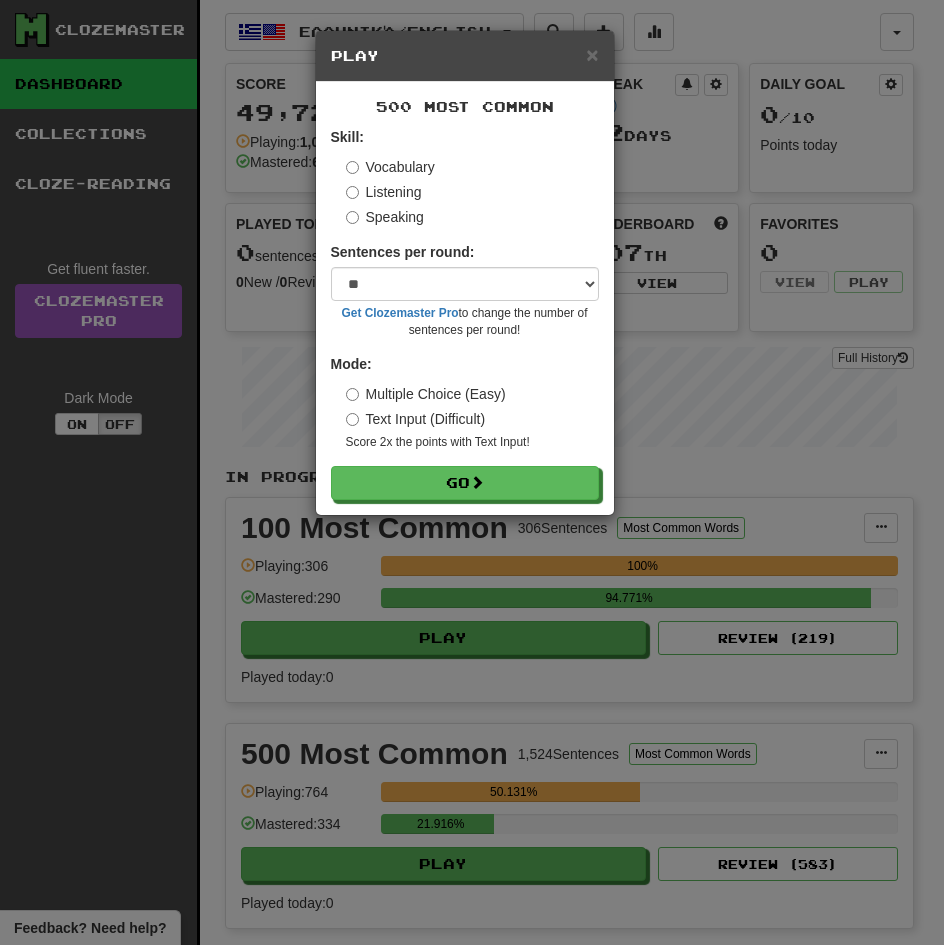 click on "Listening" at bounding box center [384, 192] 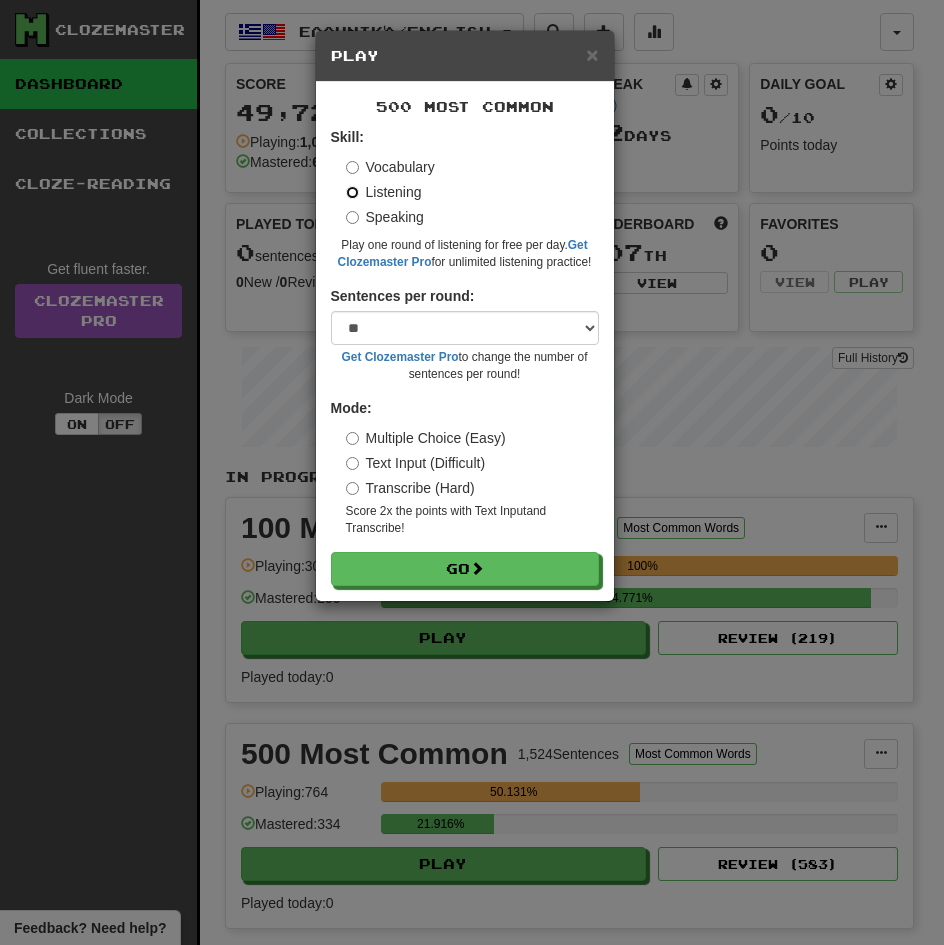 click on "Go" at bounding box center [465, 569] 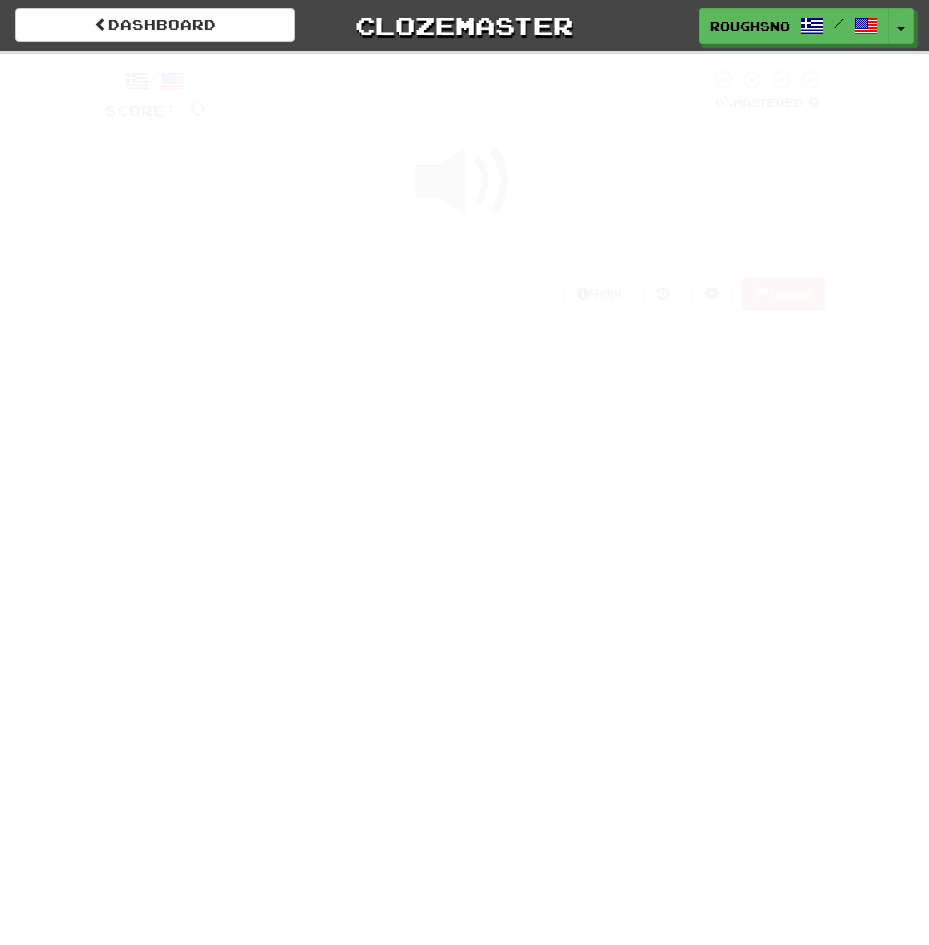 scroll, scrollTop: 0, scrollLeft: 0, axis: both 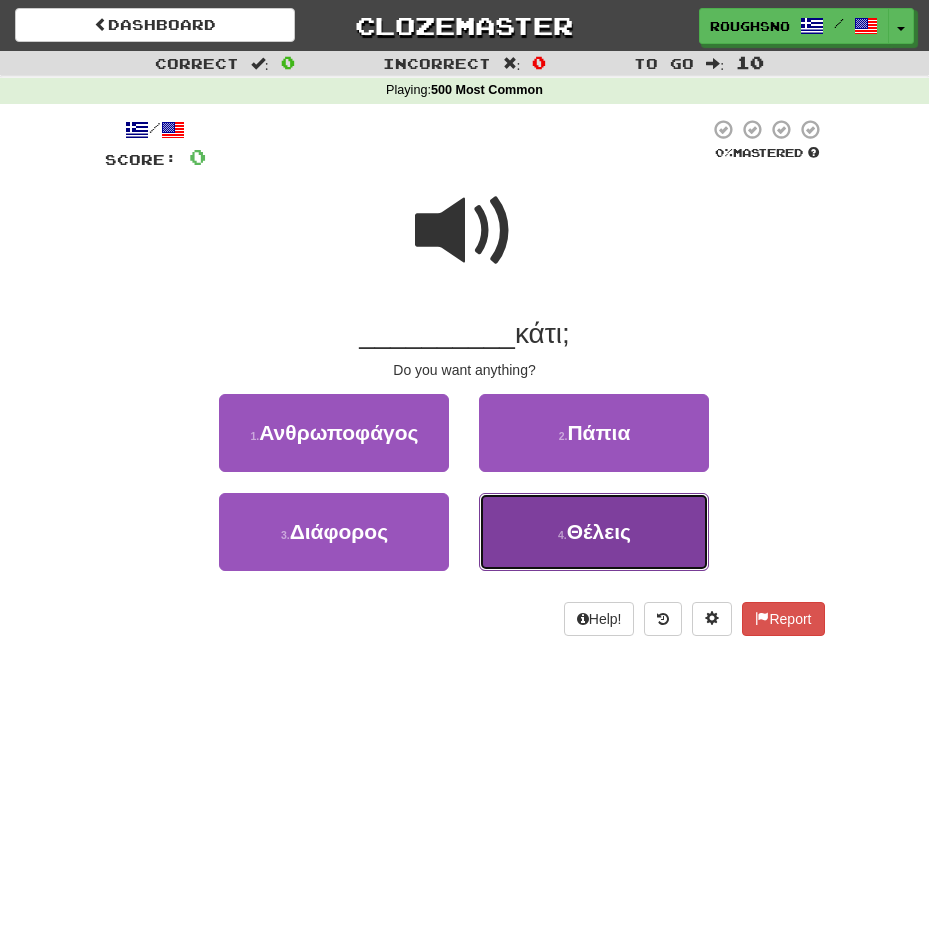 click on "4 .  Θέλεις" at bounding box center (594, 532) 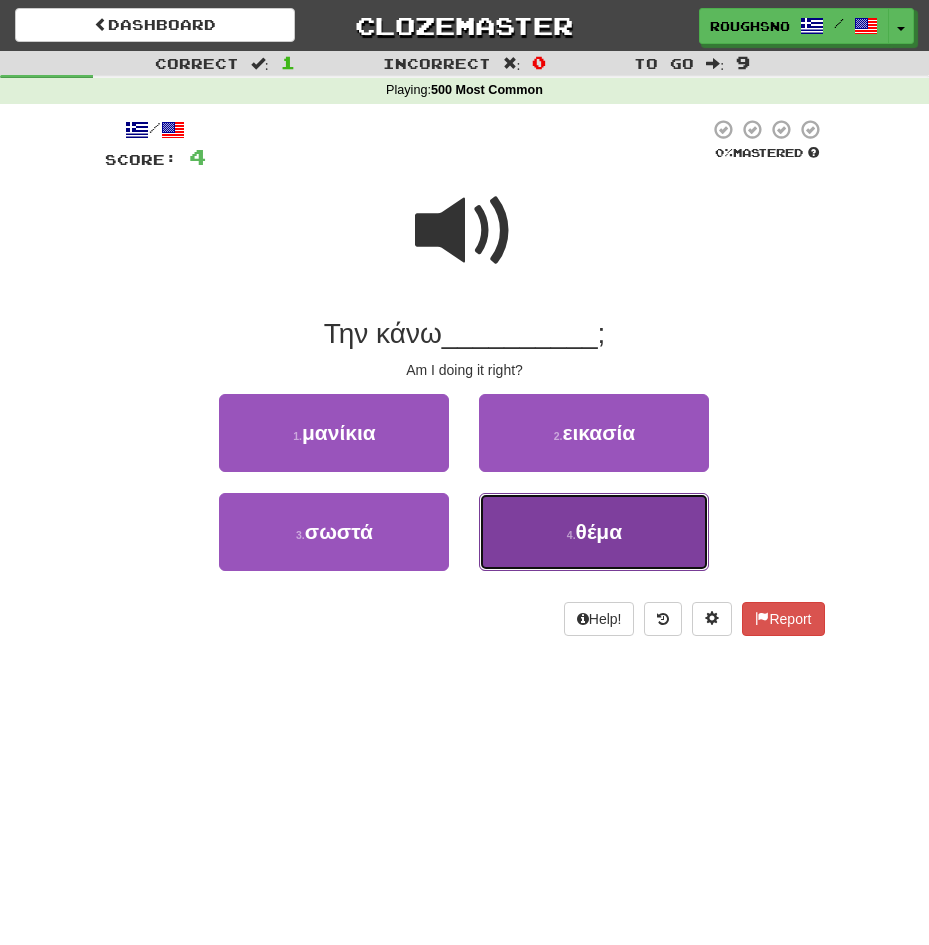 click on "4 .  θέμα" at bounding box center [594, 532] 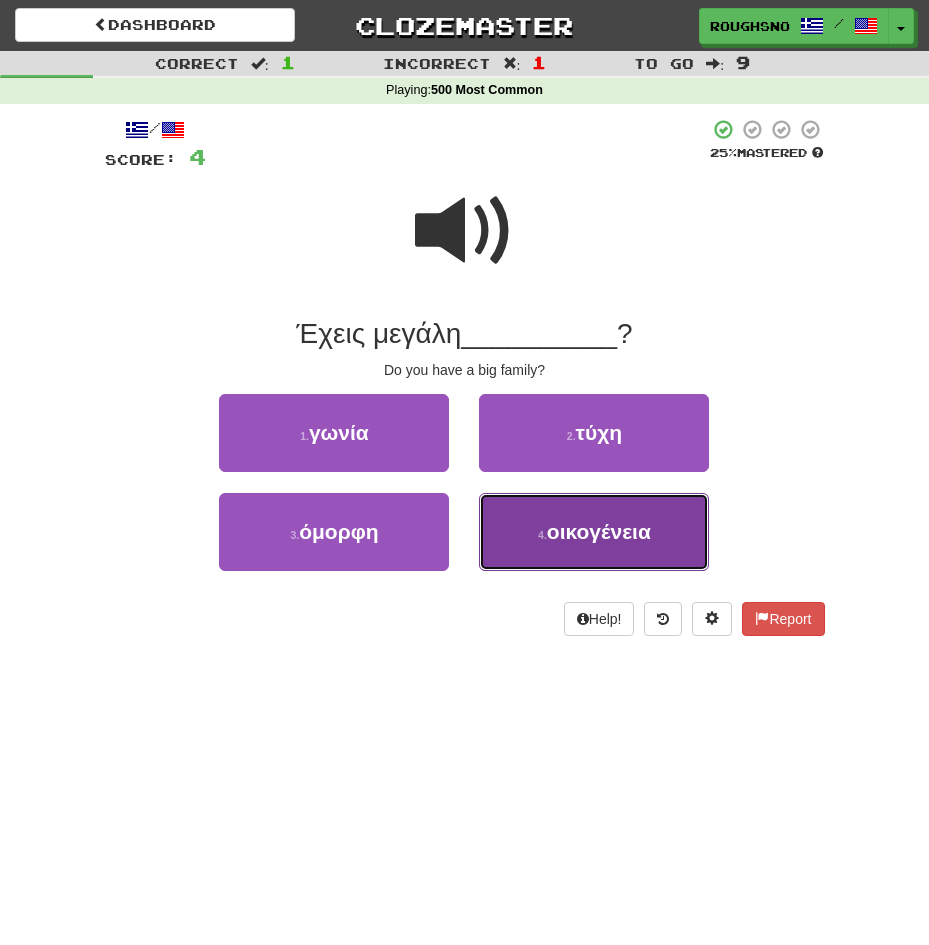 click on "4 .  οικογένεια" at bounding box center (594, 532) 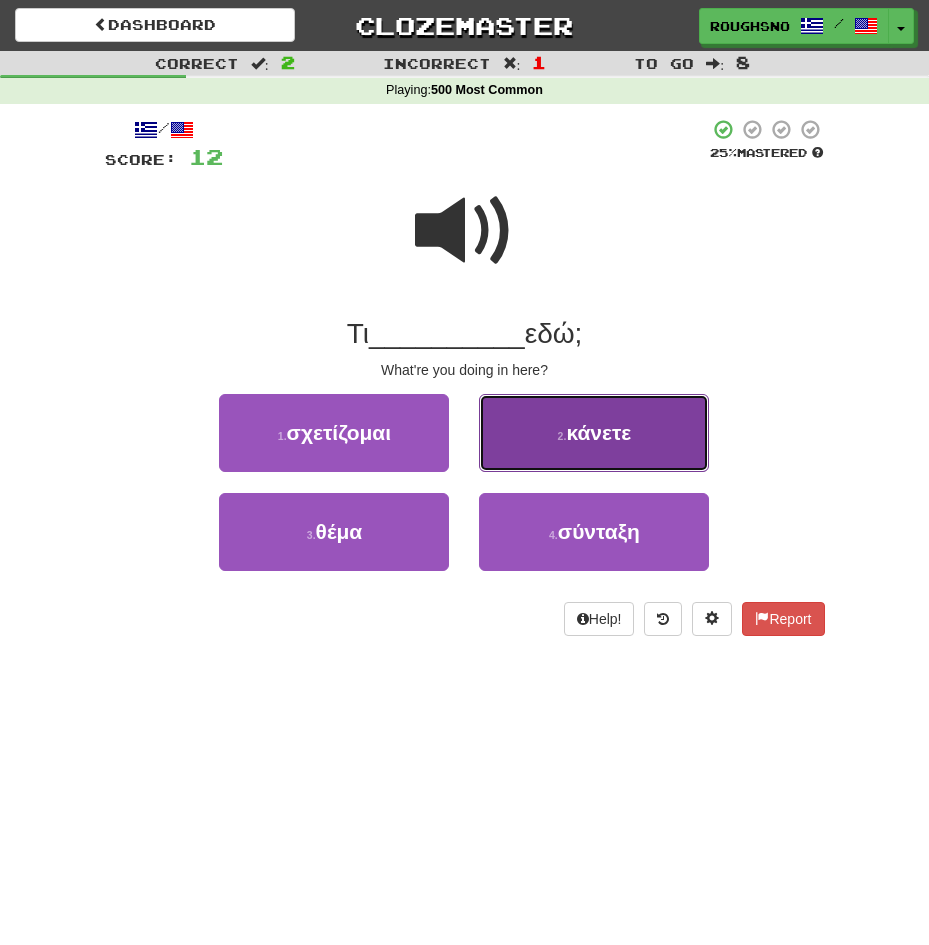 click on "κάνετε" at bounding box center (598, 432) 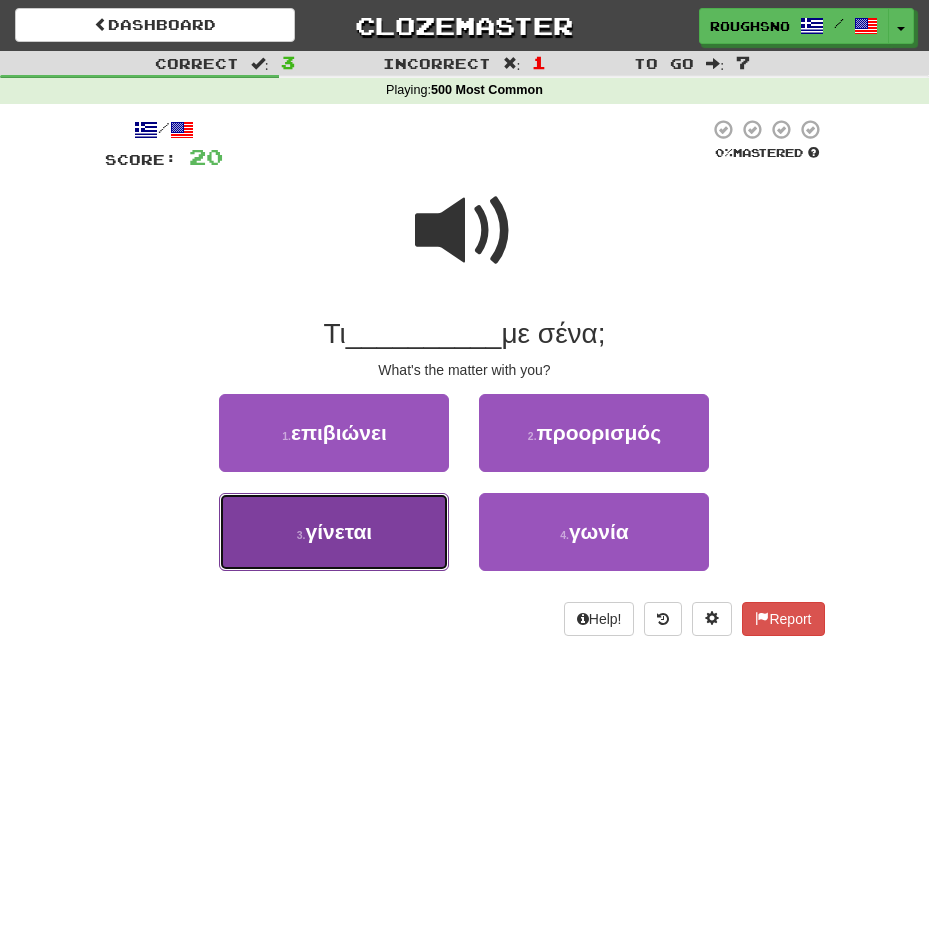 click on "3 .  γίνεται" at bounding box center [334, 532] 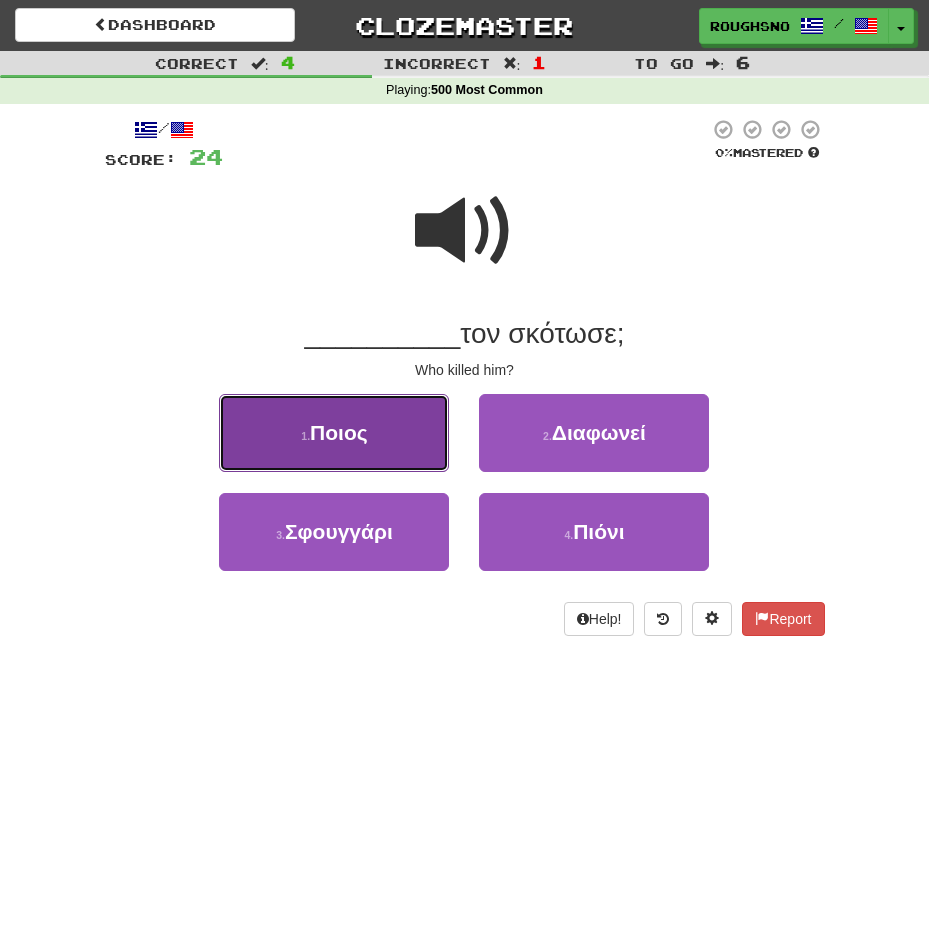 click on "1 .  Ποιος" at bounding box center [334, 433] 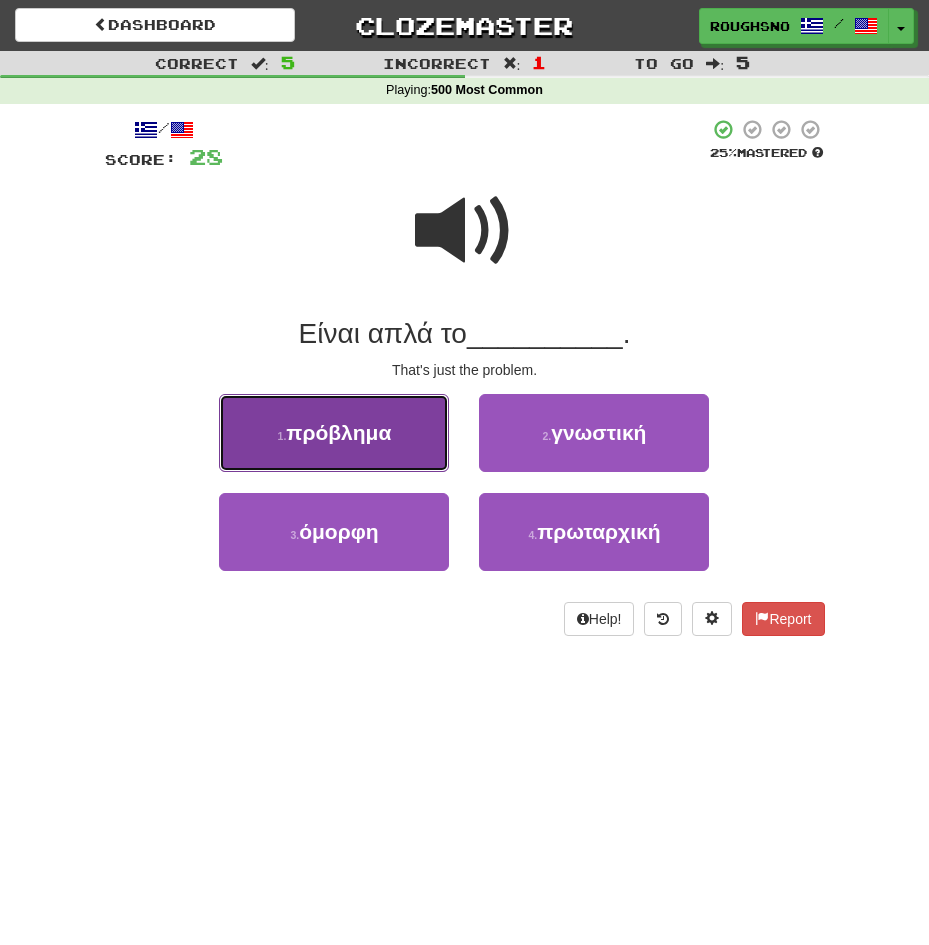 click on "πρόβλημα" at bounding box center [338, 432] 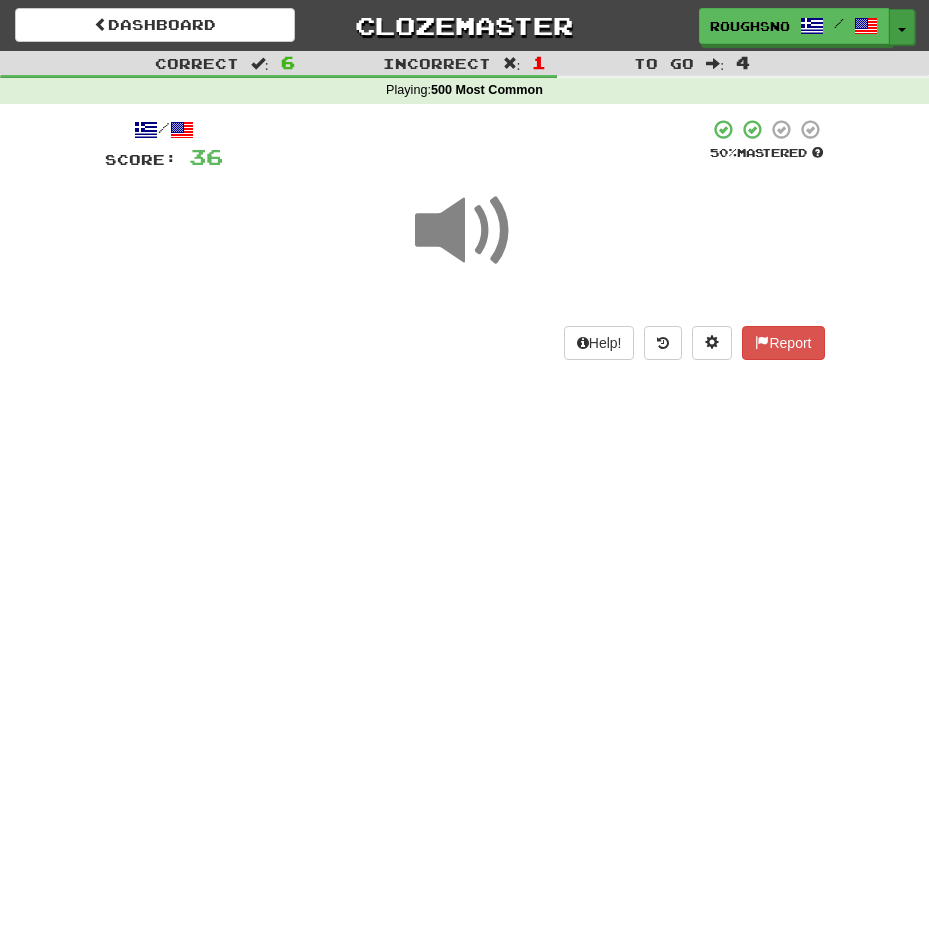 click on "Toggle Dropdown" at bounding box center [902, 27] 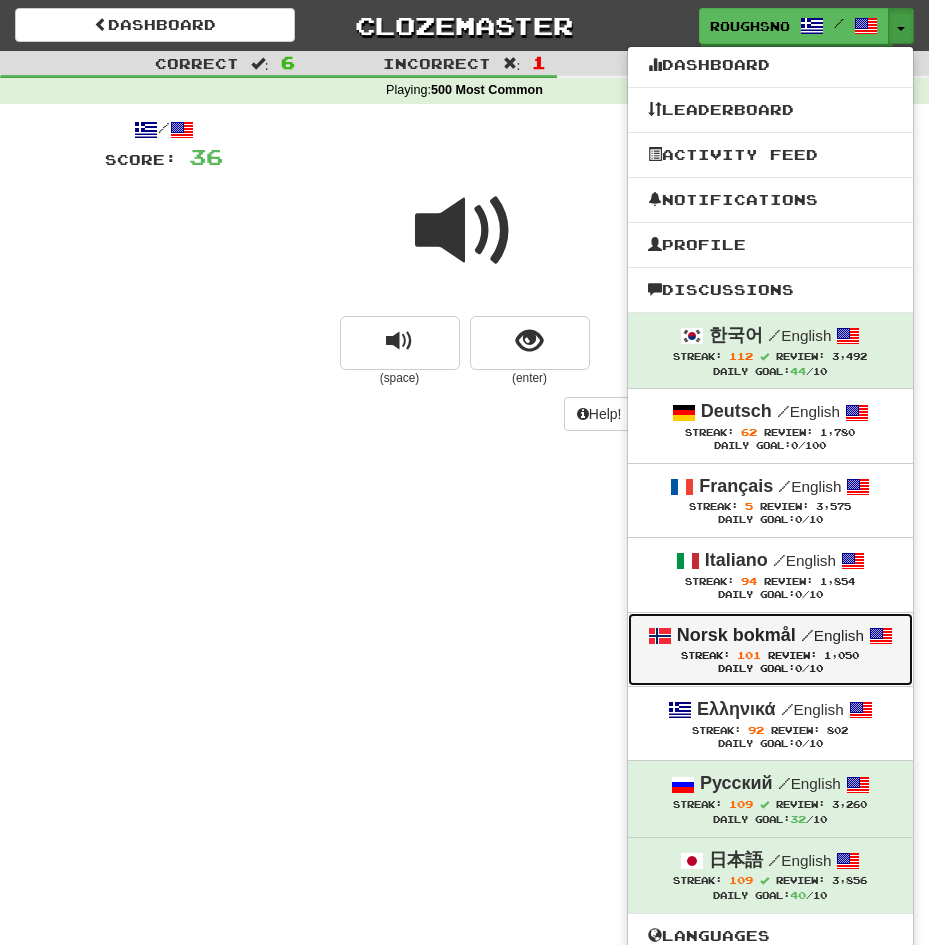 click on "Norsk bokmål
/
English" at bounding box center [770, 636] 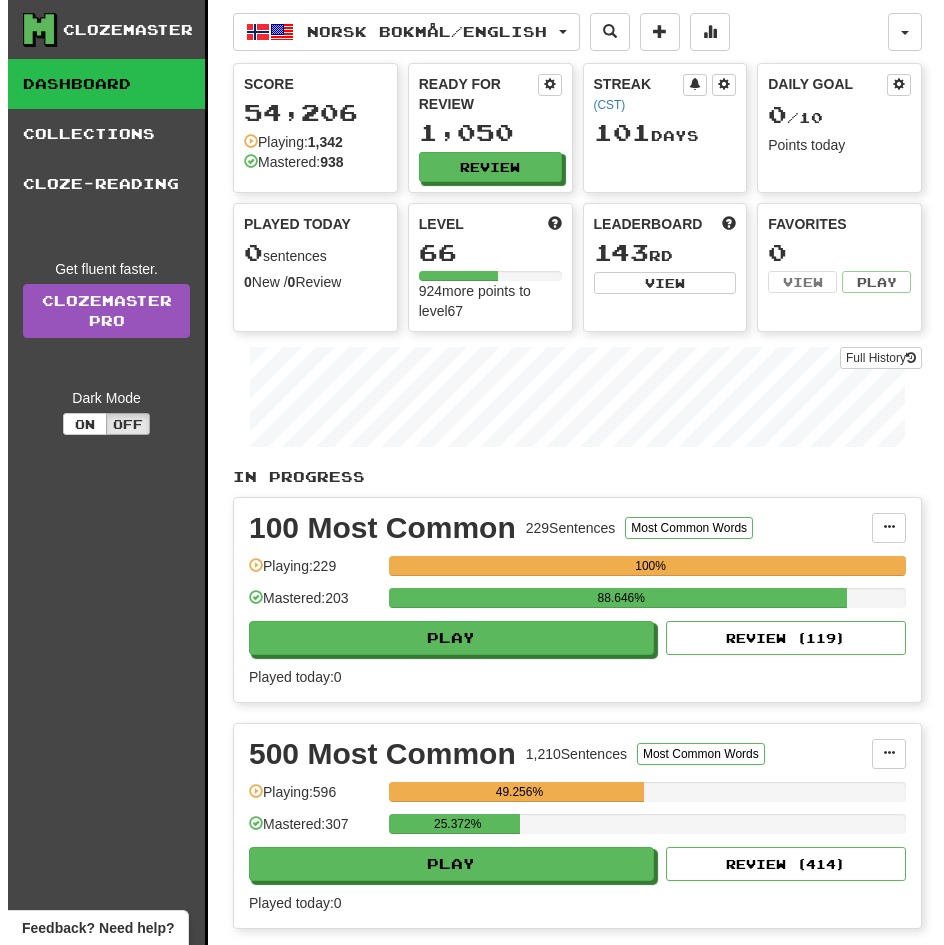 scroll, scrollTop: 0, scrollLeft: 0, axis: both 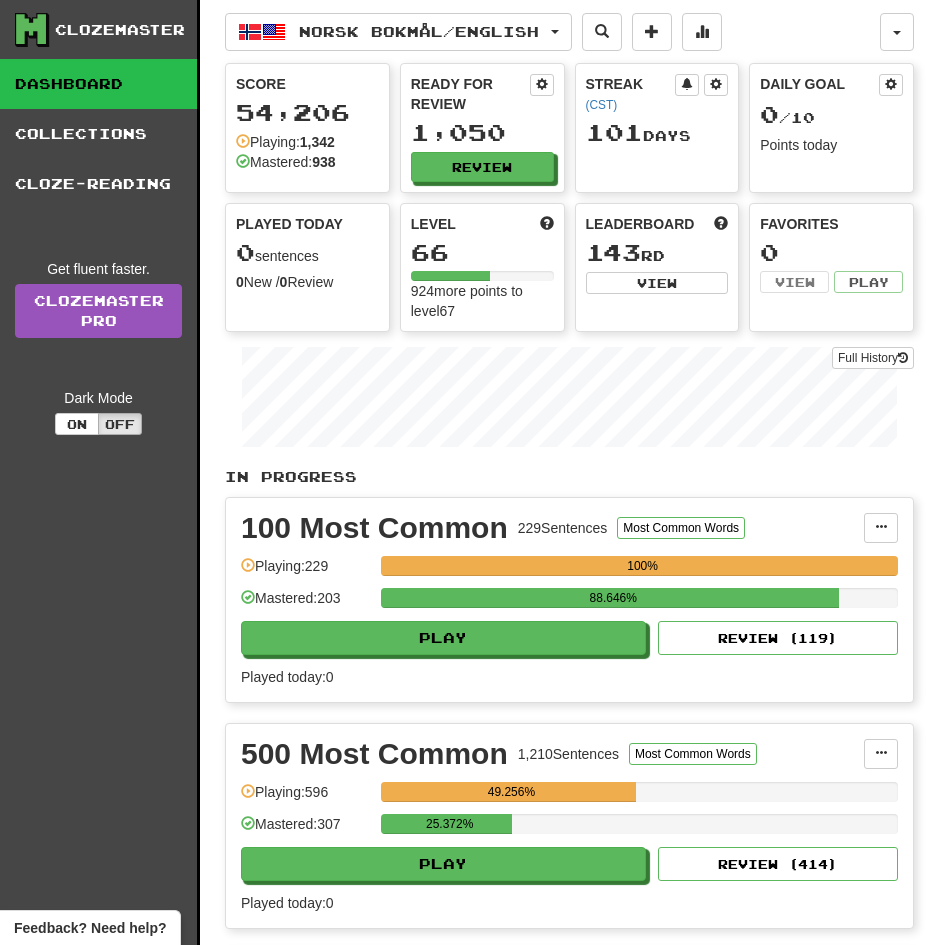 click on "25.372%" at bounding box center (639, 830) 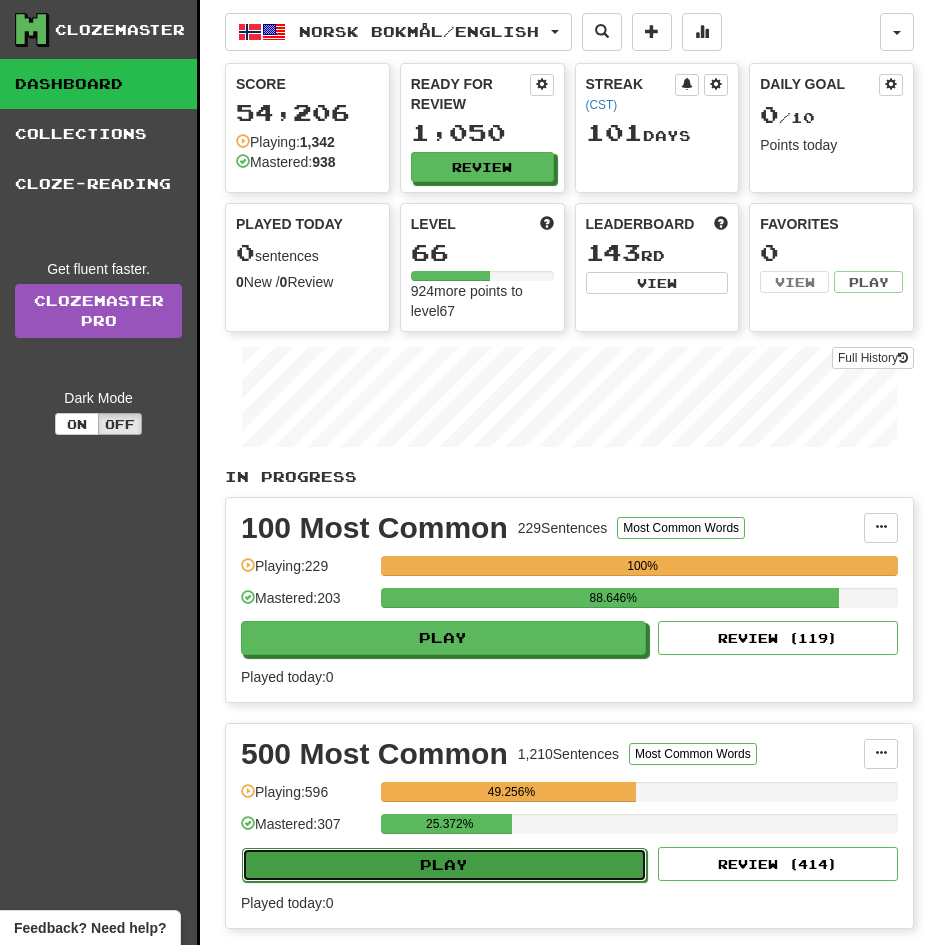 click on "Play" at bounding box center (444, 865) 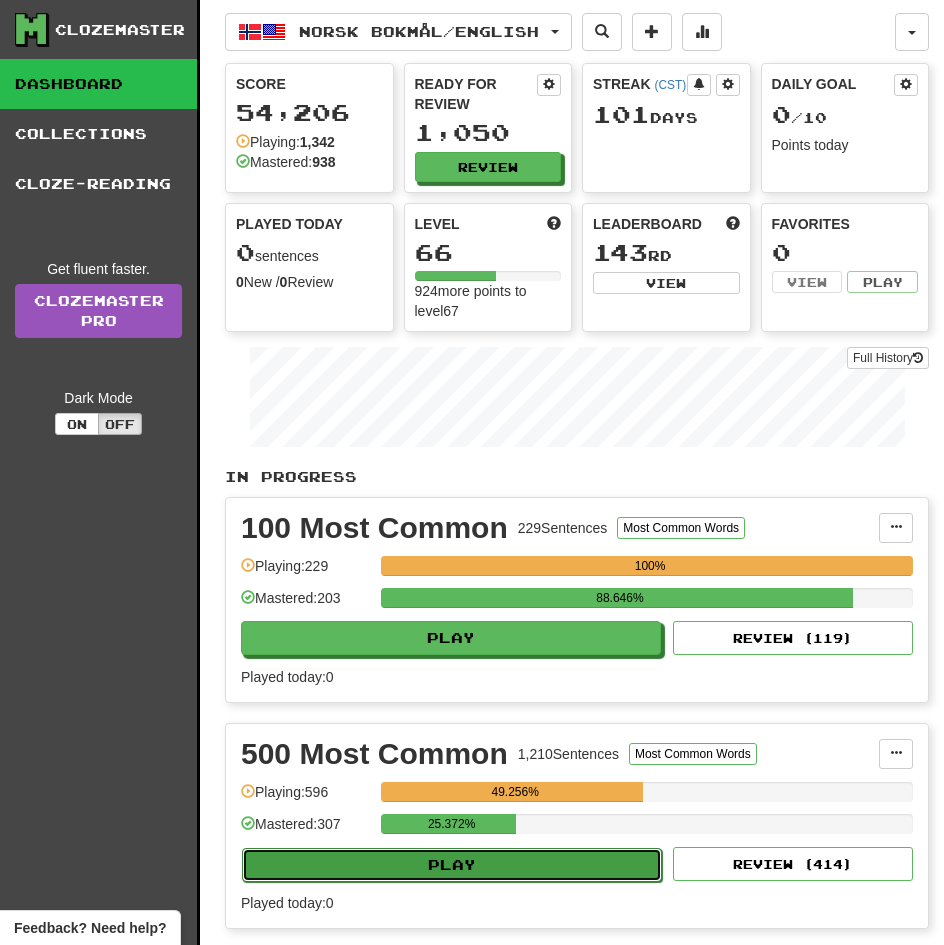 select on "**" 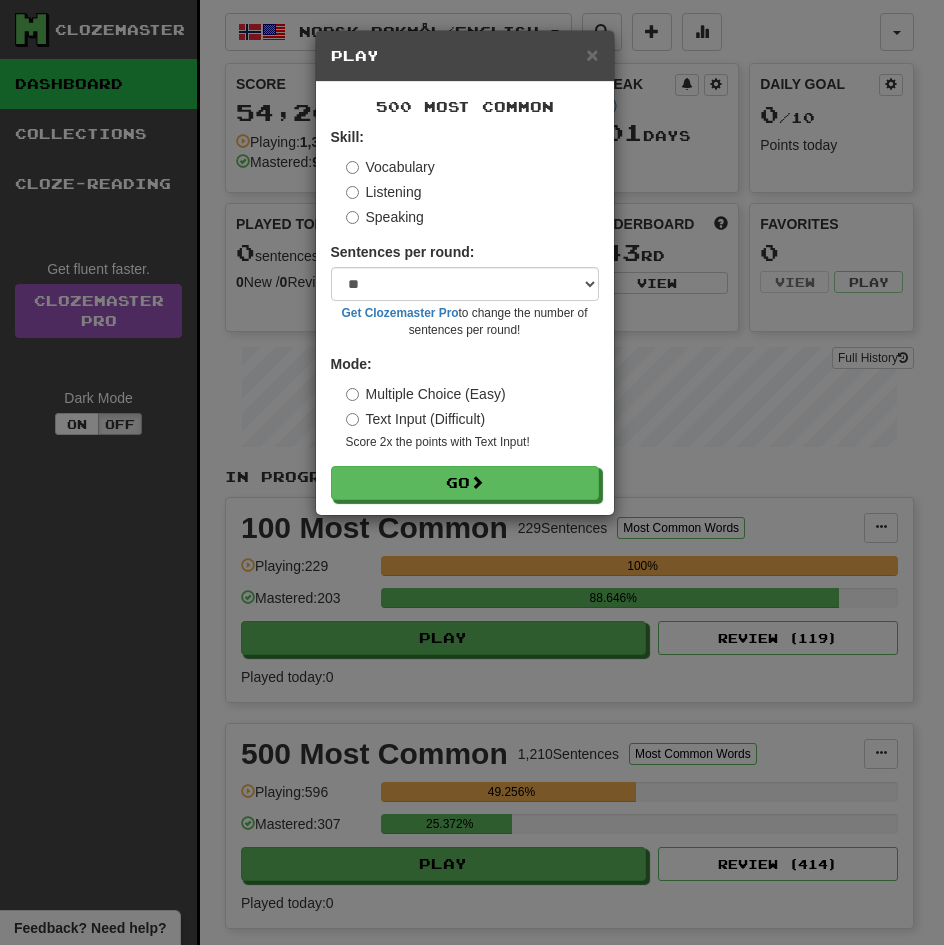 click on "Listening" at bounding box center (384, 192) 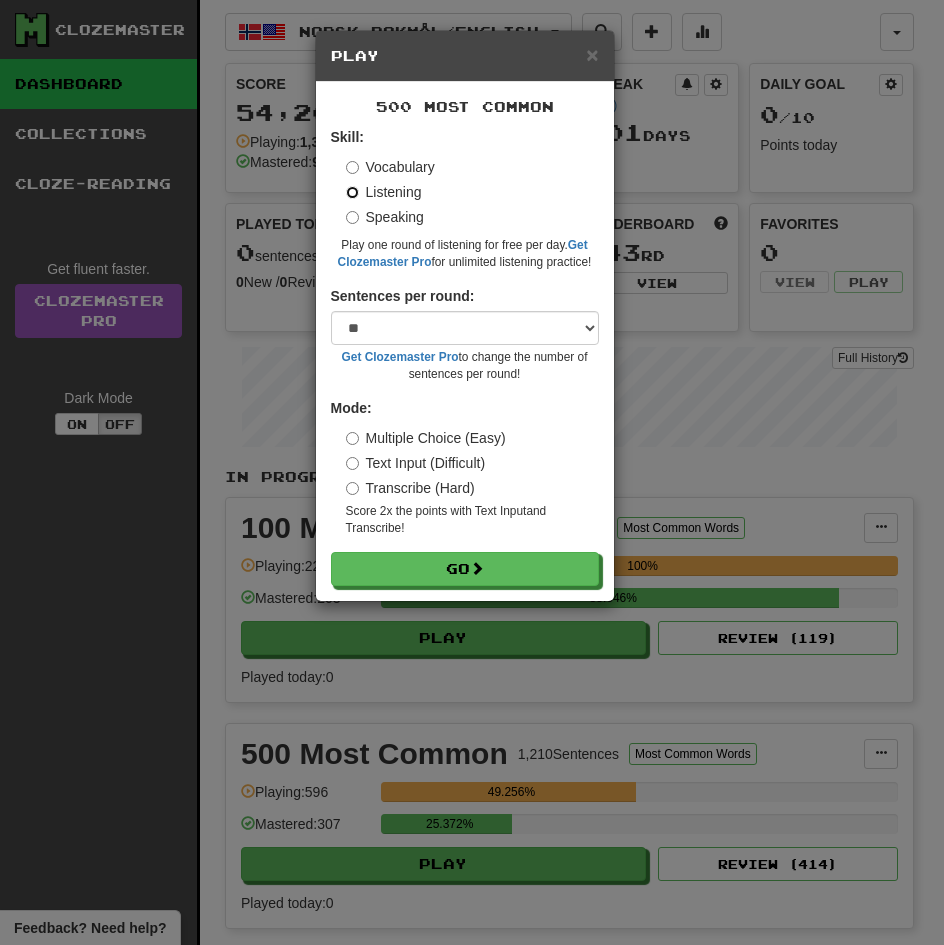 click on "Go" at bounding box center (465, 569) 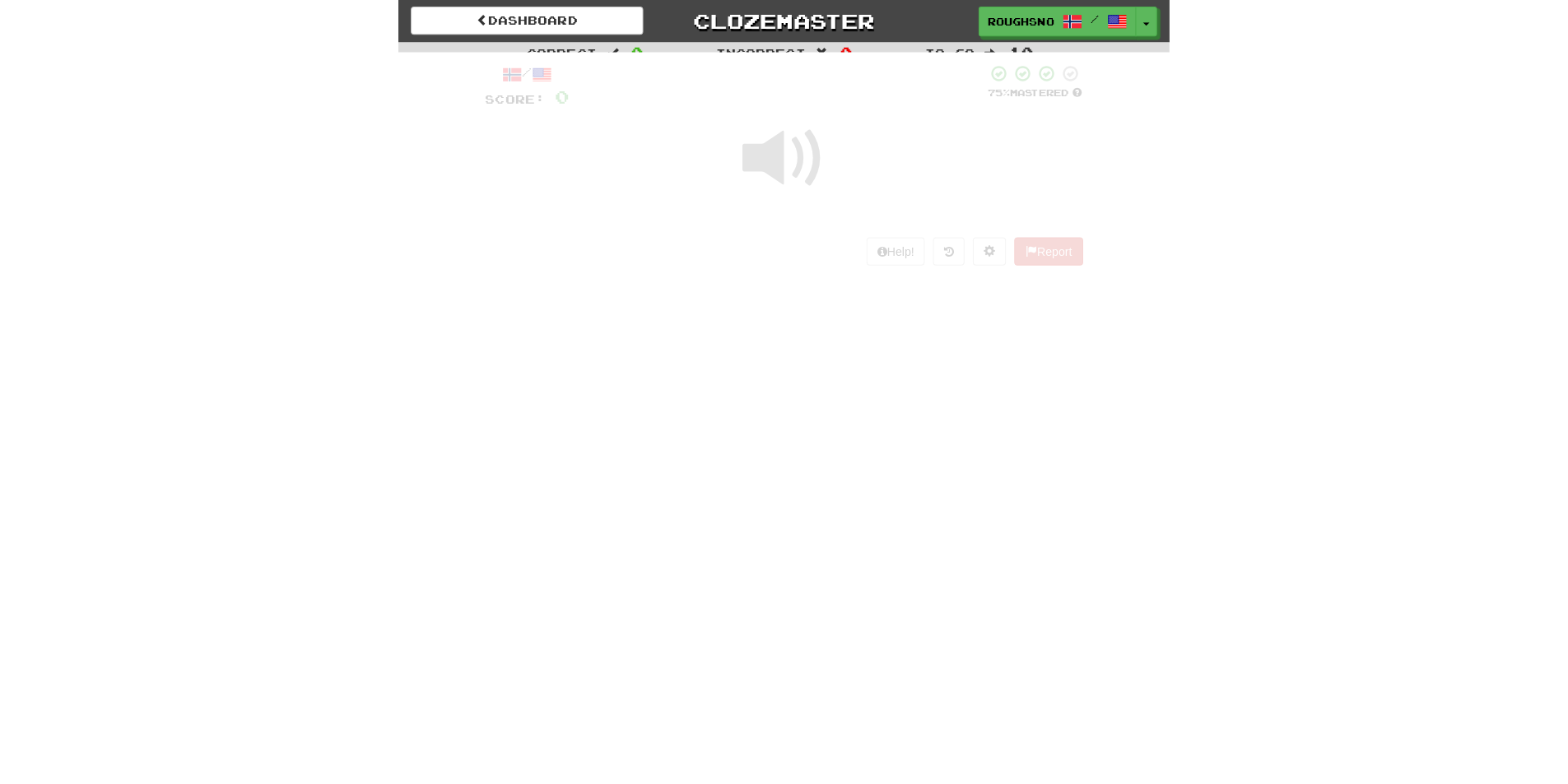 scroll, scrollTop: 0, scrollLeft: 0, axis: both 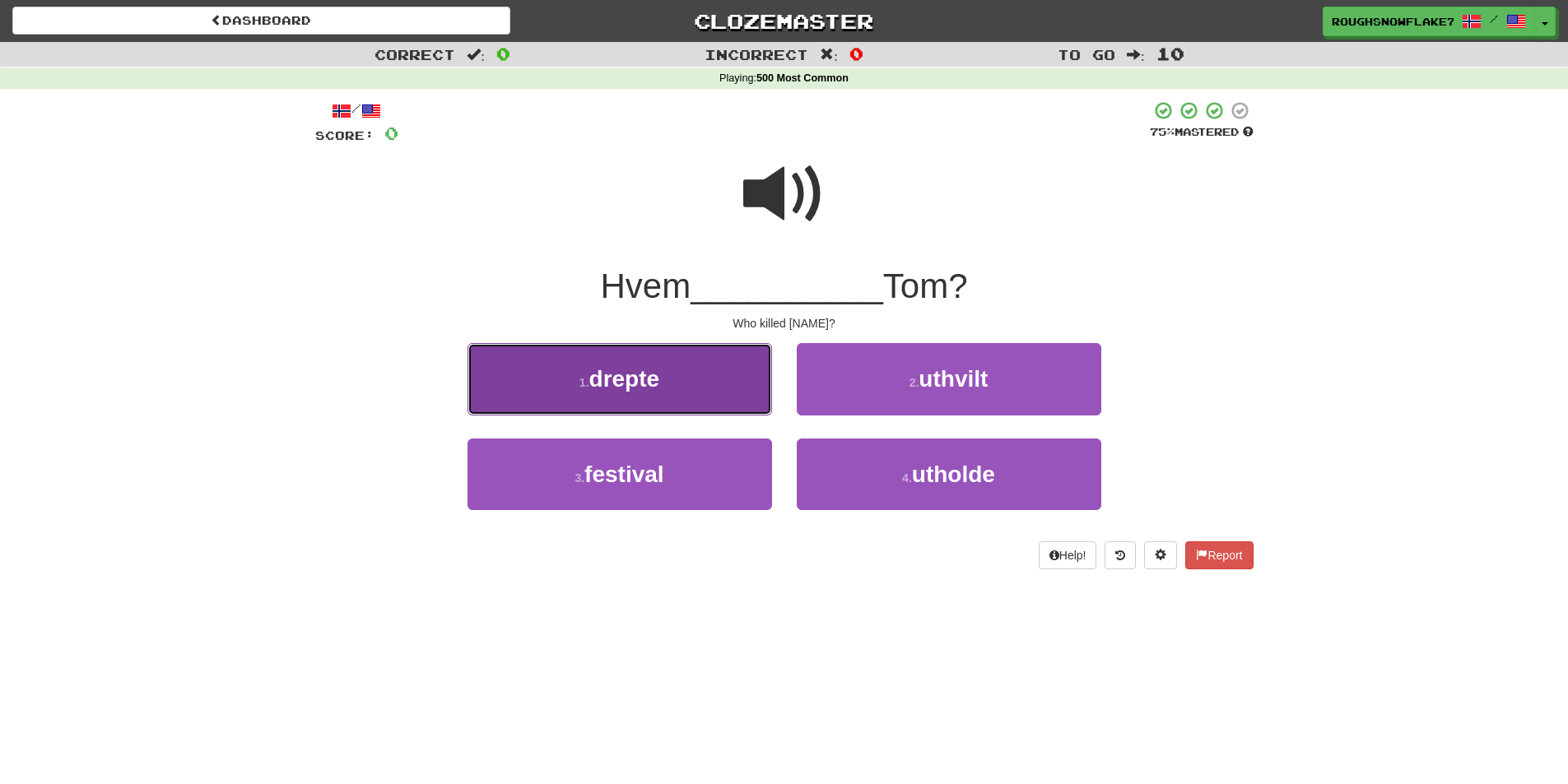 click on "drepte" at bounding box center [625, 378] 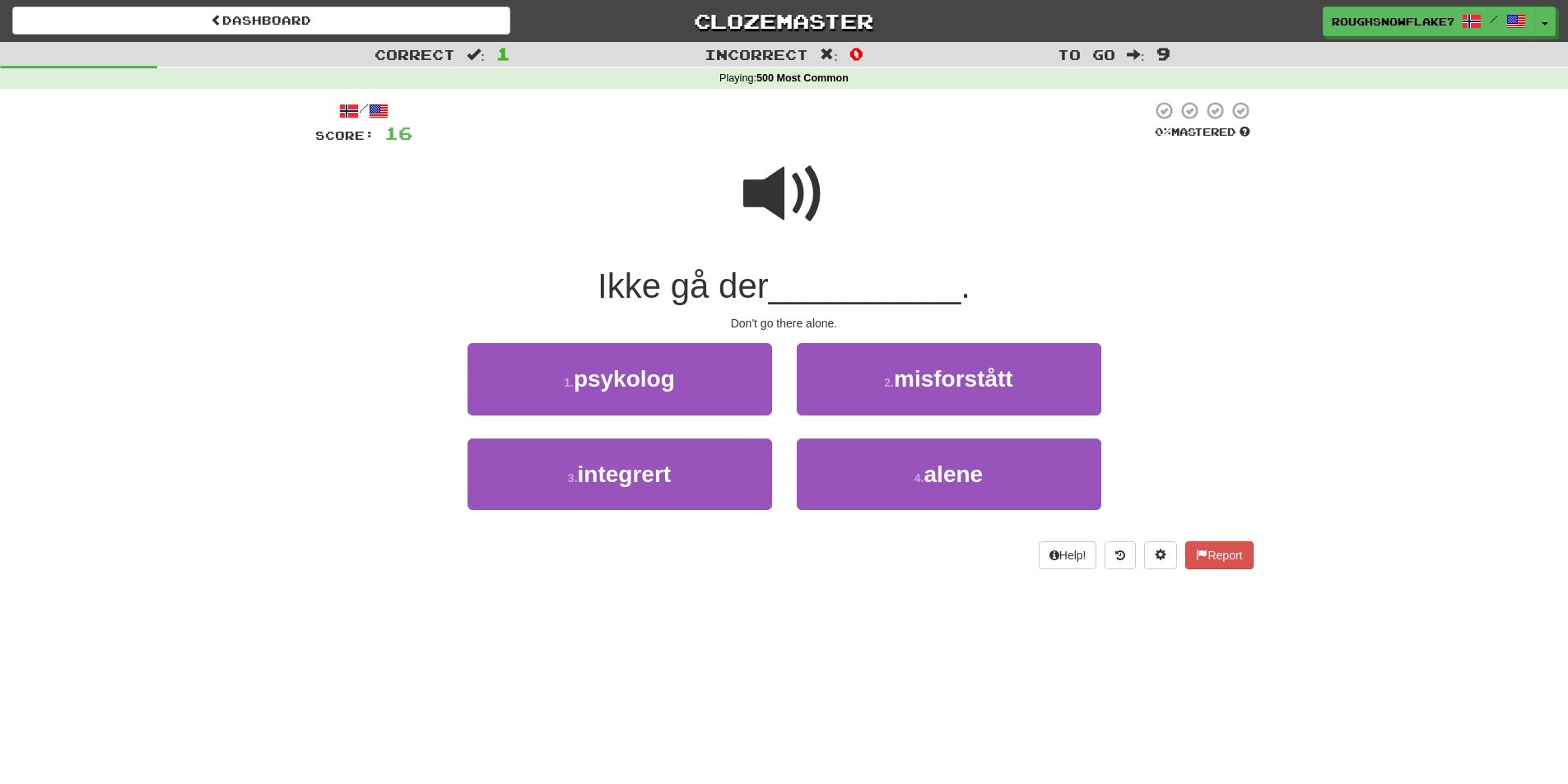 click at bounding box center [784, 205] 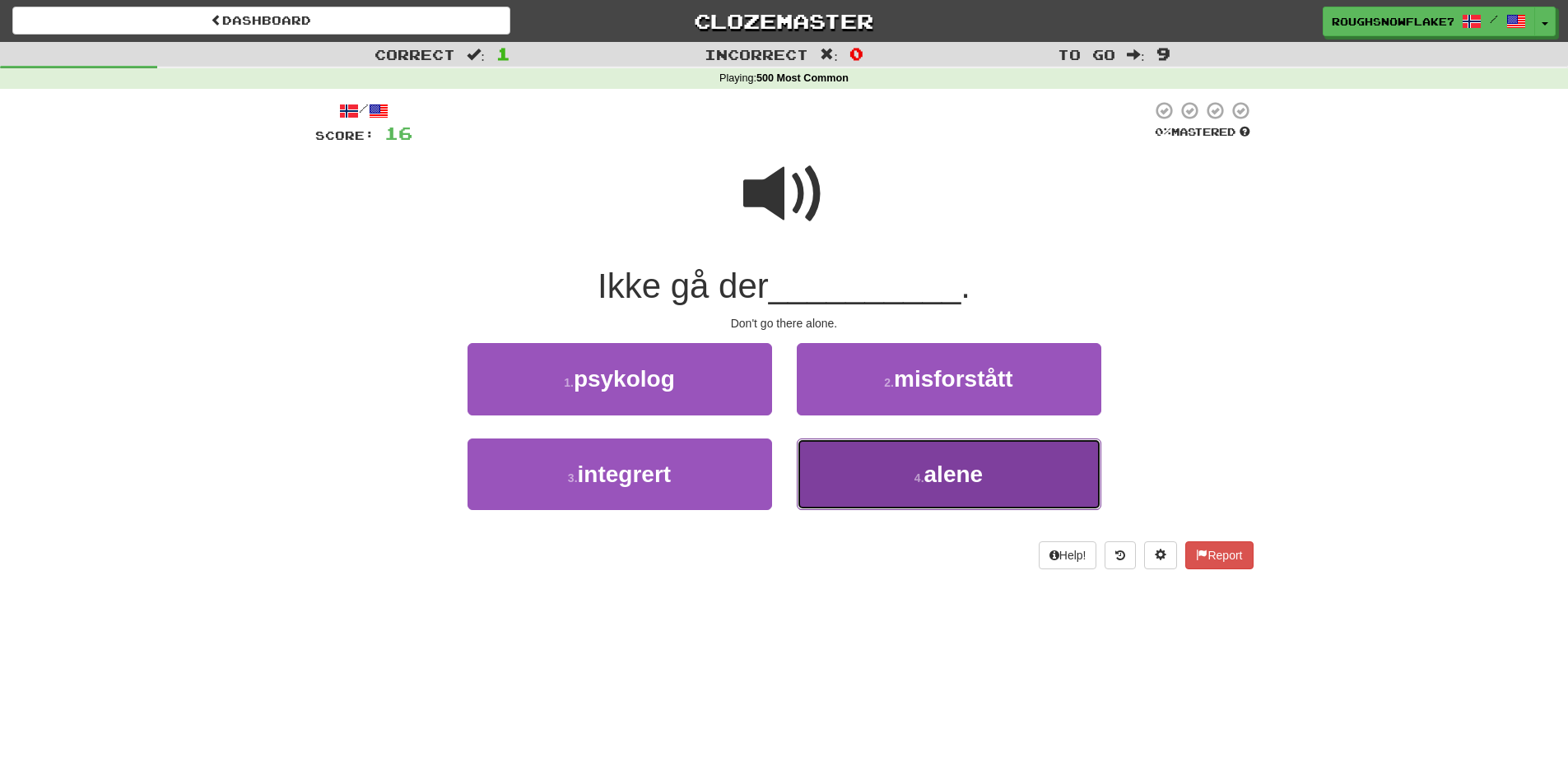 click on "4 .  alene" at bounding box center (949, 474) 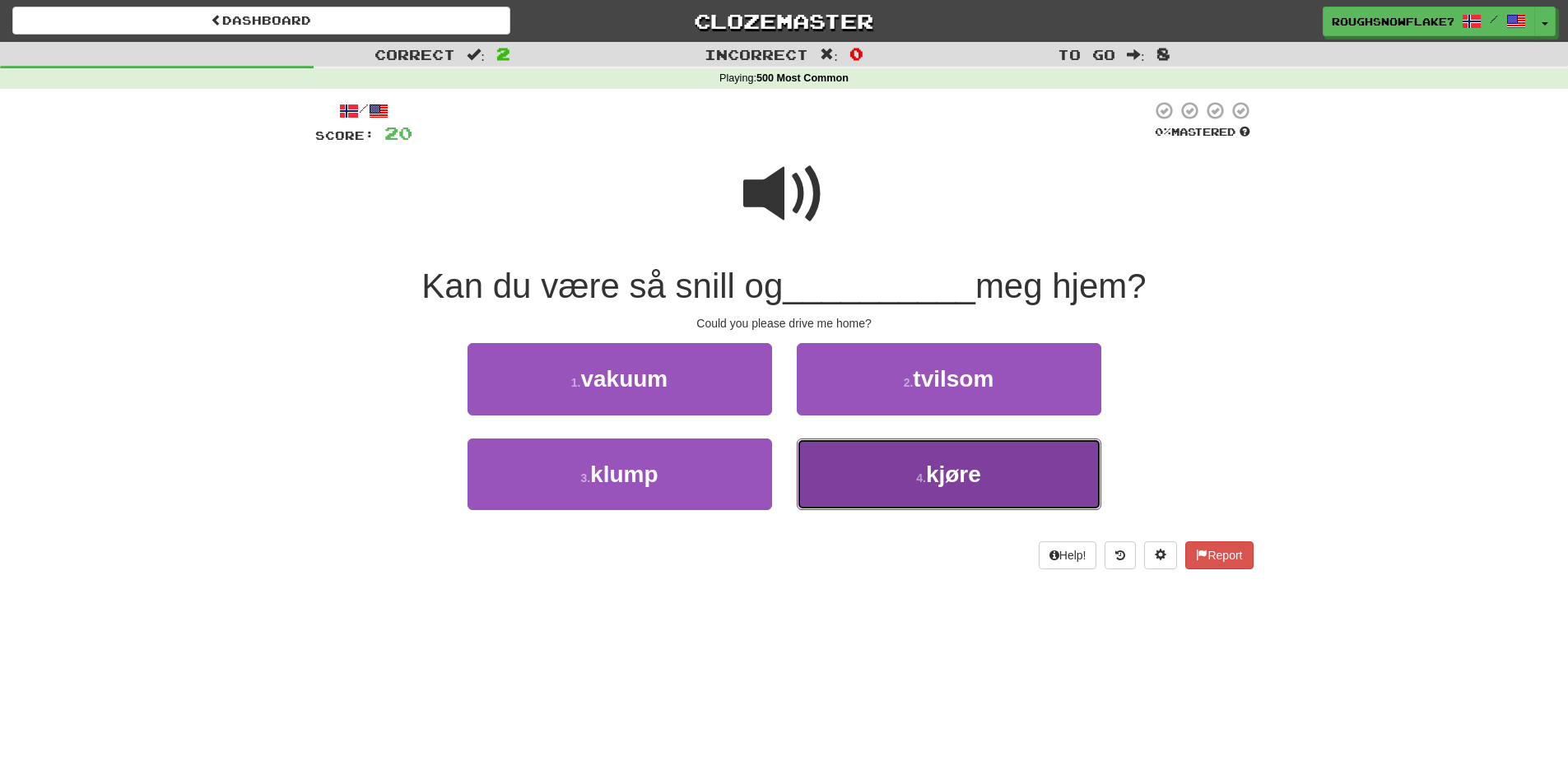 click on "4 ." at bounding box center (921, 478) 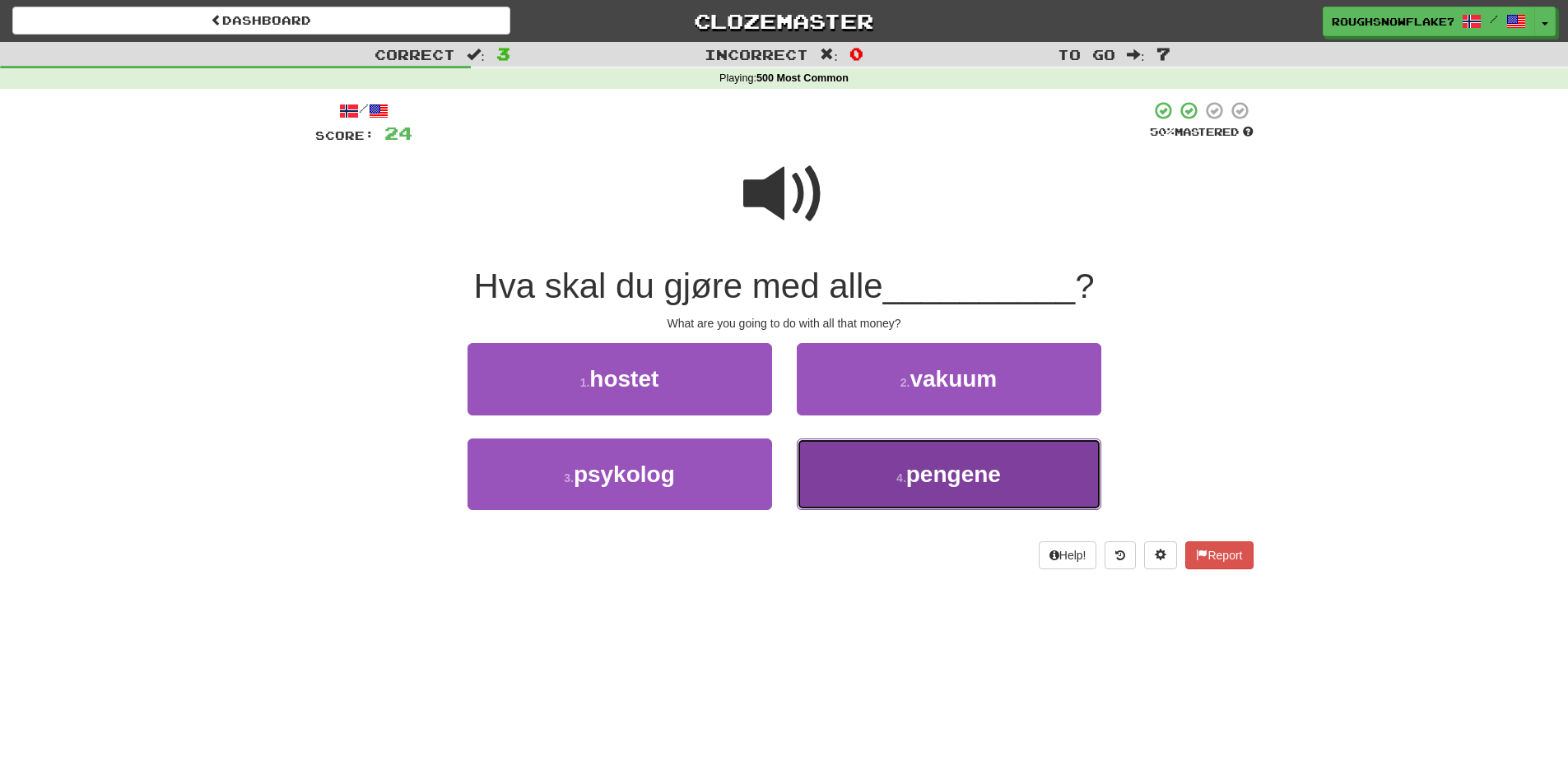 click on "pengene" at bounding box center [953, 474] 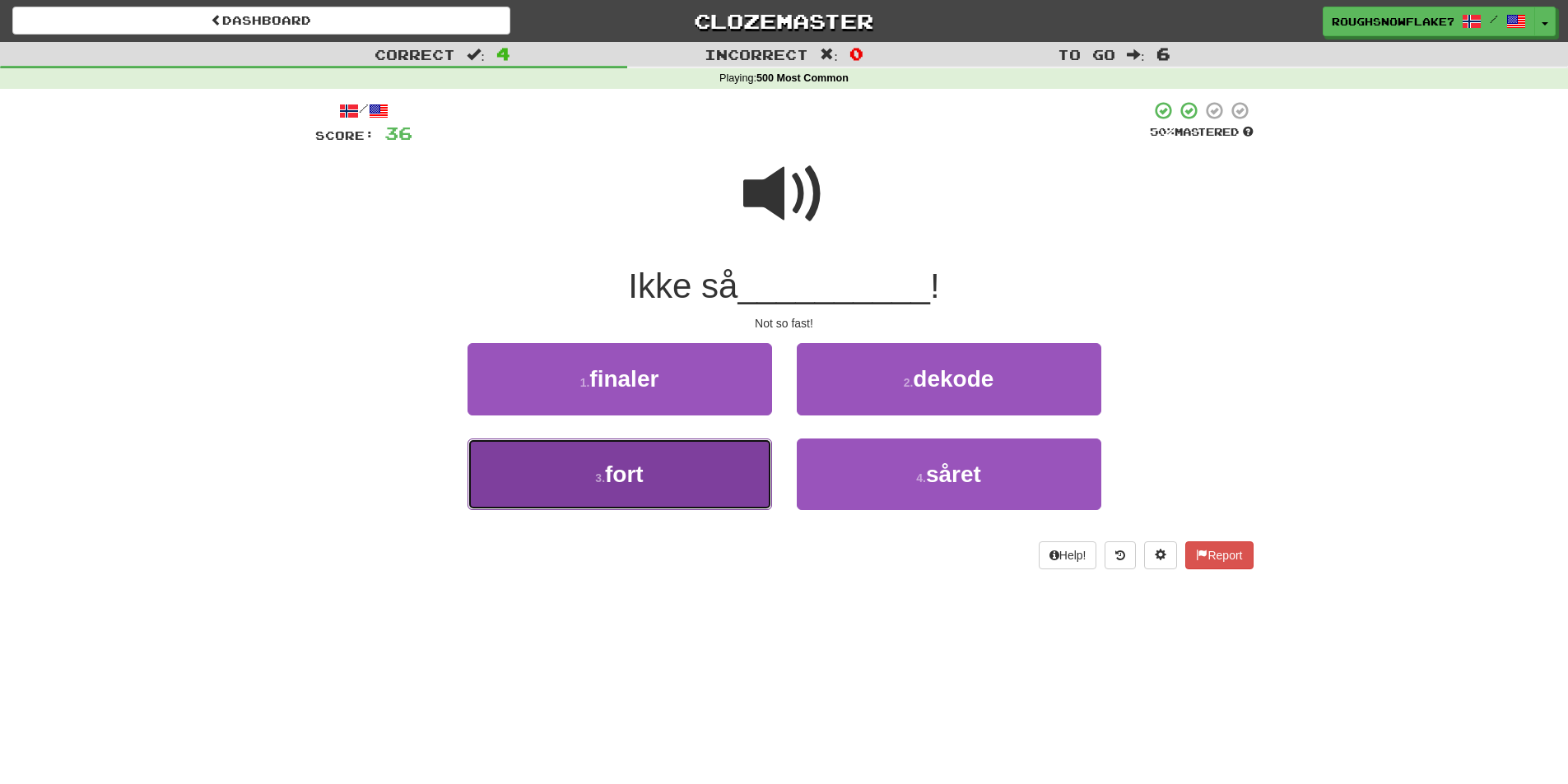 click on "3 .  fort" at bounding box center (620, 474) 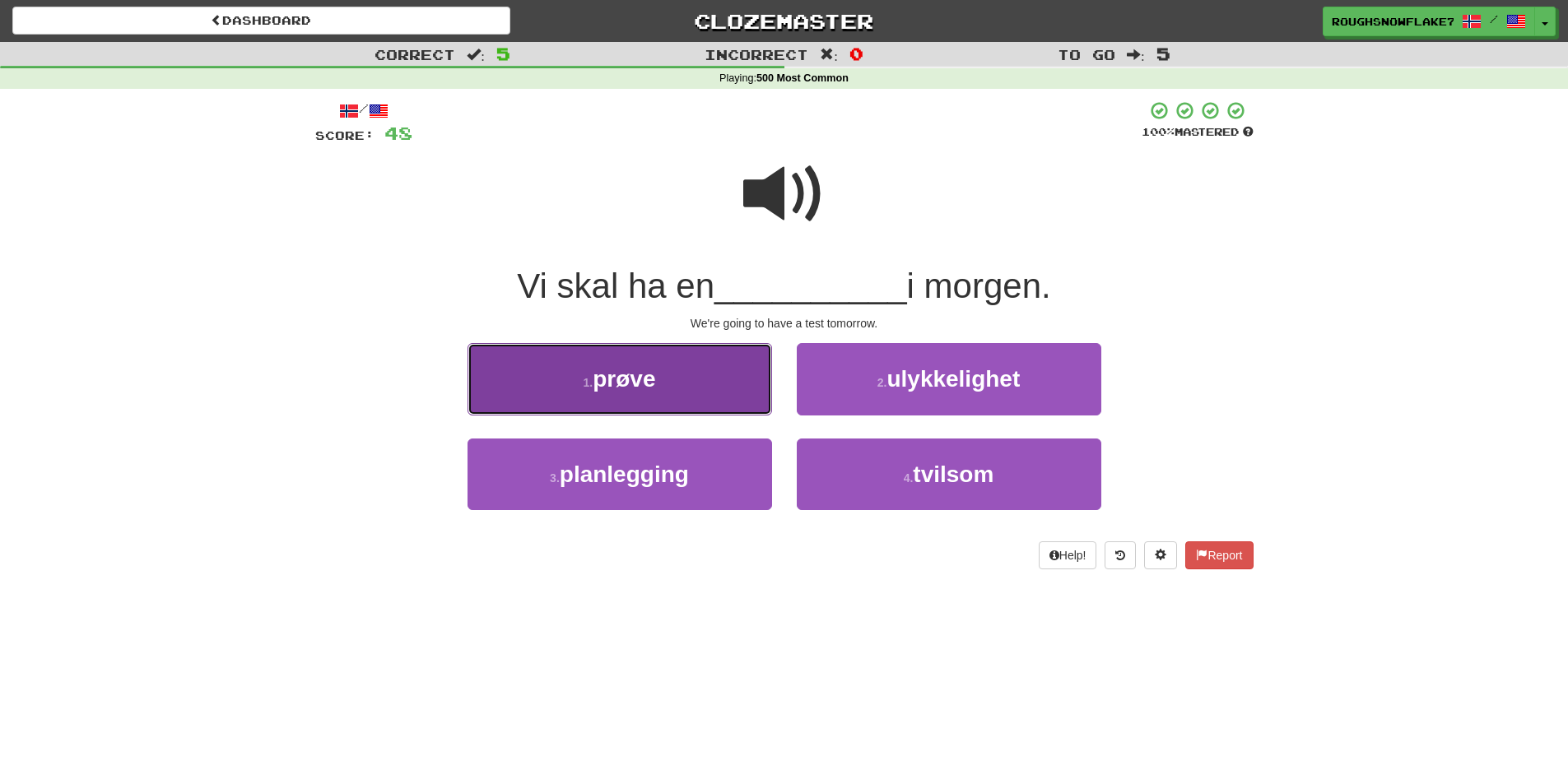 click on "1 .  prøve" at bounding box center [620, 378] 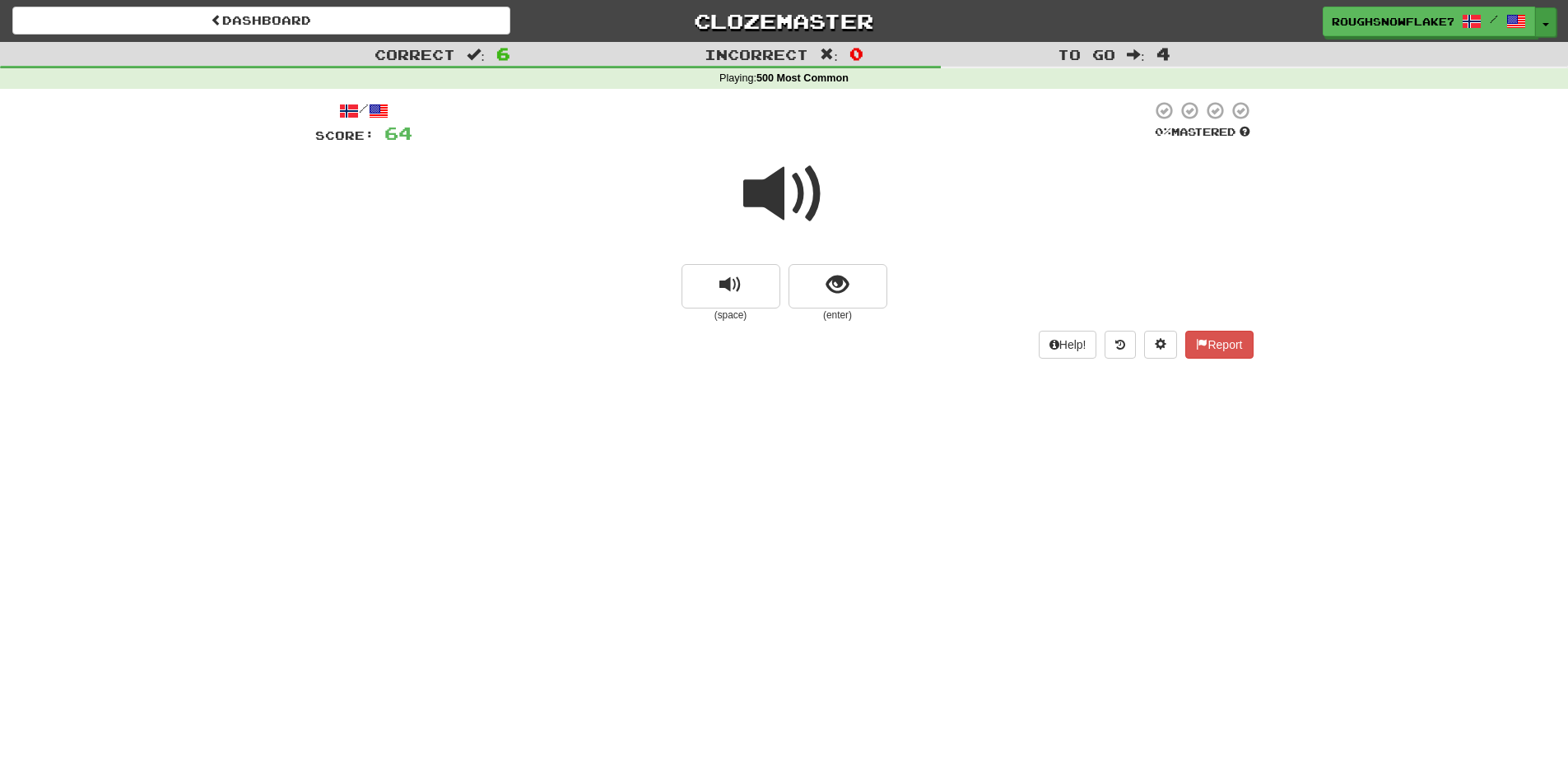 click on "Toggle Dropdown" at bounding box center (1546, 22) 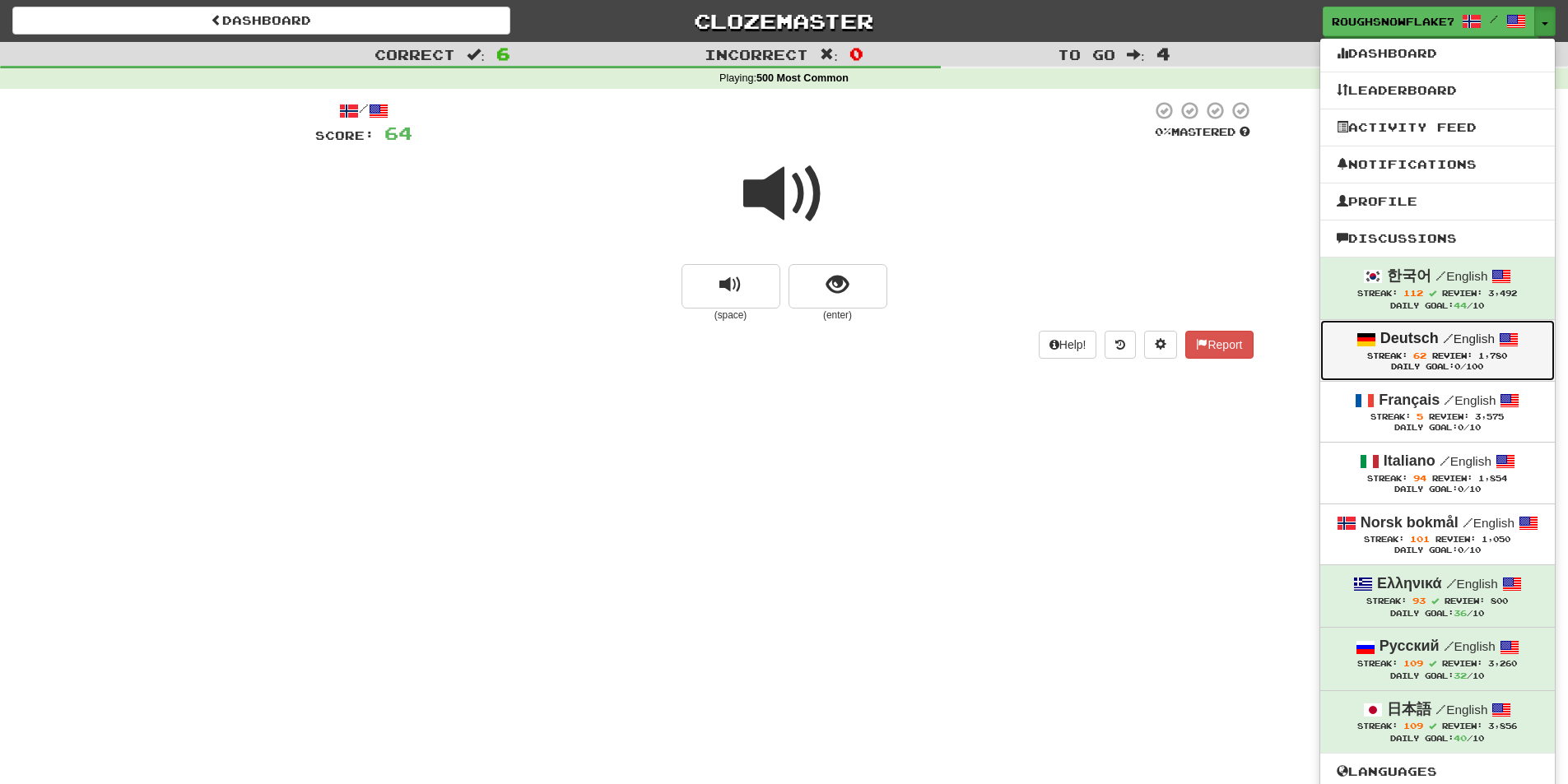 click at bounding box center [1509, 340] 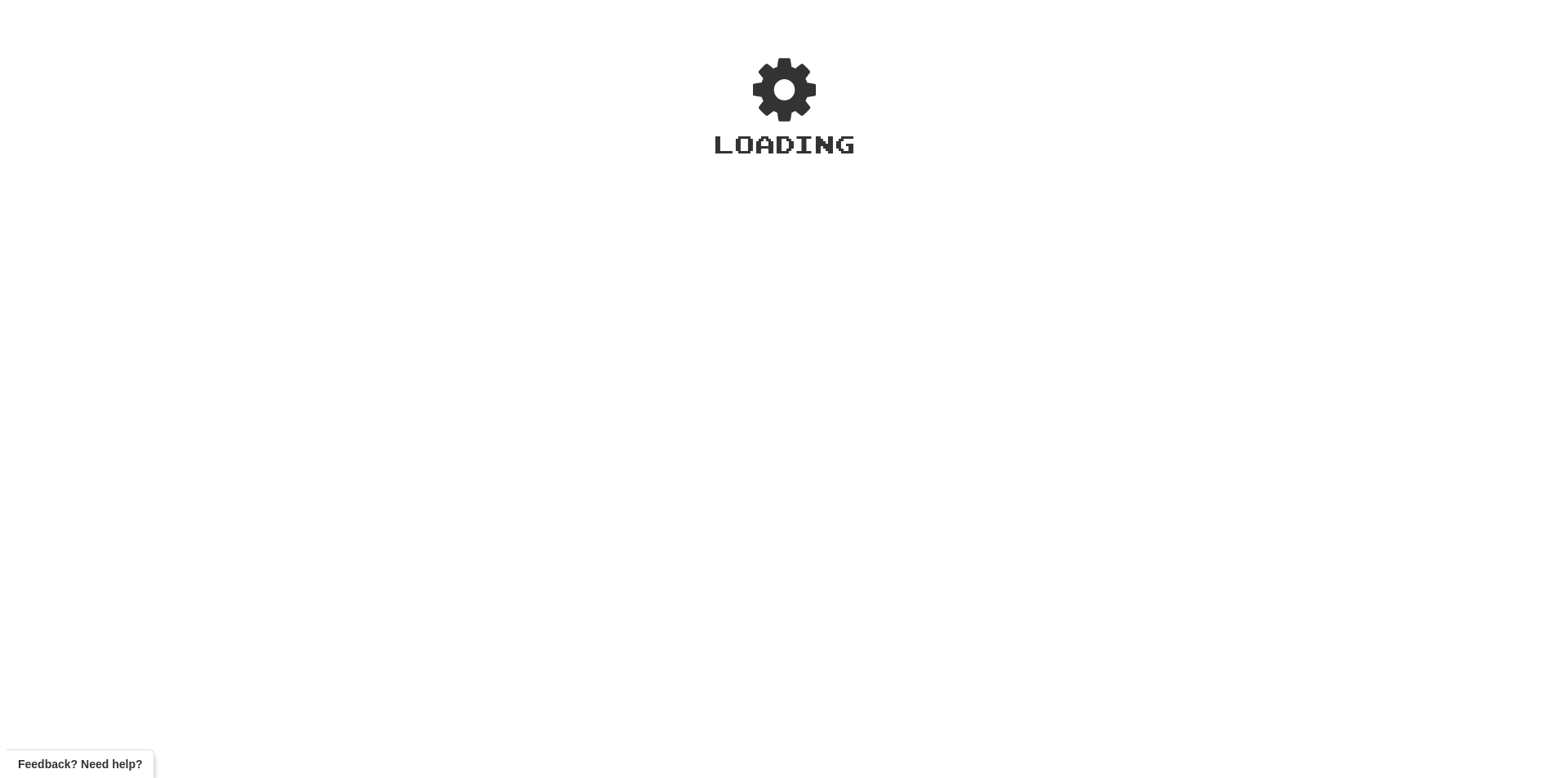 scroll, scrollTop: 0, scrollLeft: 0, axis: both 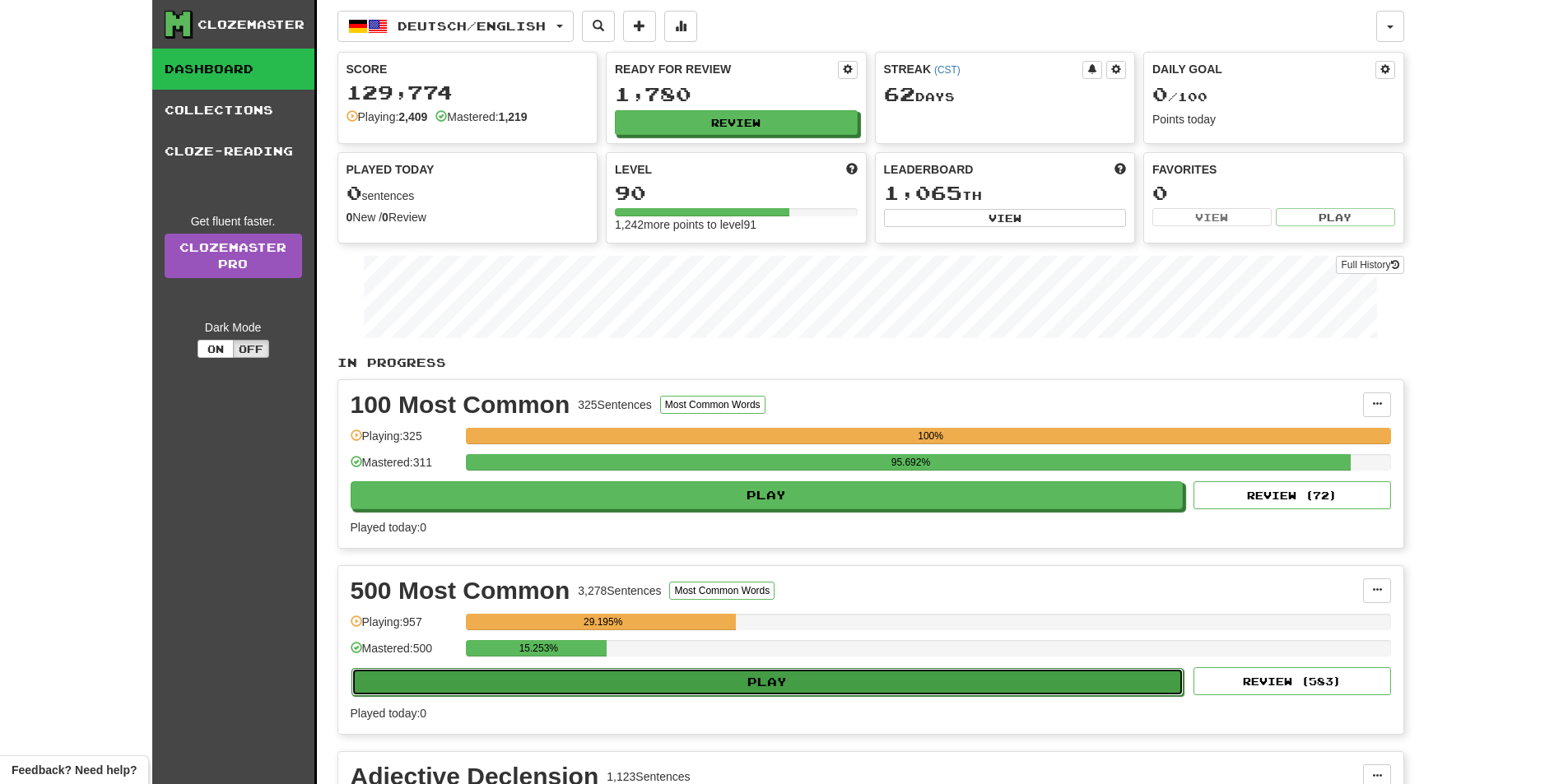 click on "Play" at bounding box center (768, 682) 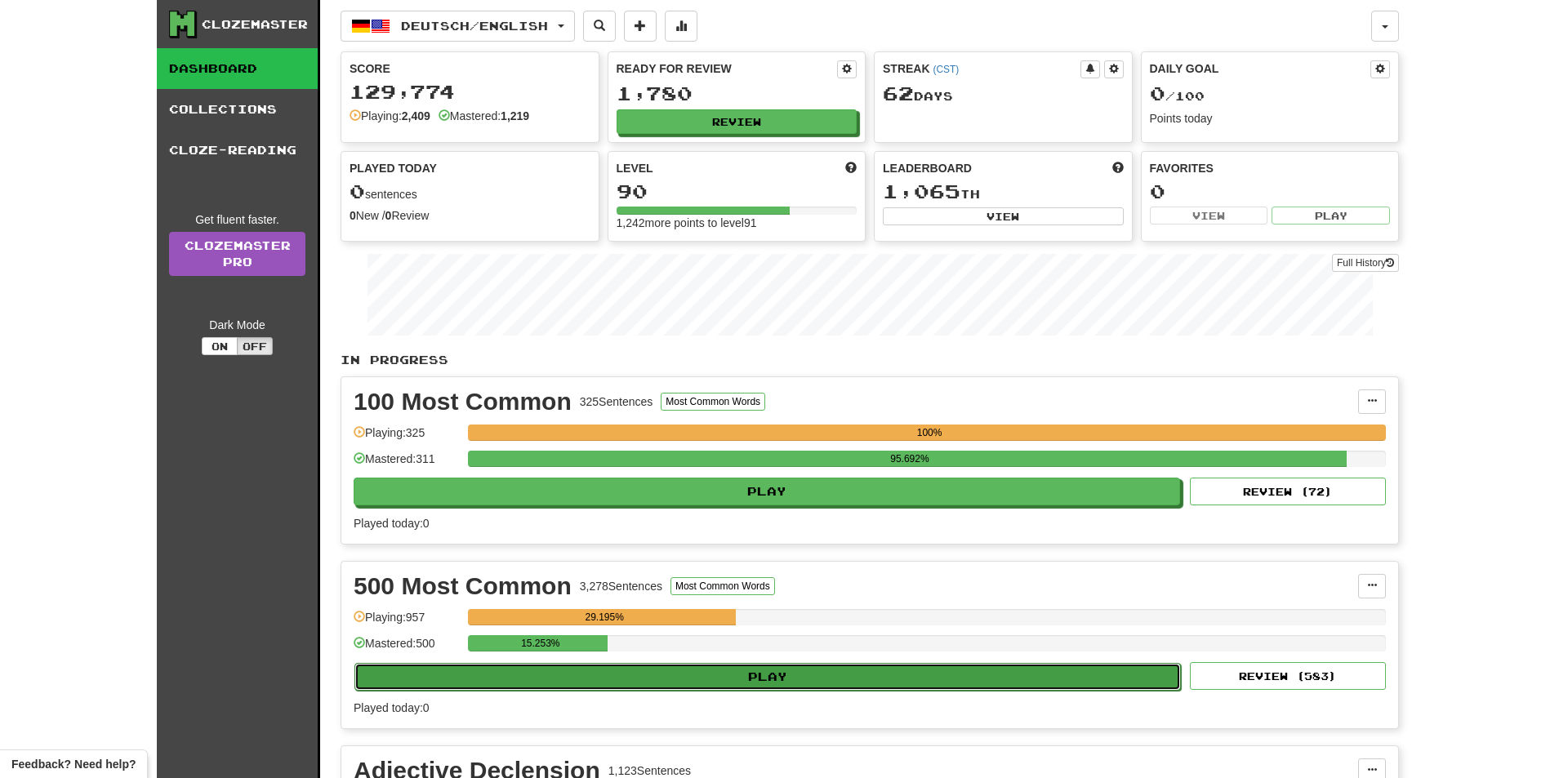 select on "**" 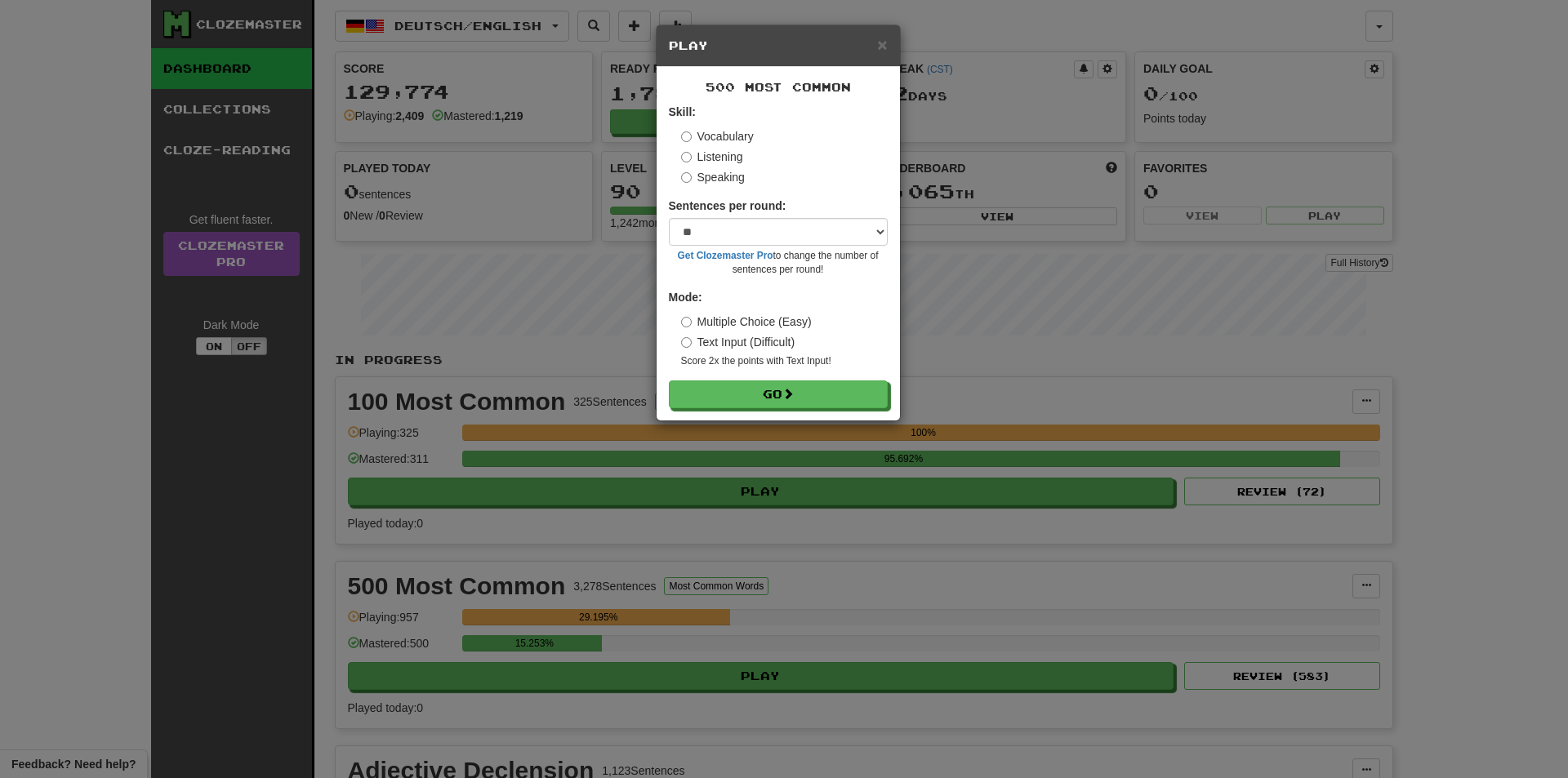 click on "Listening" at bounding box center (712, 157) 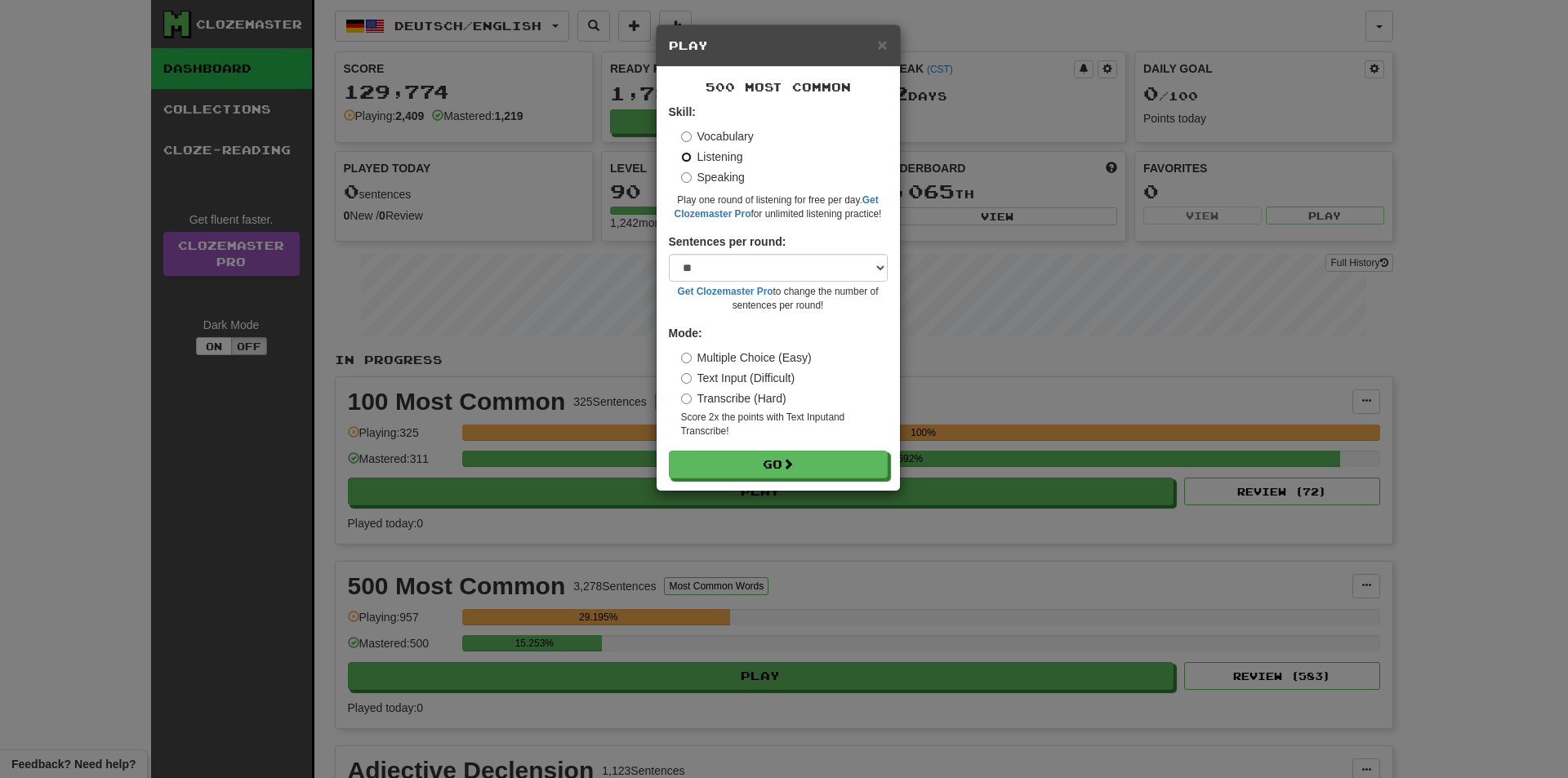 click on "Go" at bounding box center (778, 465) 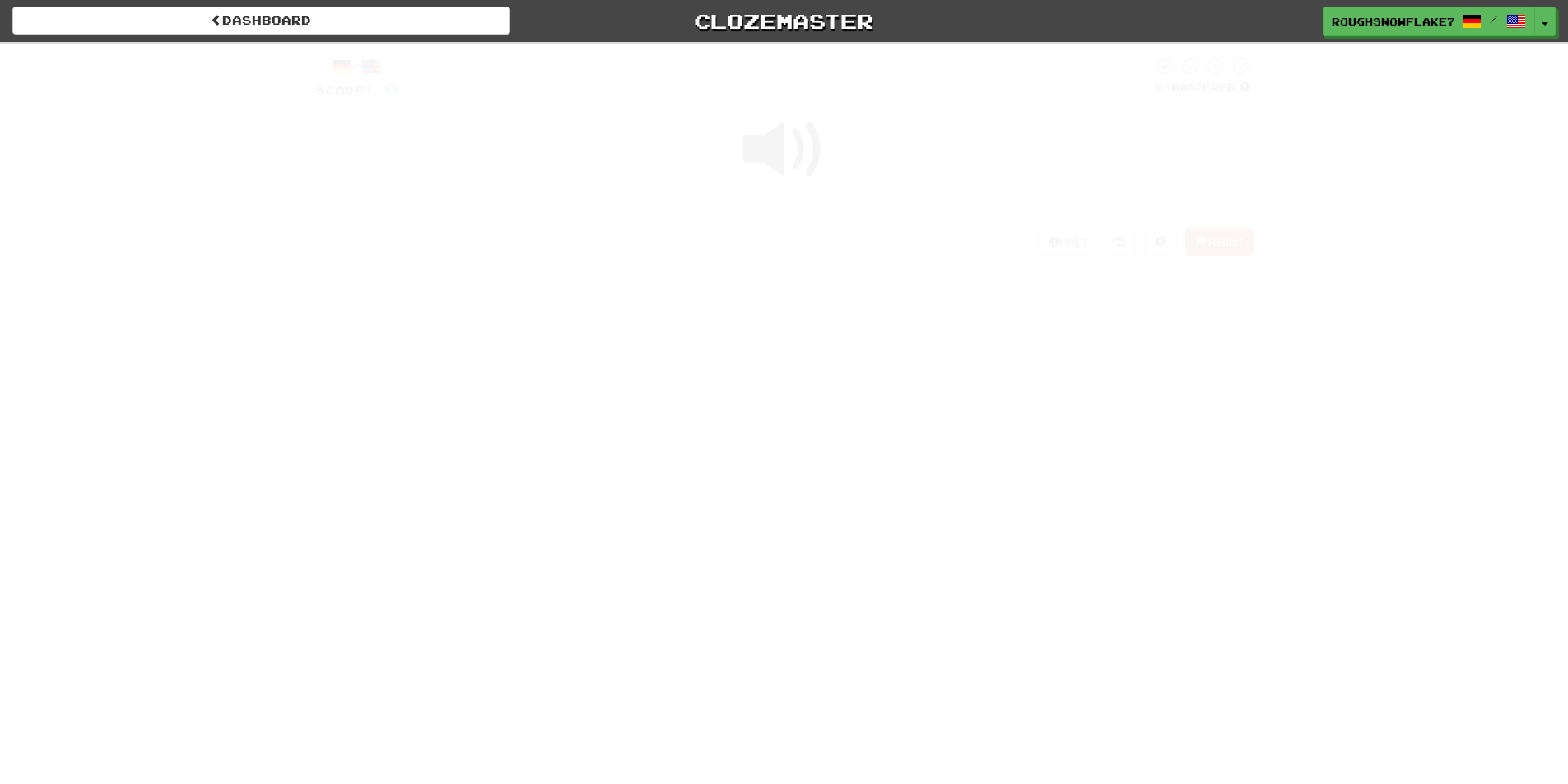 scroll, scrollTop: 0, scrollLeft: 0, axis: both 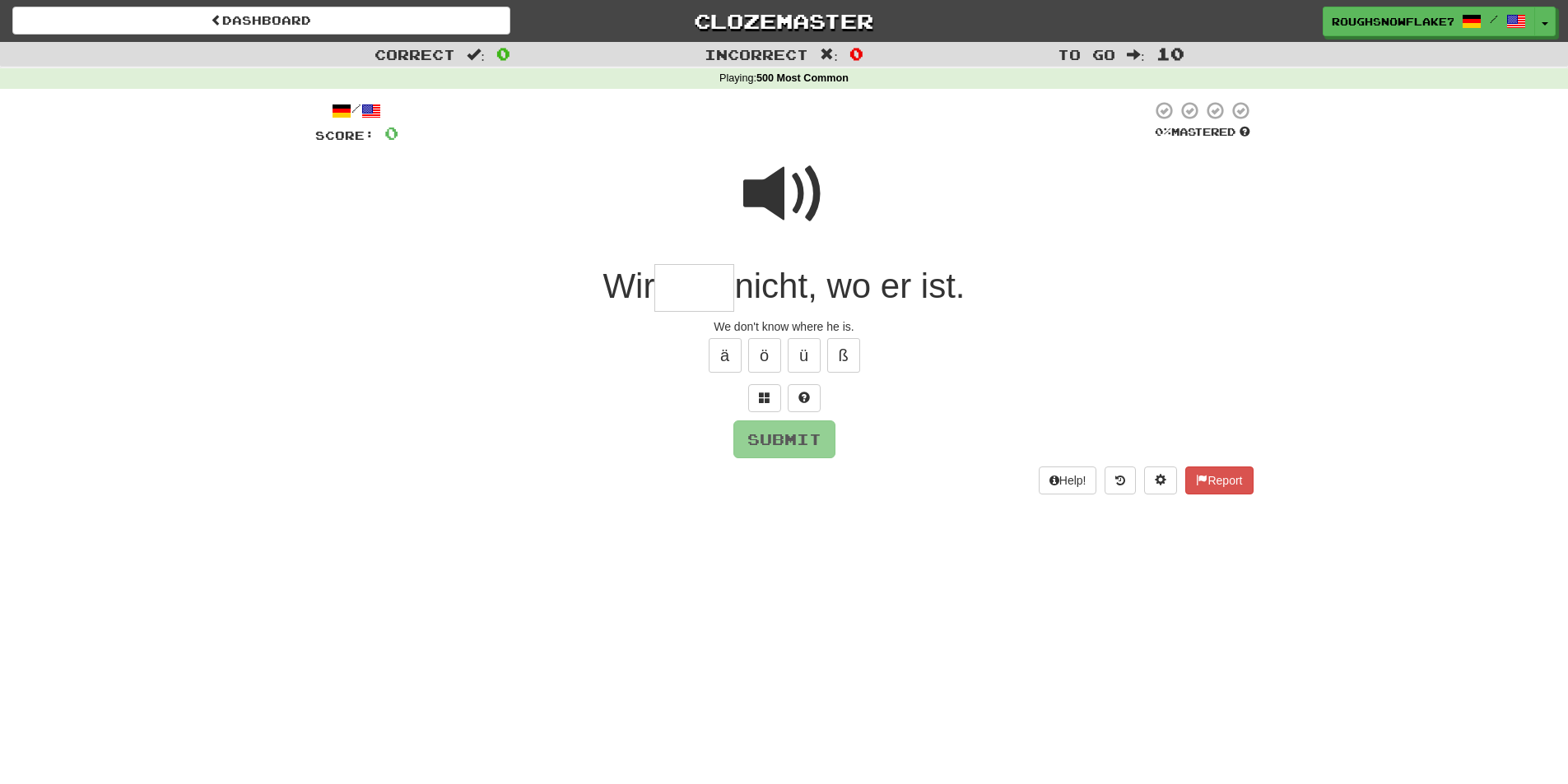 click at bounding box center [784, 194] 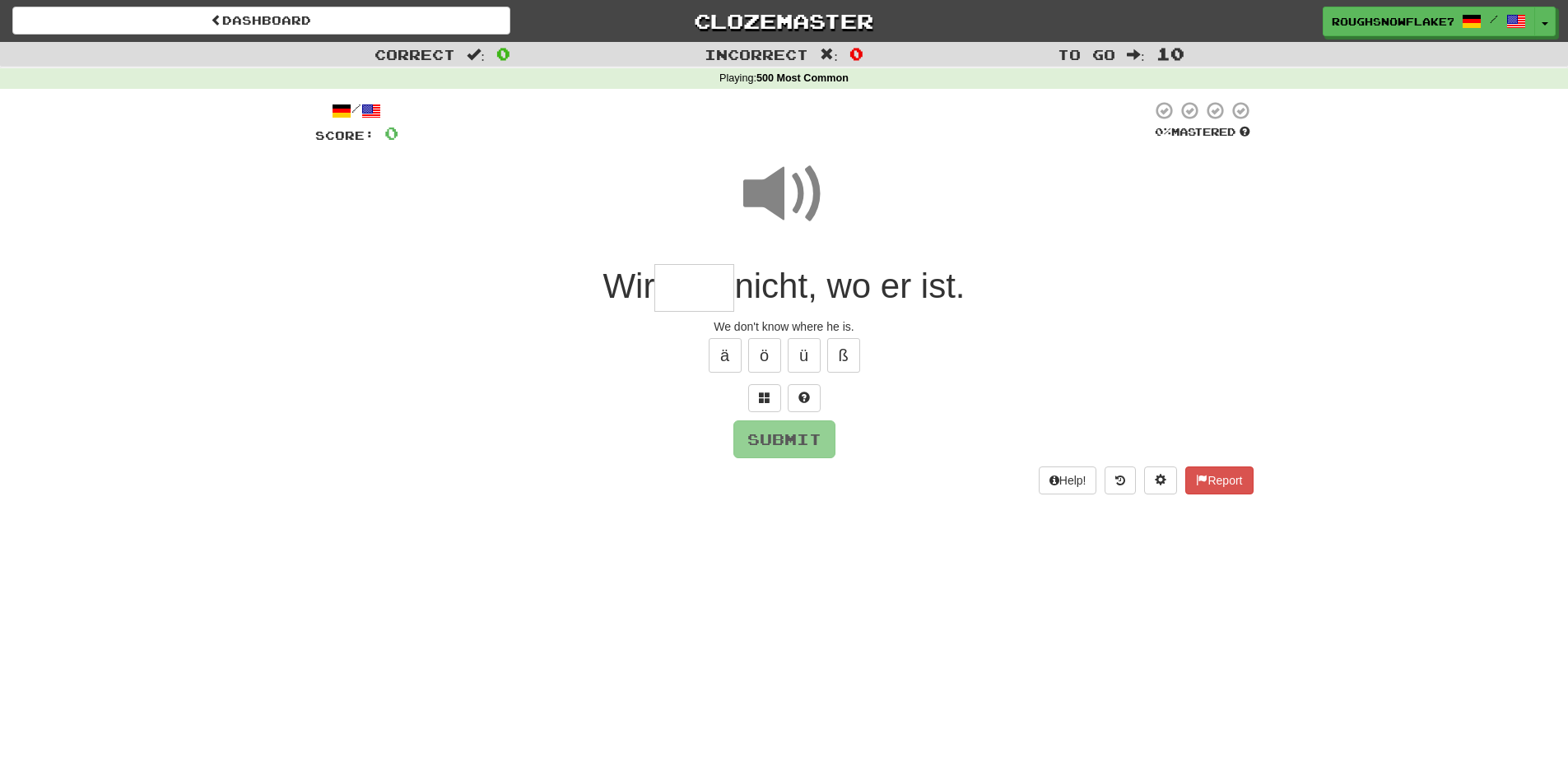 click at bounding box center (694, 288) 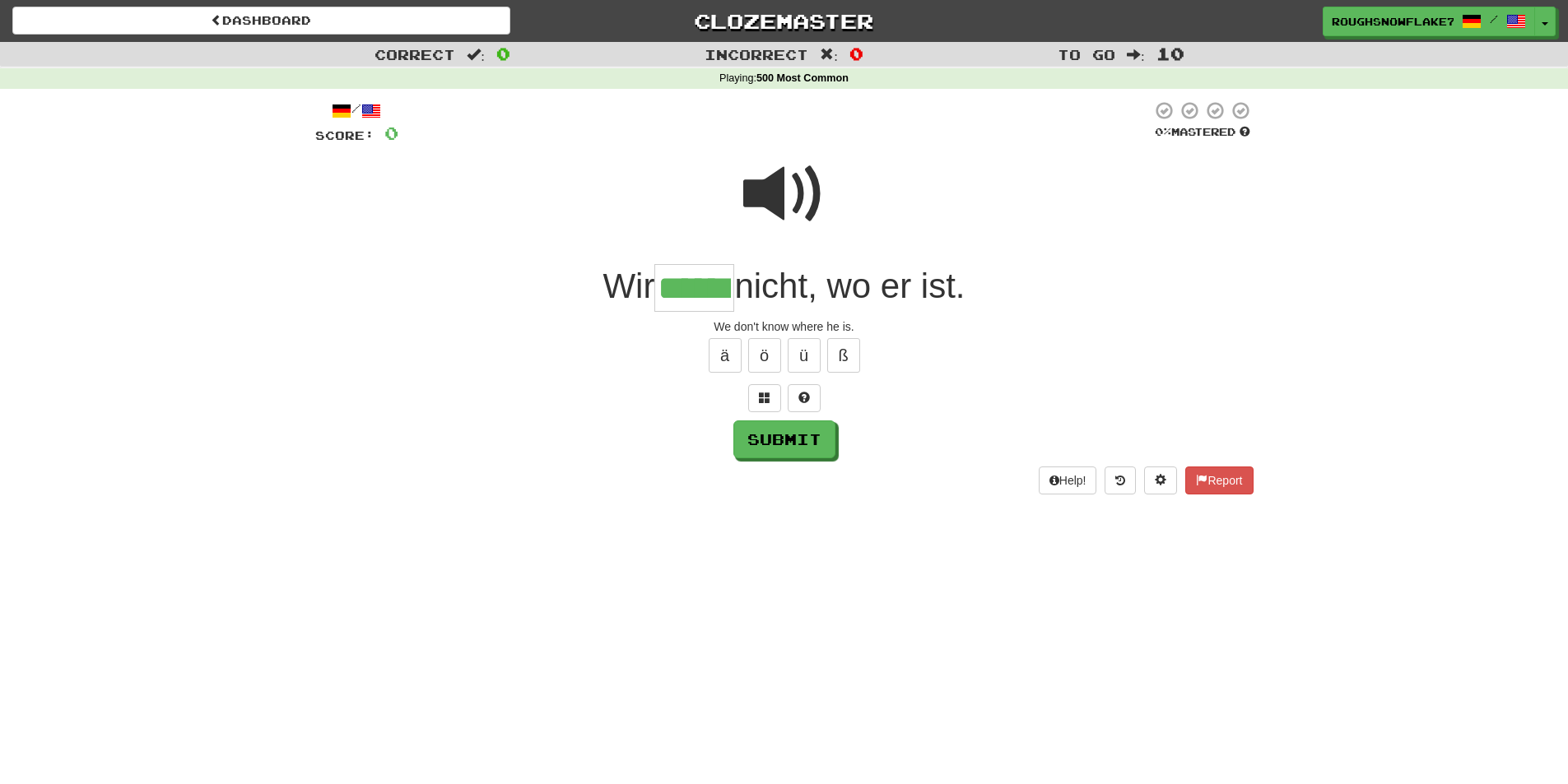 type on "******" 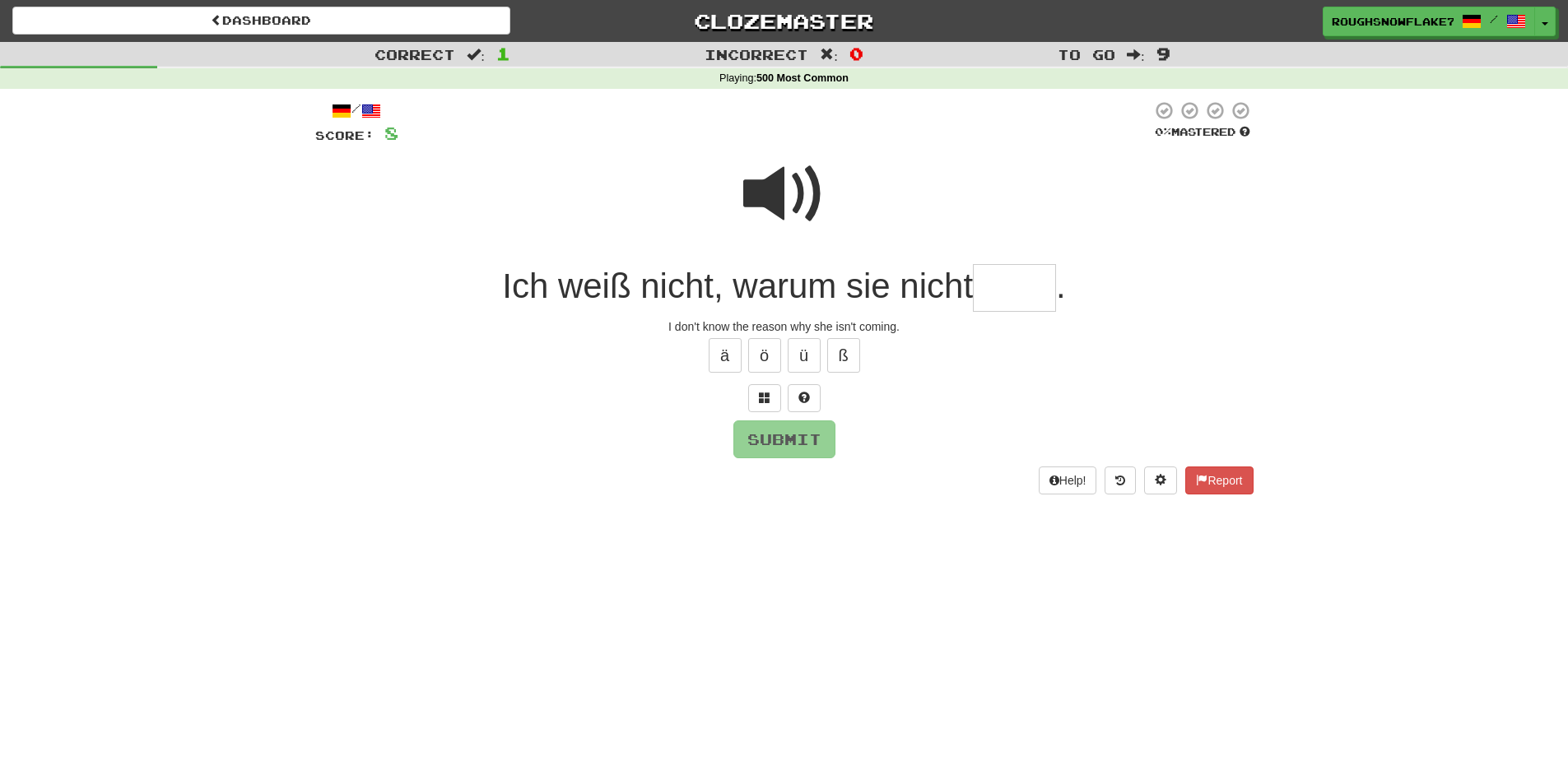 click at bounding box center [784, 194] 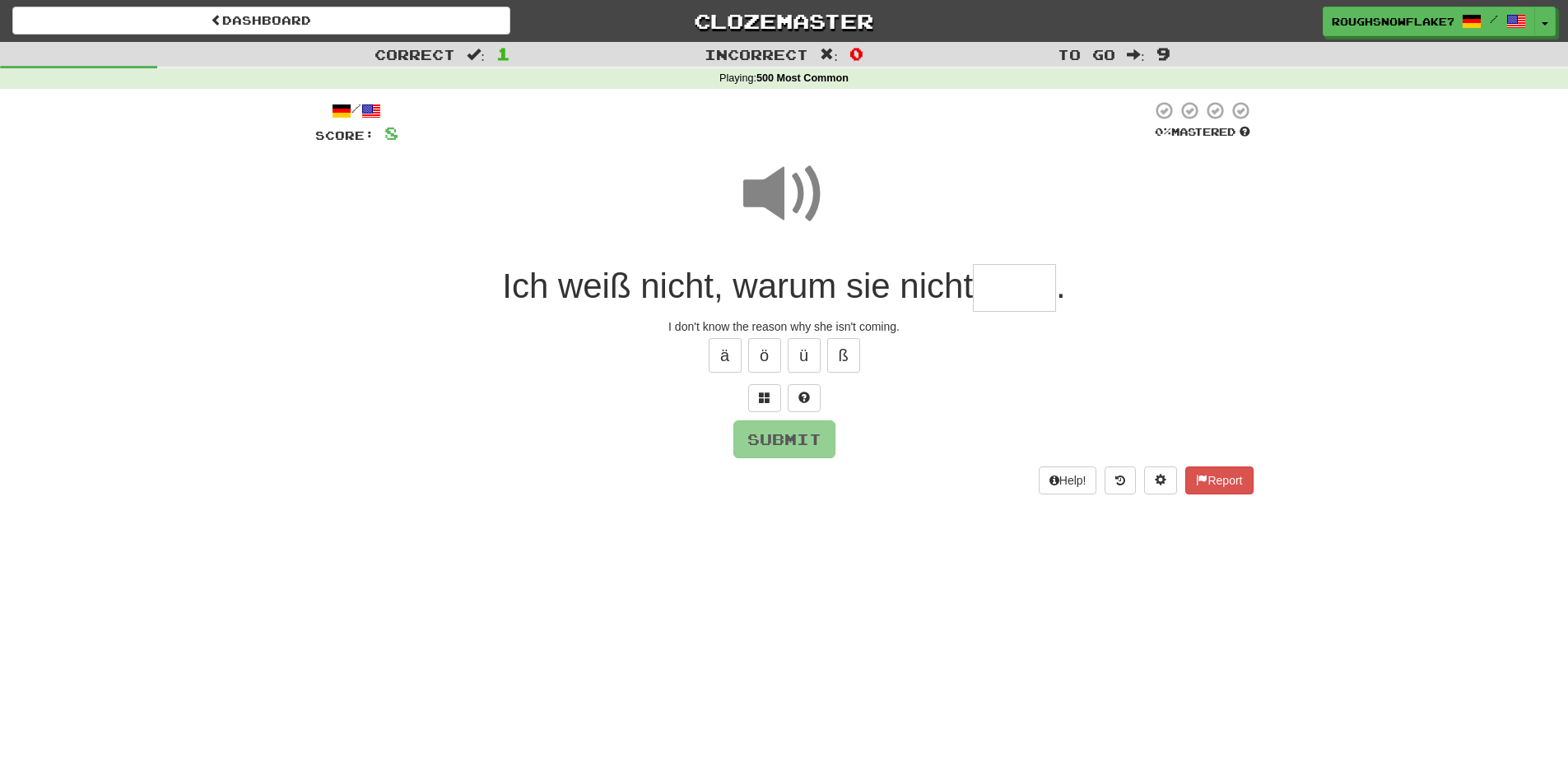 click at bounding box center (1014, 288) 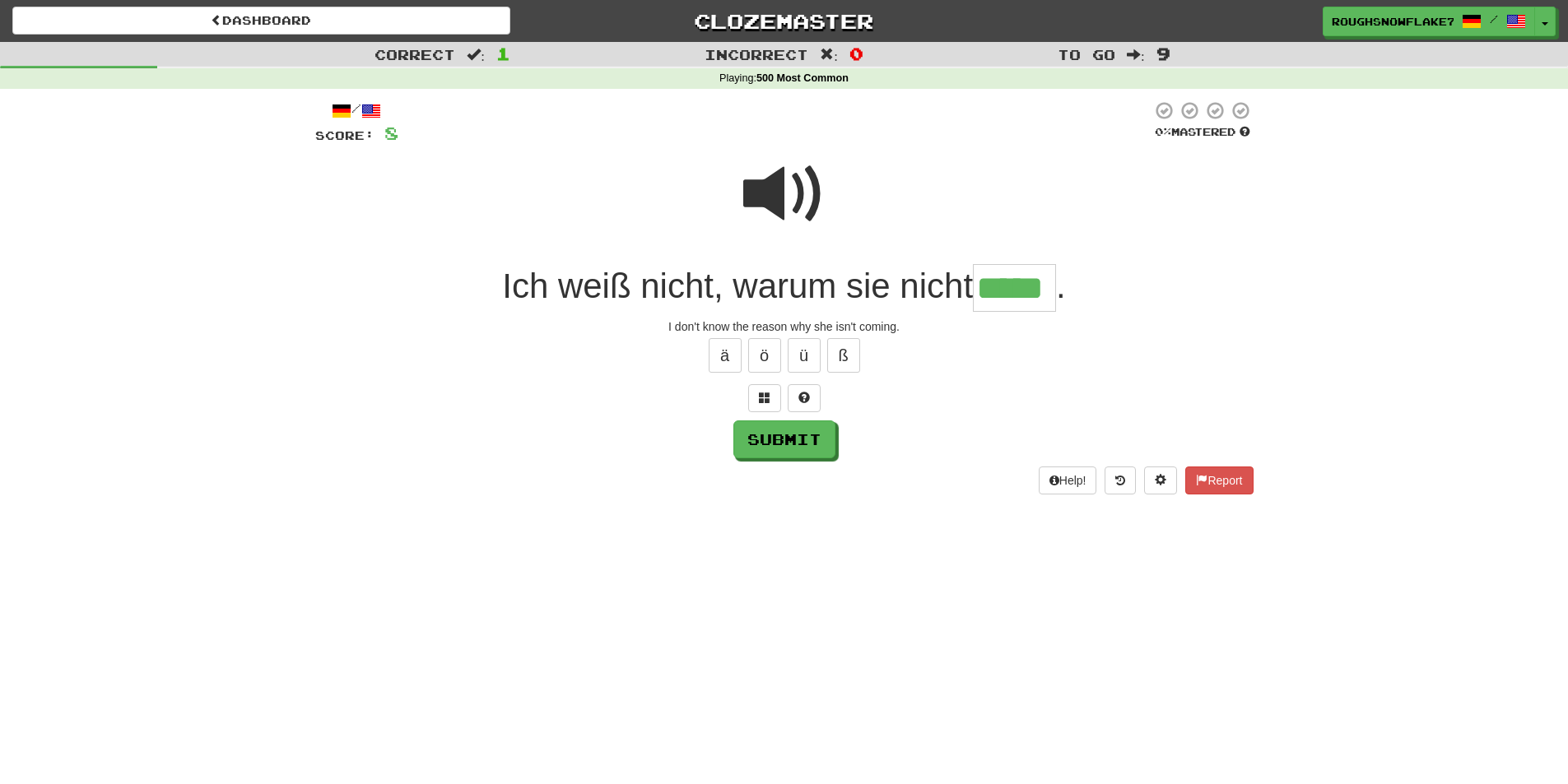 type on "*****" 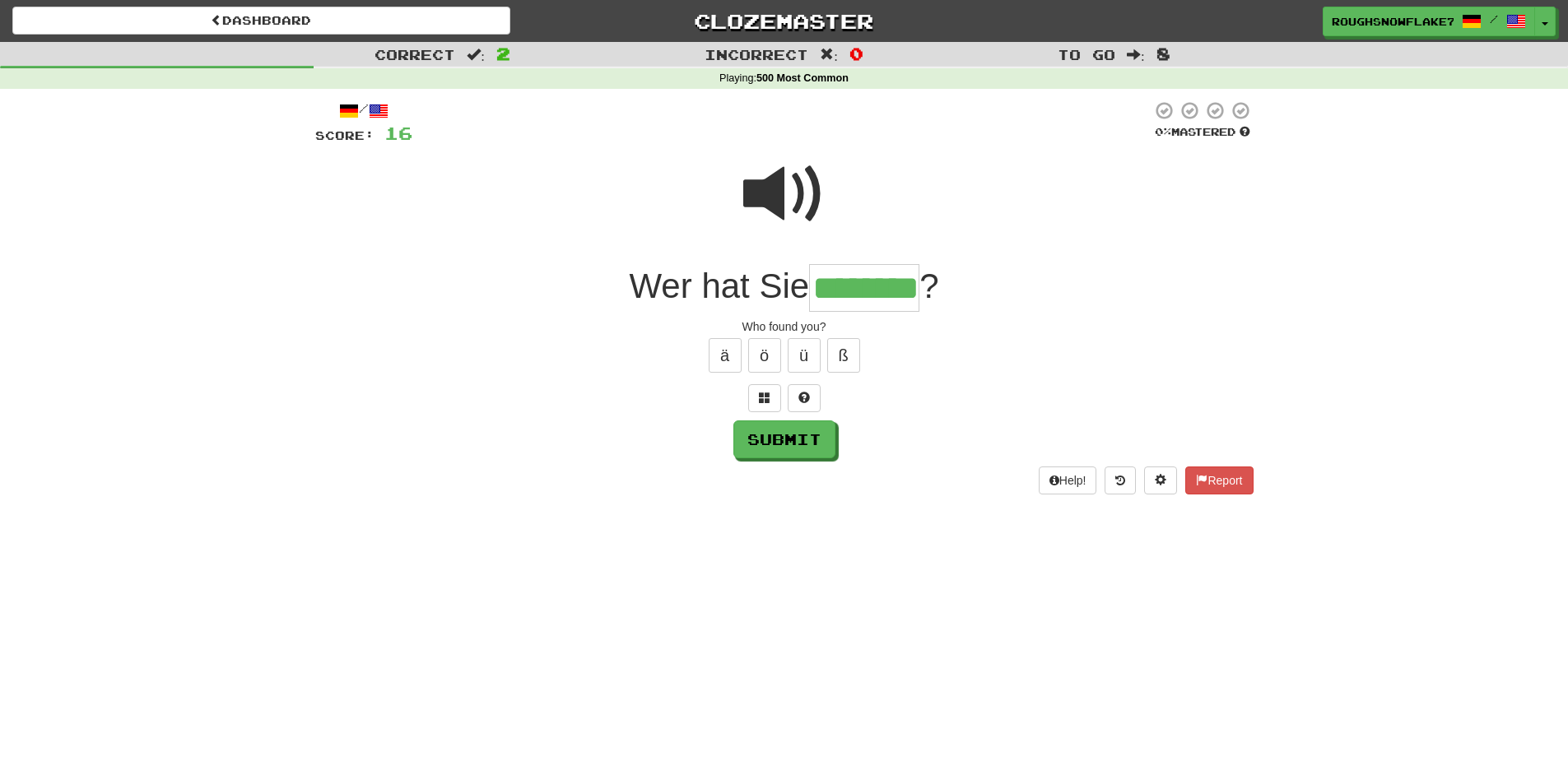 type on "********" 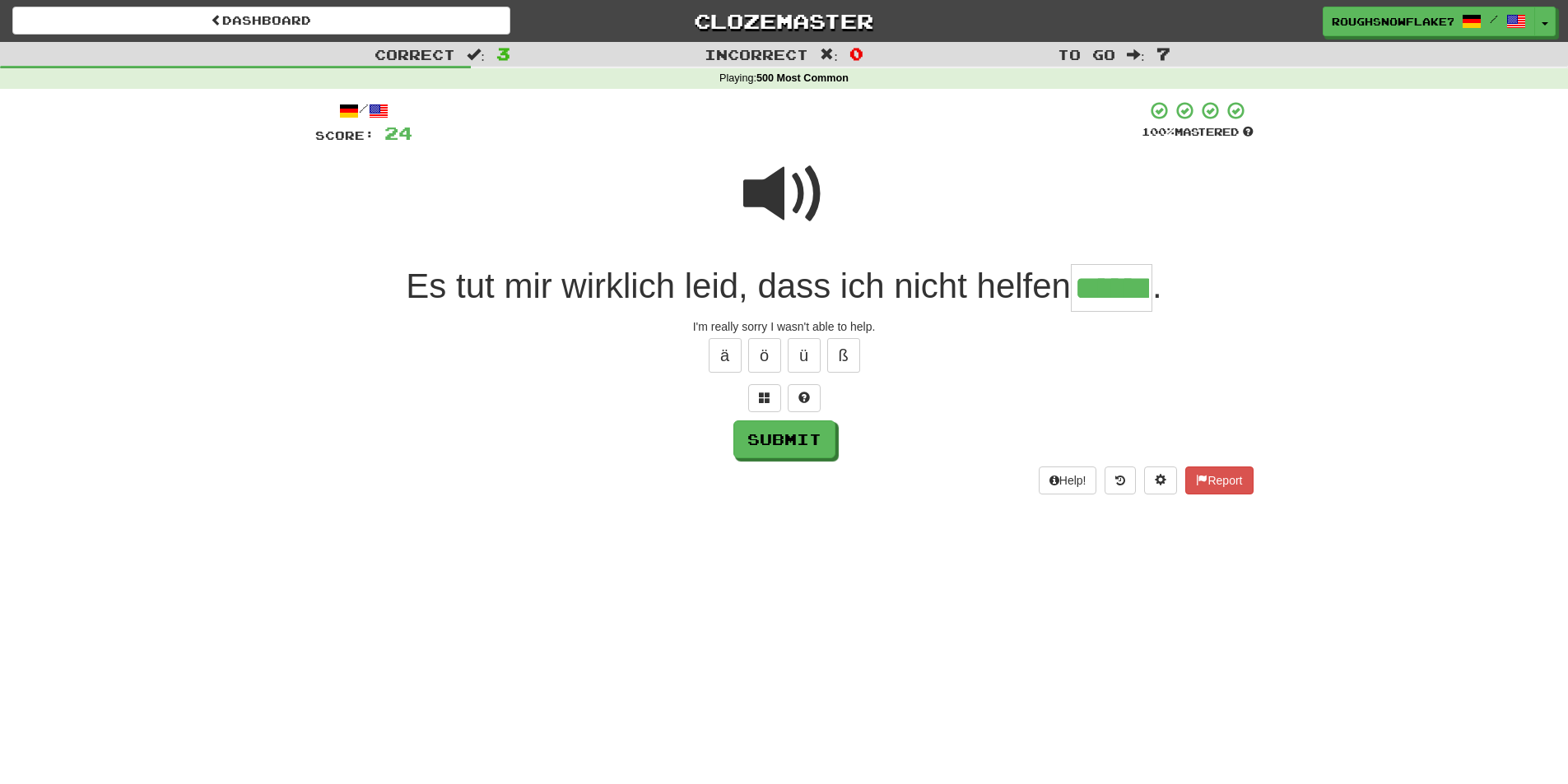 type on "******" 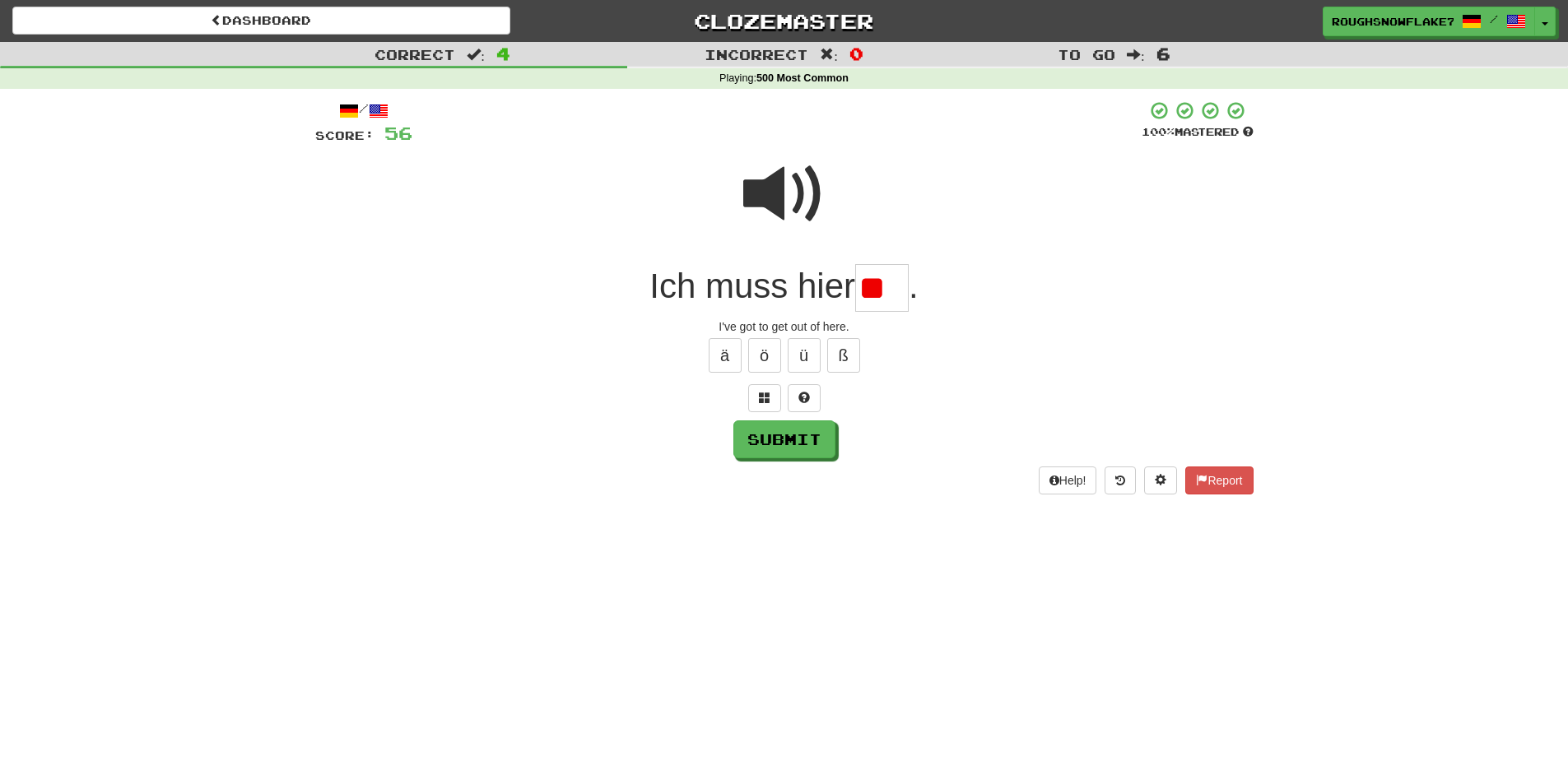 type on "*" 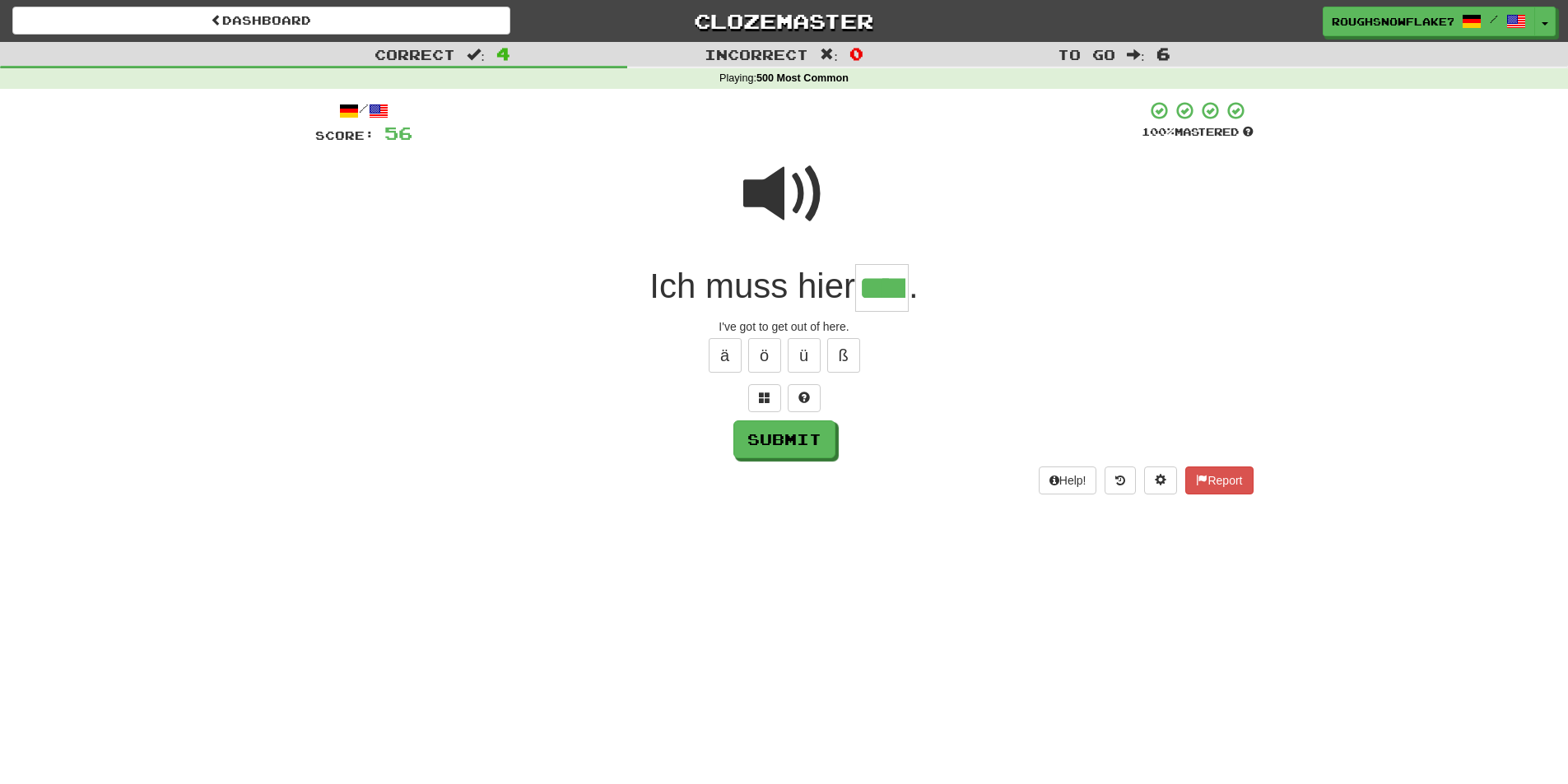 type on "****" 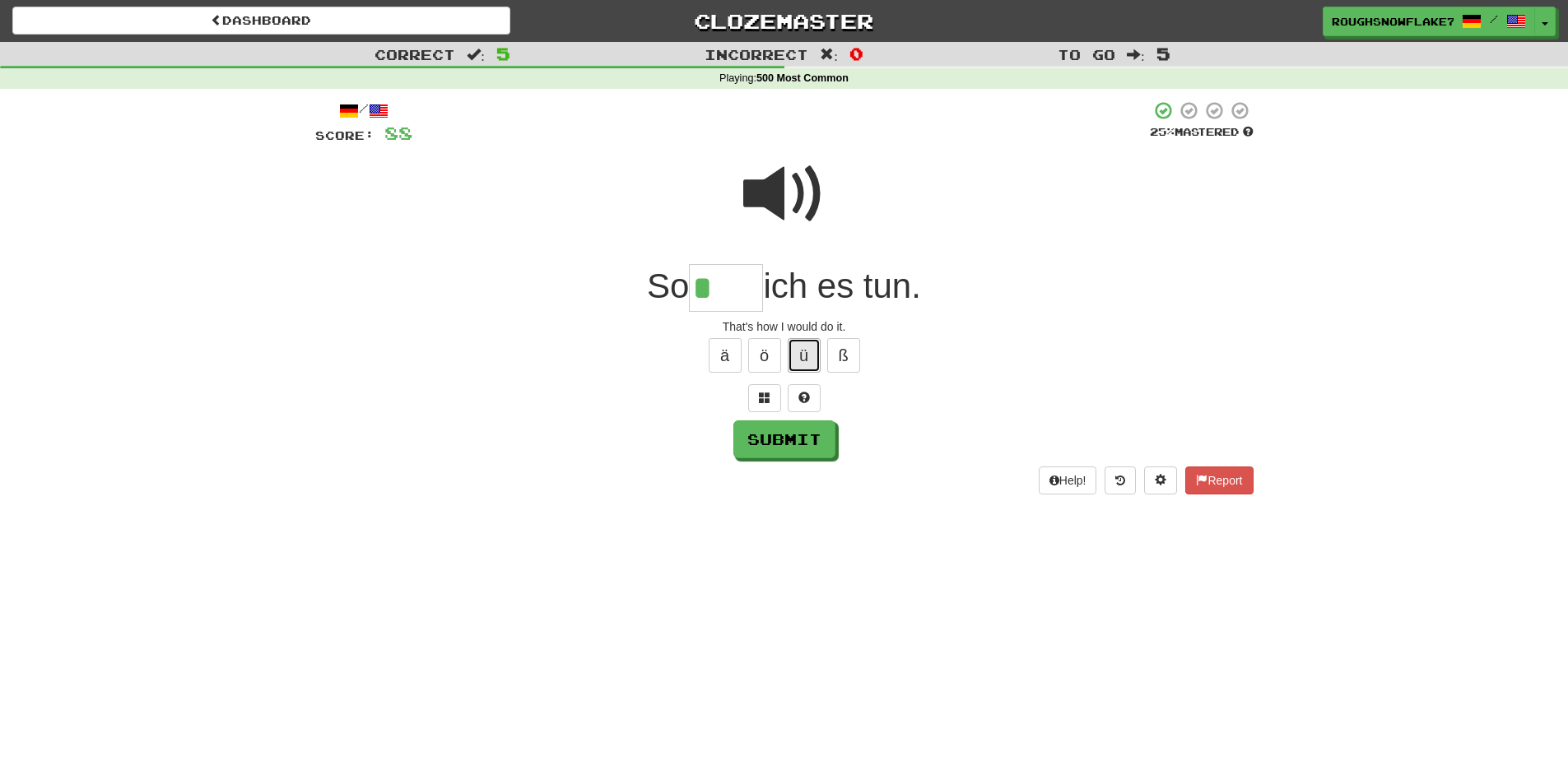 click on "ü" at bounding box center (804, 355) 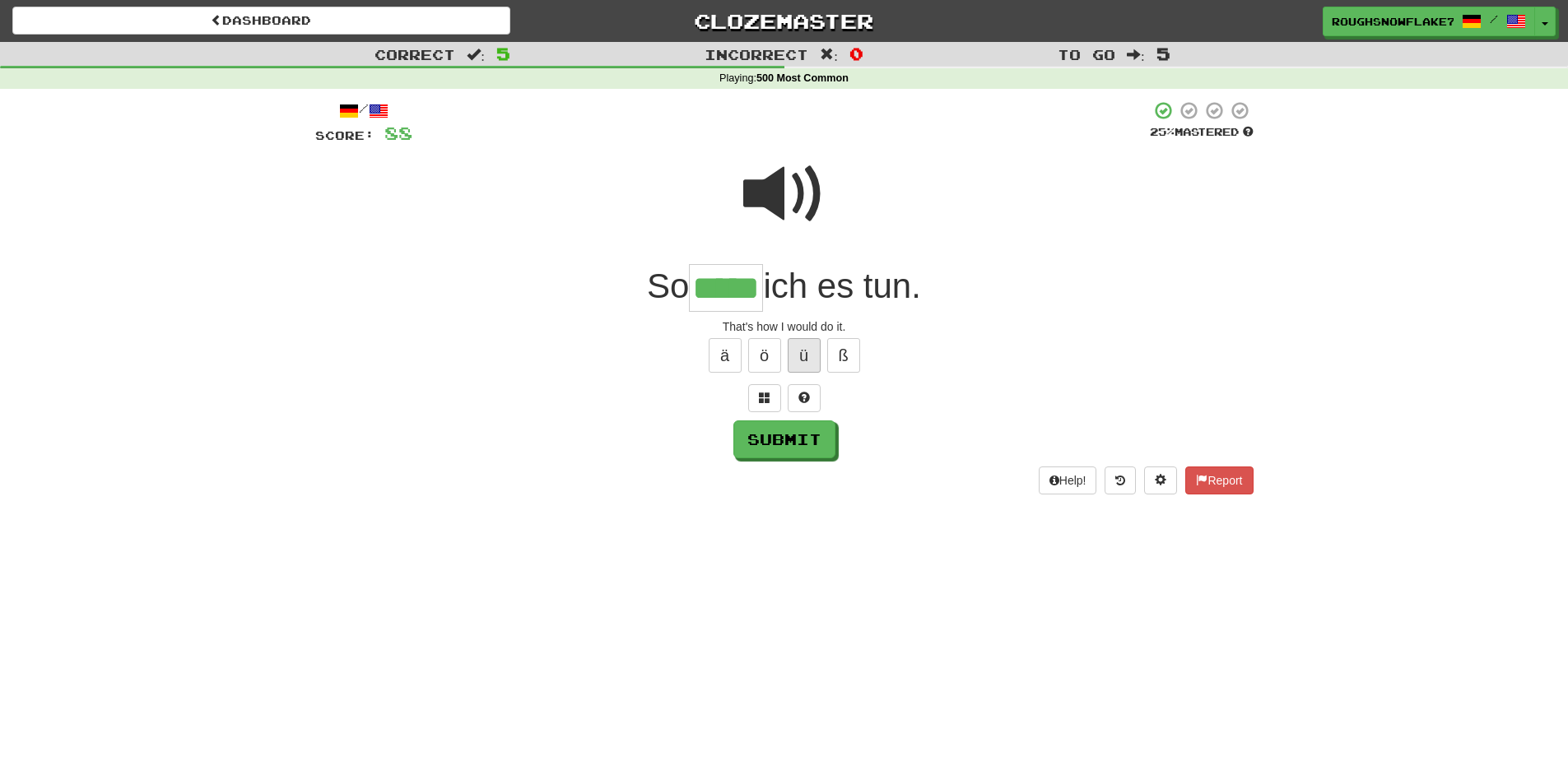 type on "*****" 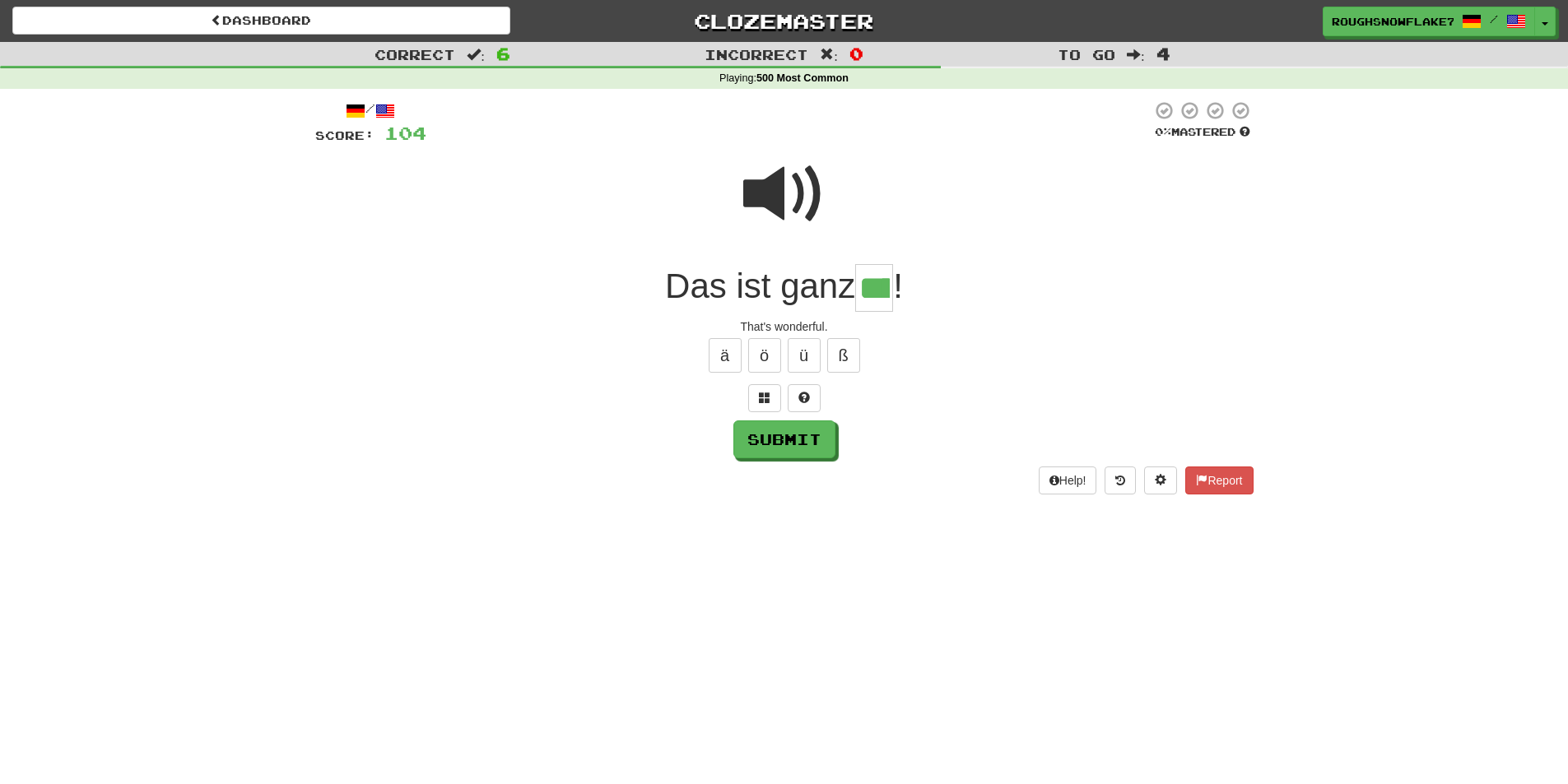 type on "****" 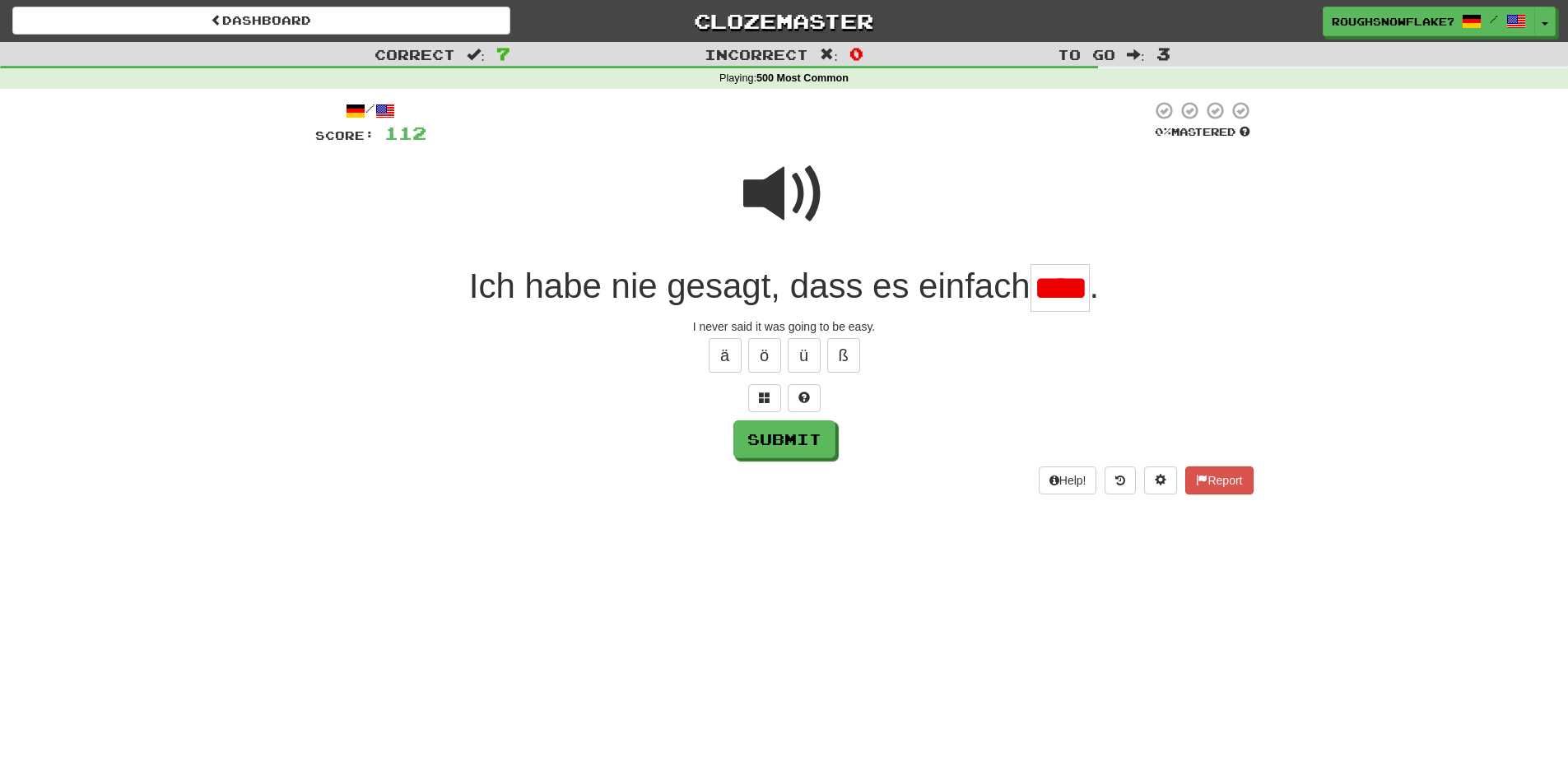 scroll, scrollTop: 0, scrollLeft: 0, axis: both 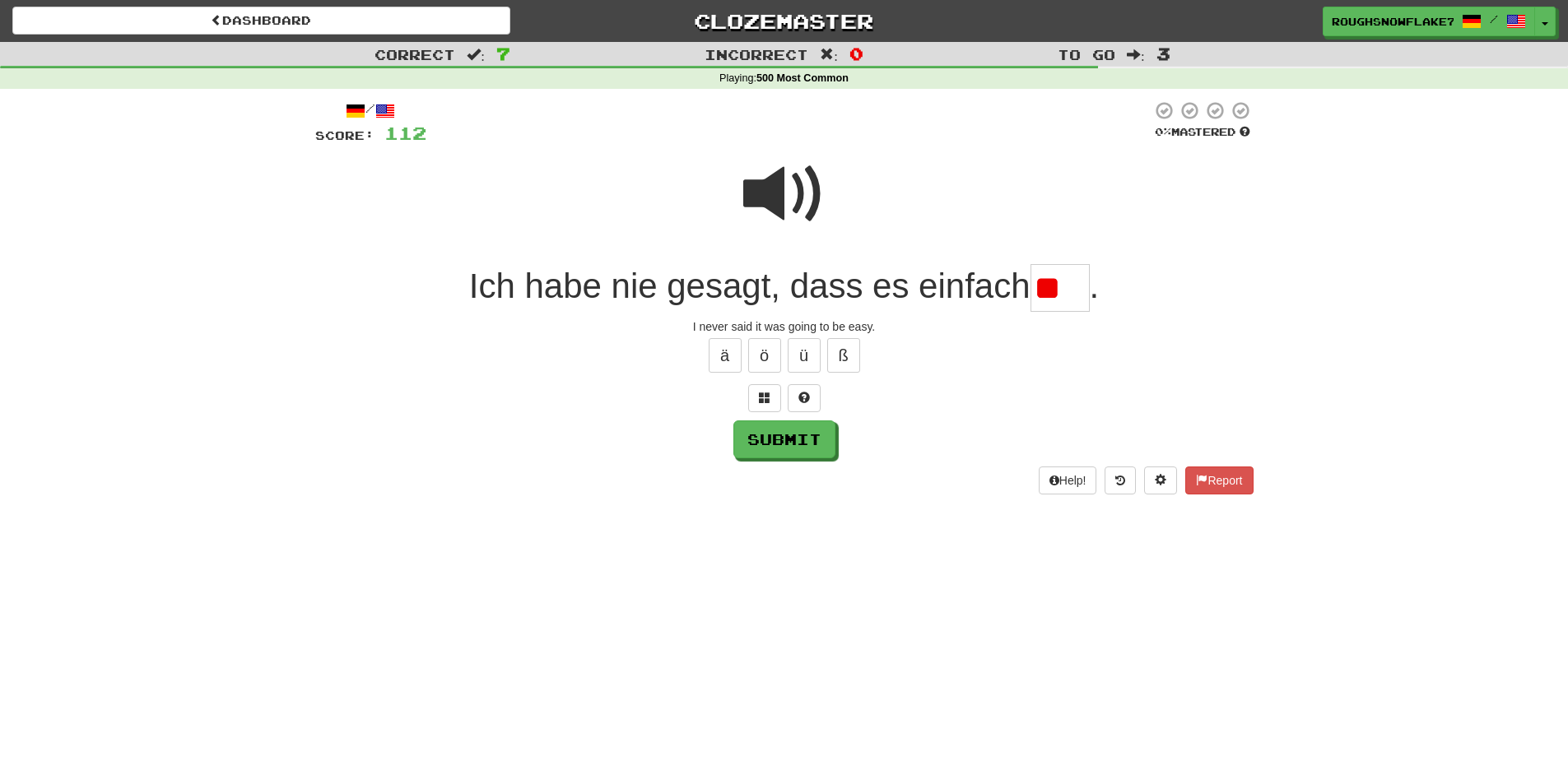 type on "*" 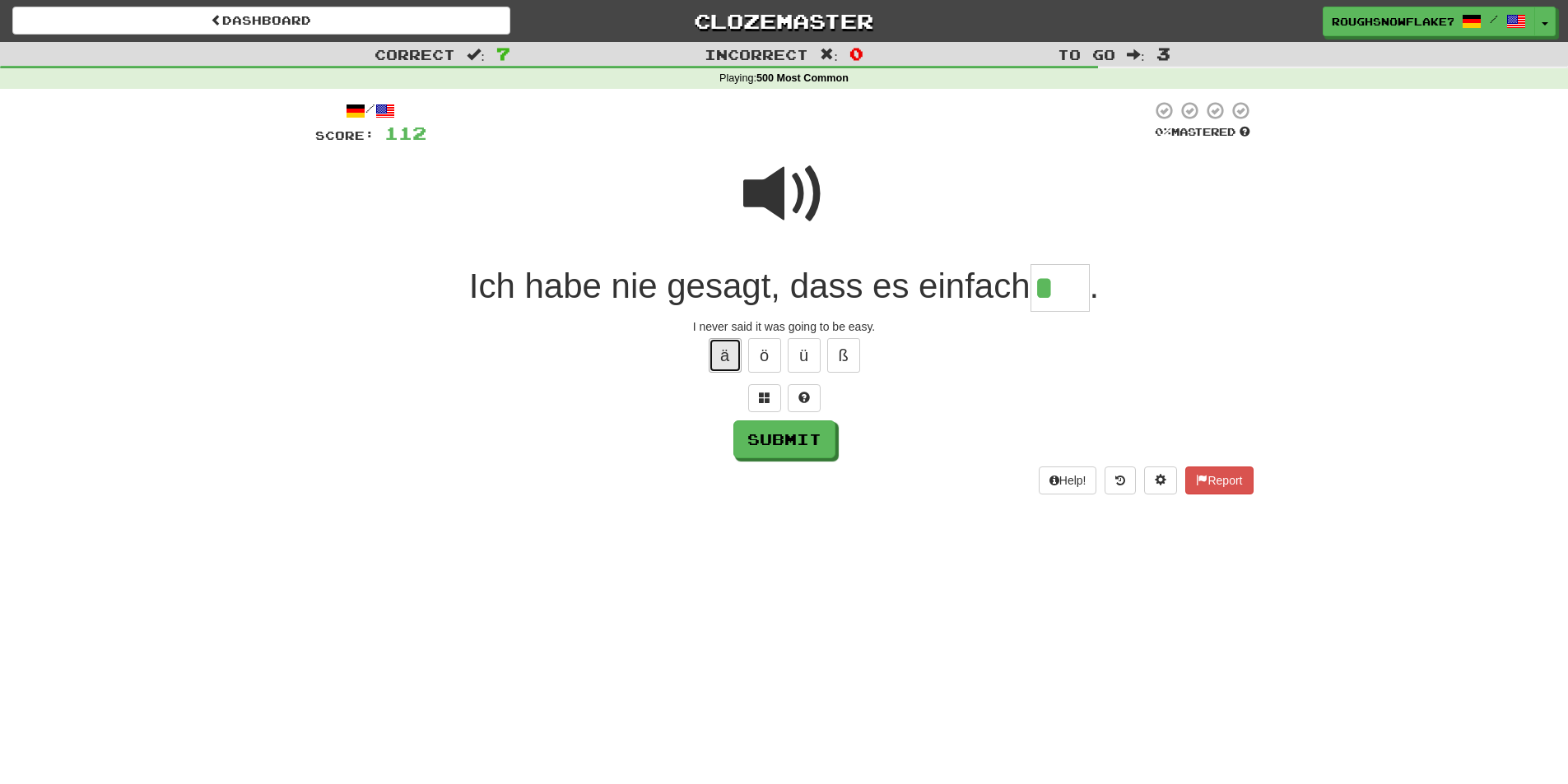 click on "ä" at bounding box center (725, 355) 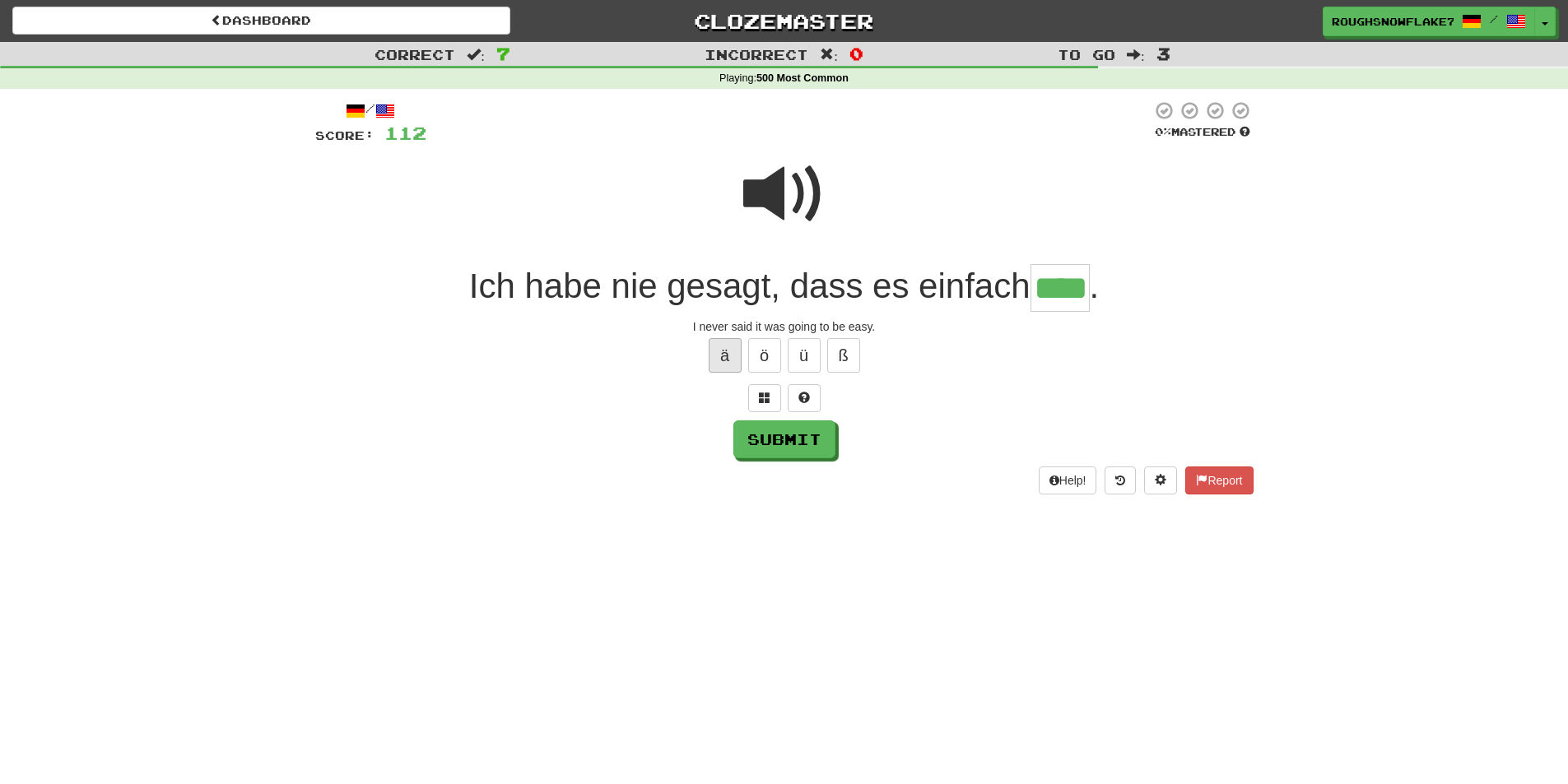 type on "****" 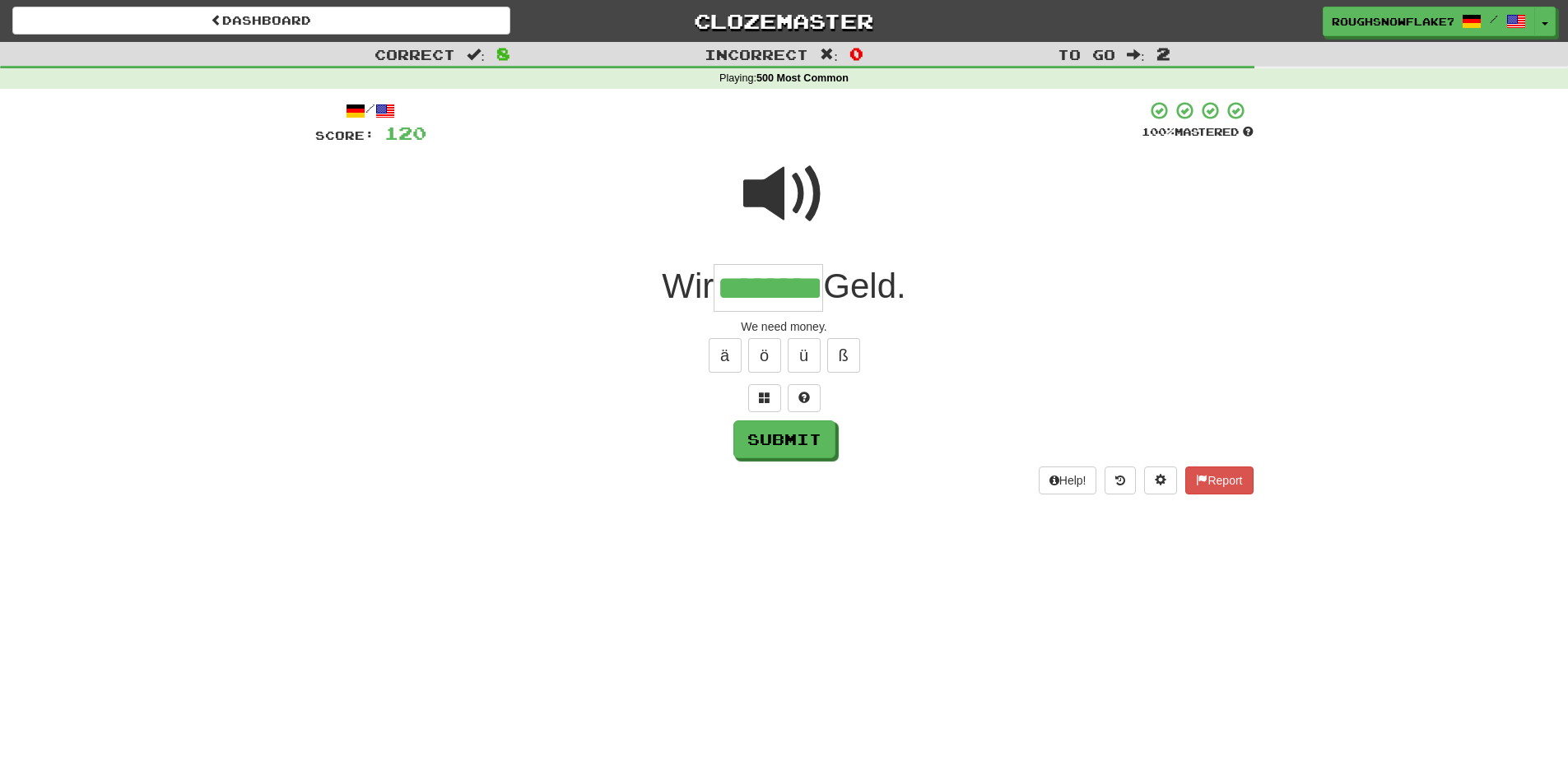 type on "********" 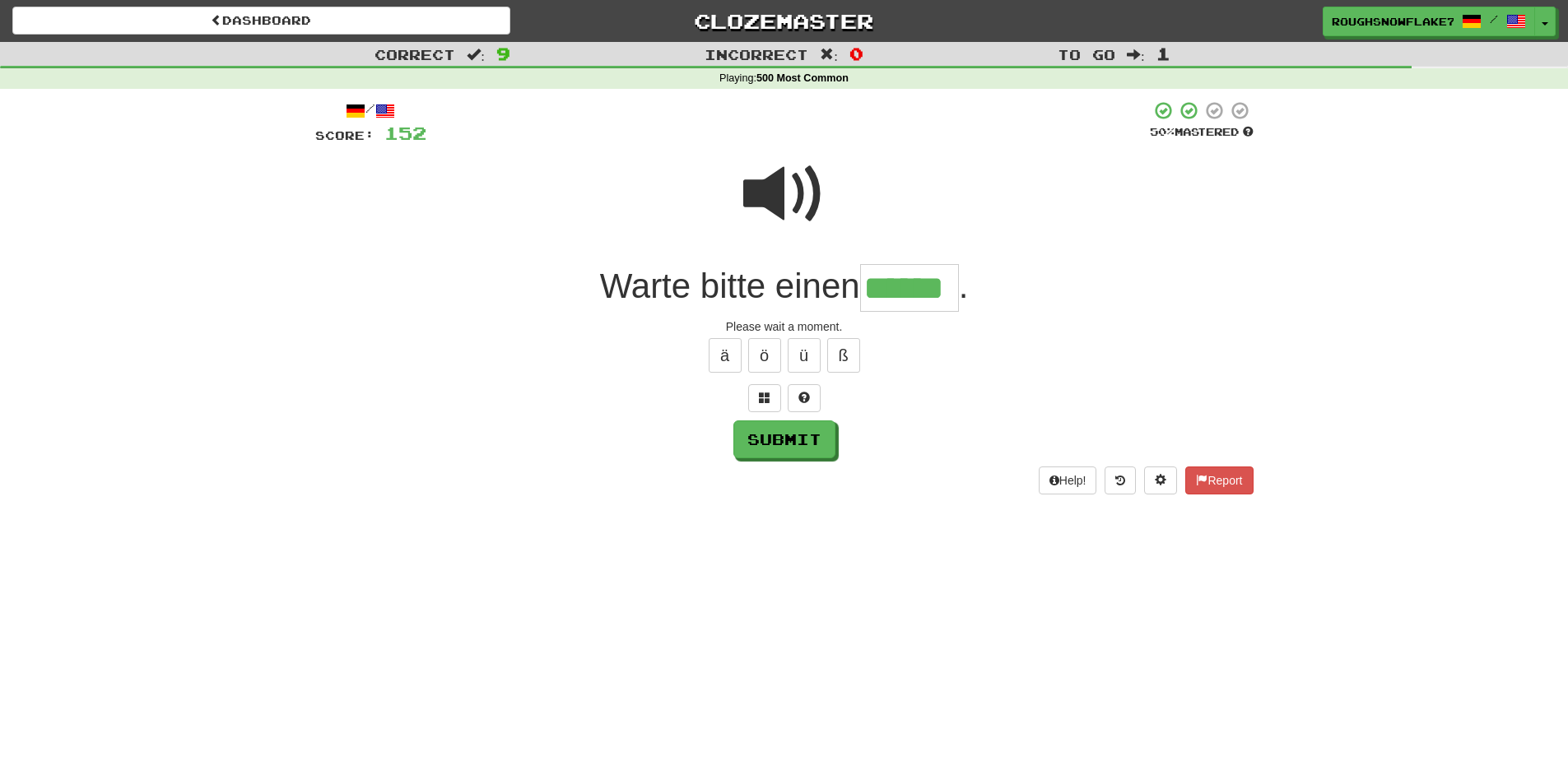 type on "******" 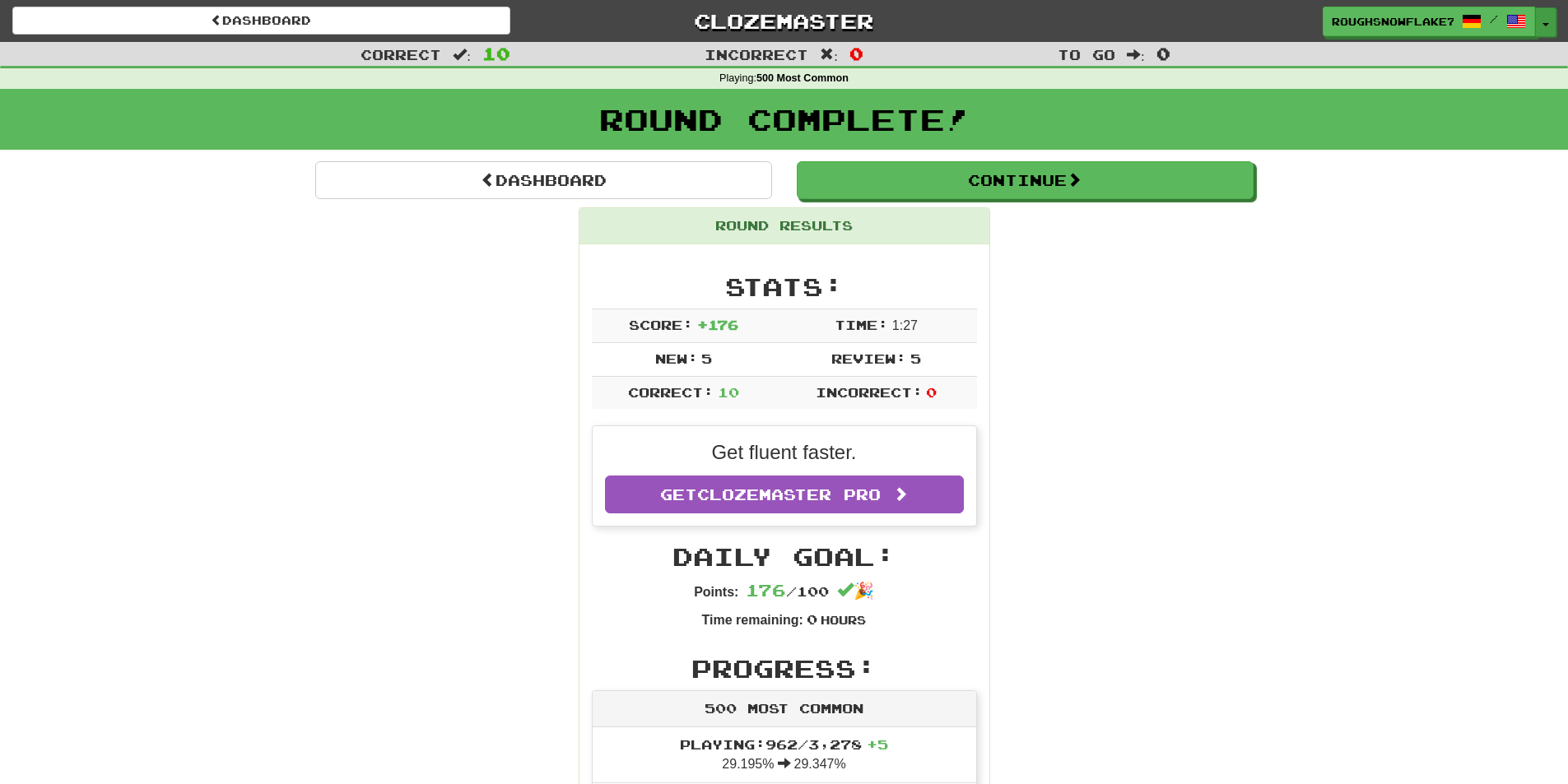 click at bounding box center [1546, 25] 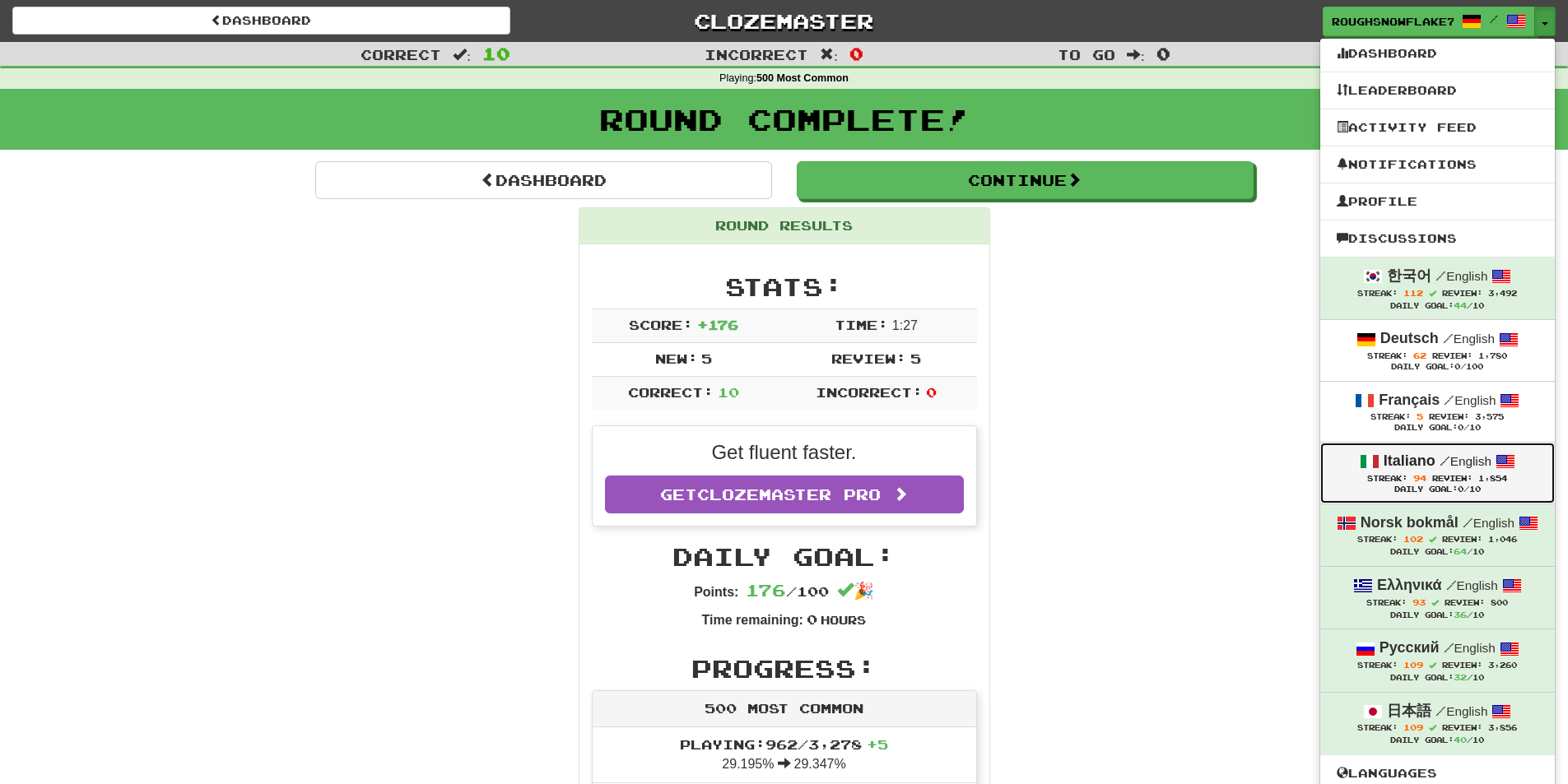 click on "Italiano" at bounding box center [1409, 461] 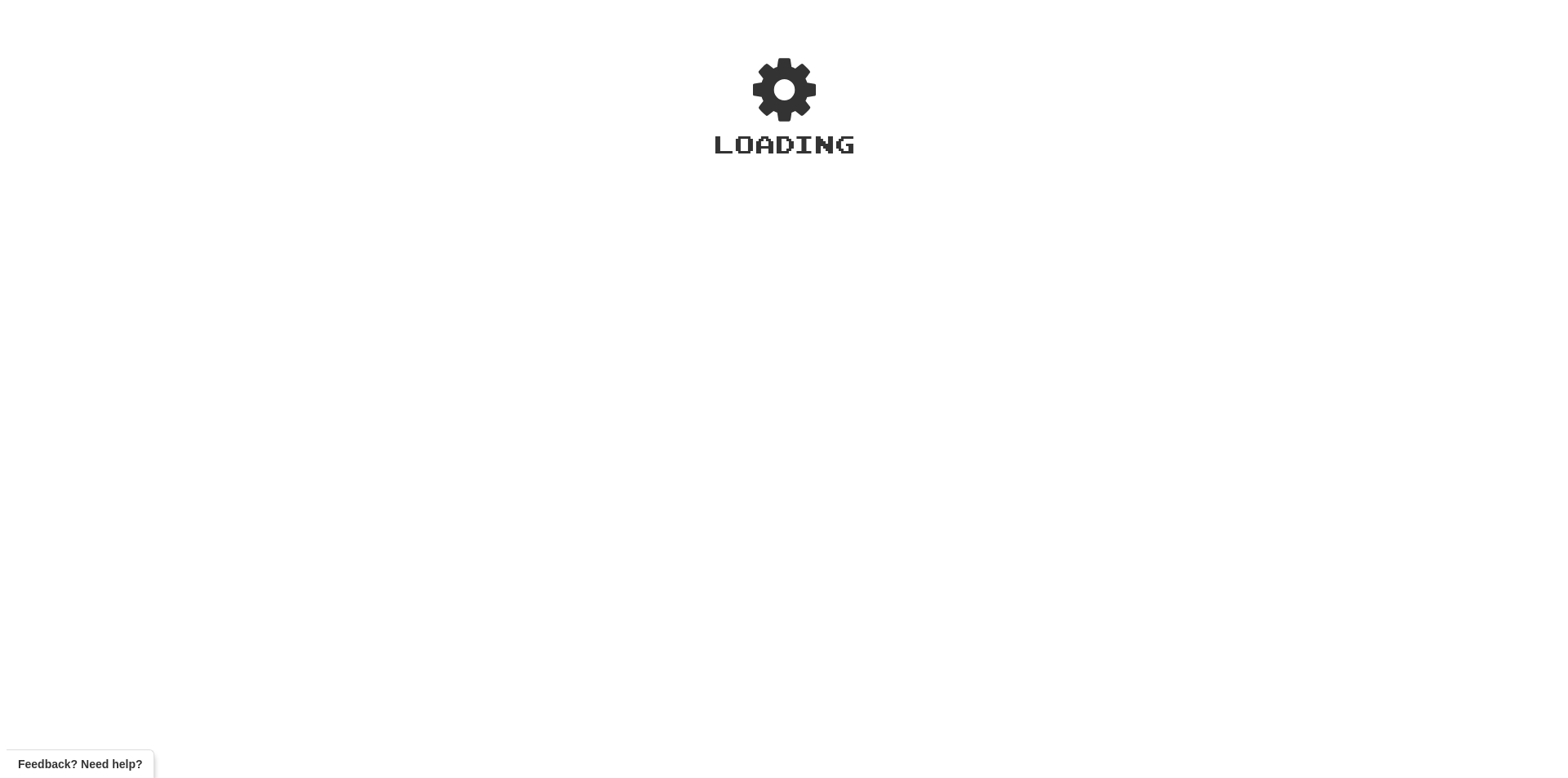 scroll, scrollTop: 0, scrollLeft: 0, axis: both 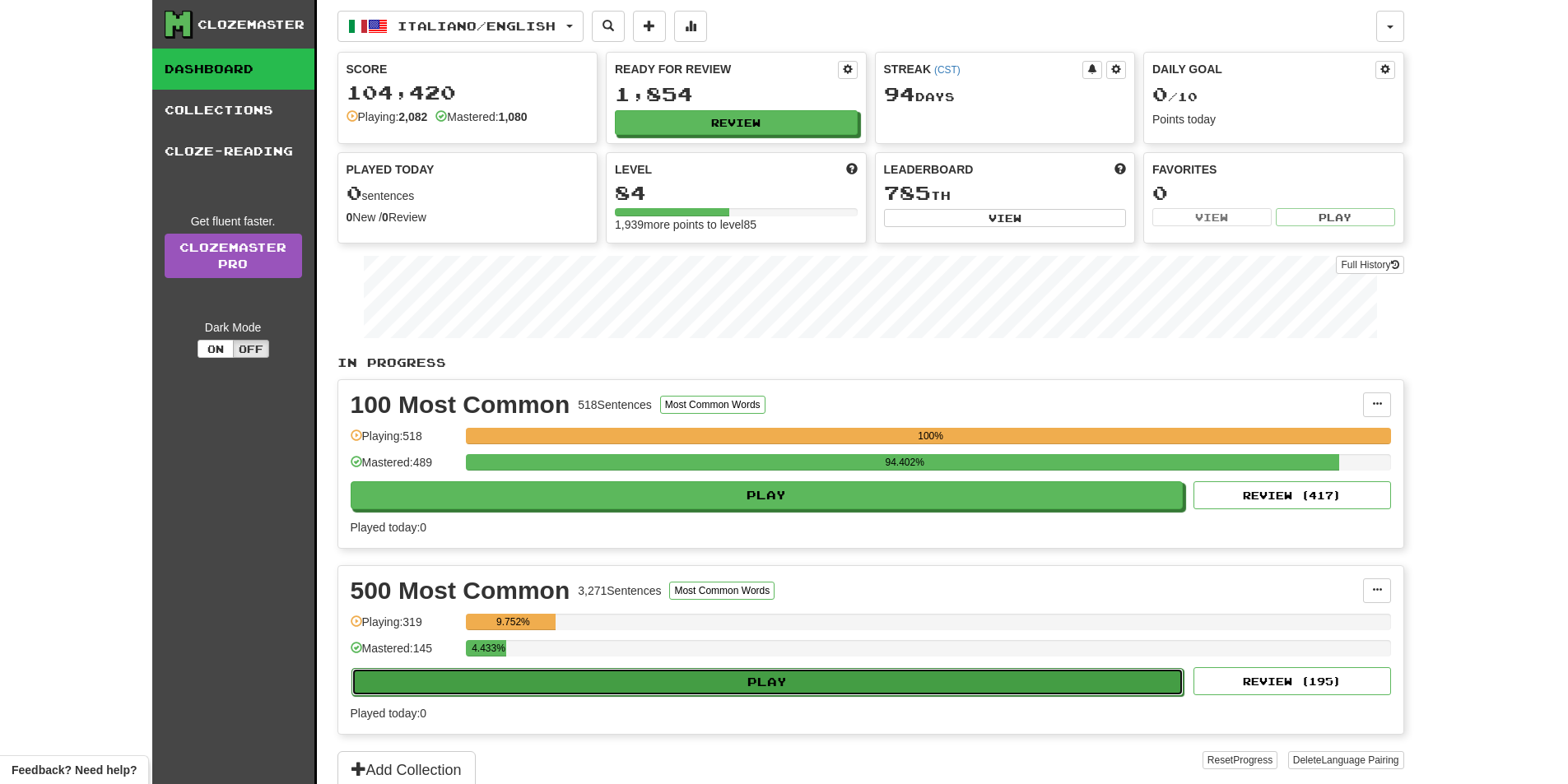 click on "Play" 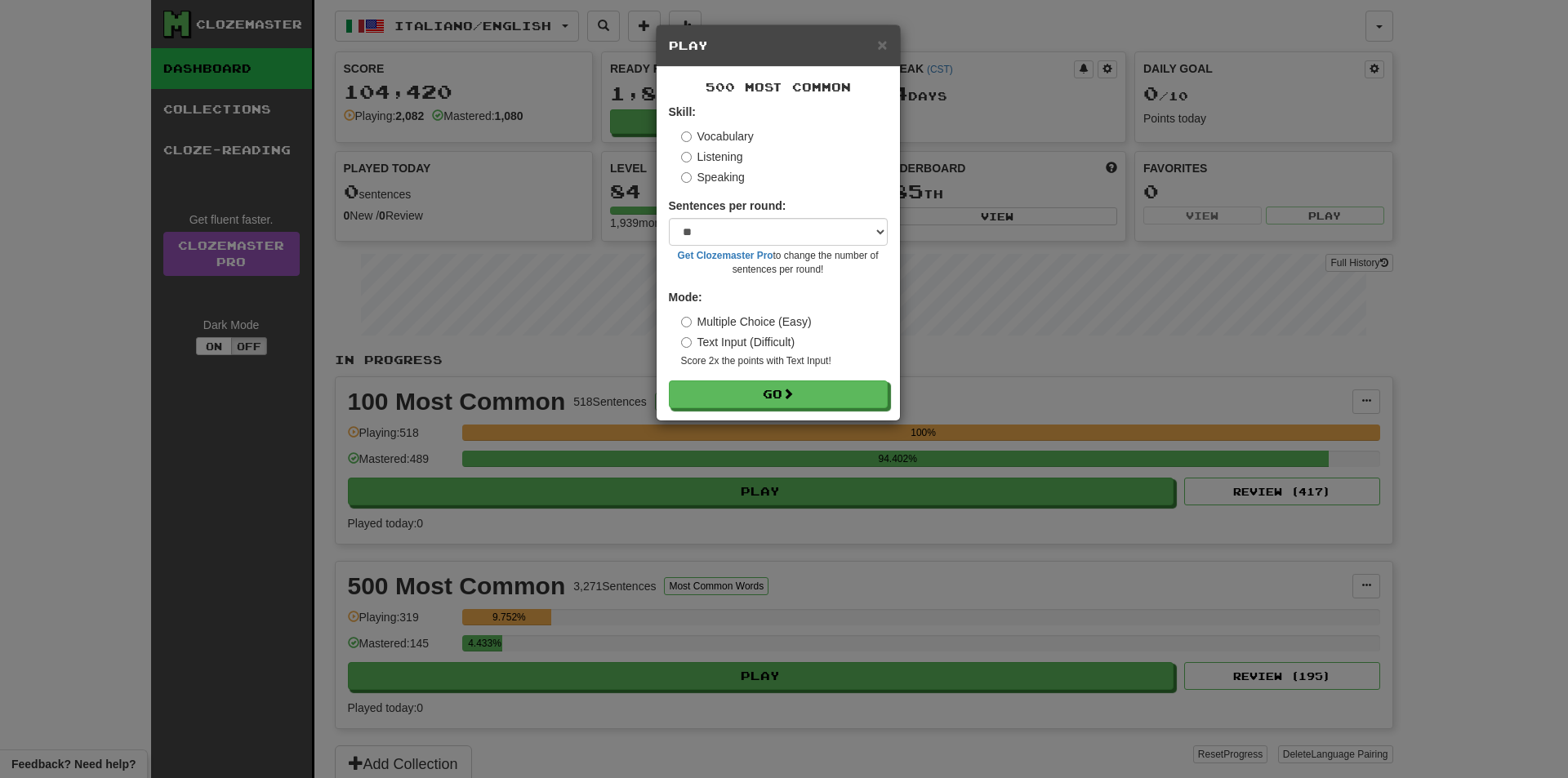 click on "Listening" at bounding box center (712, 157) 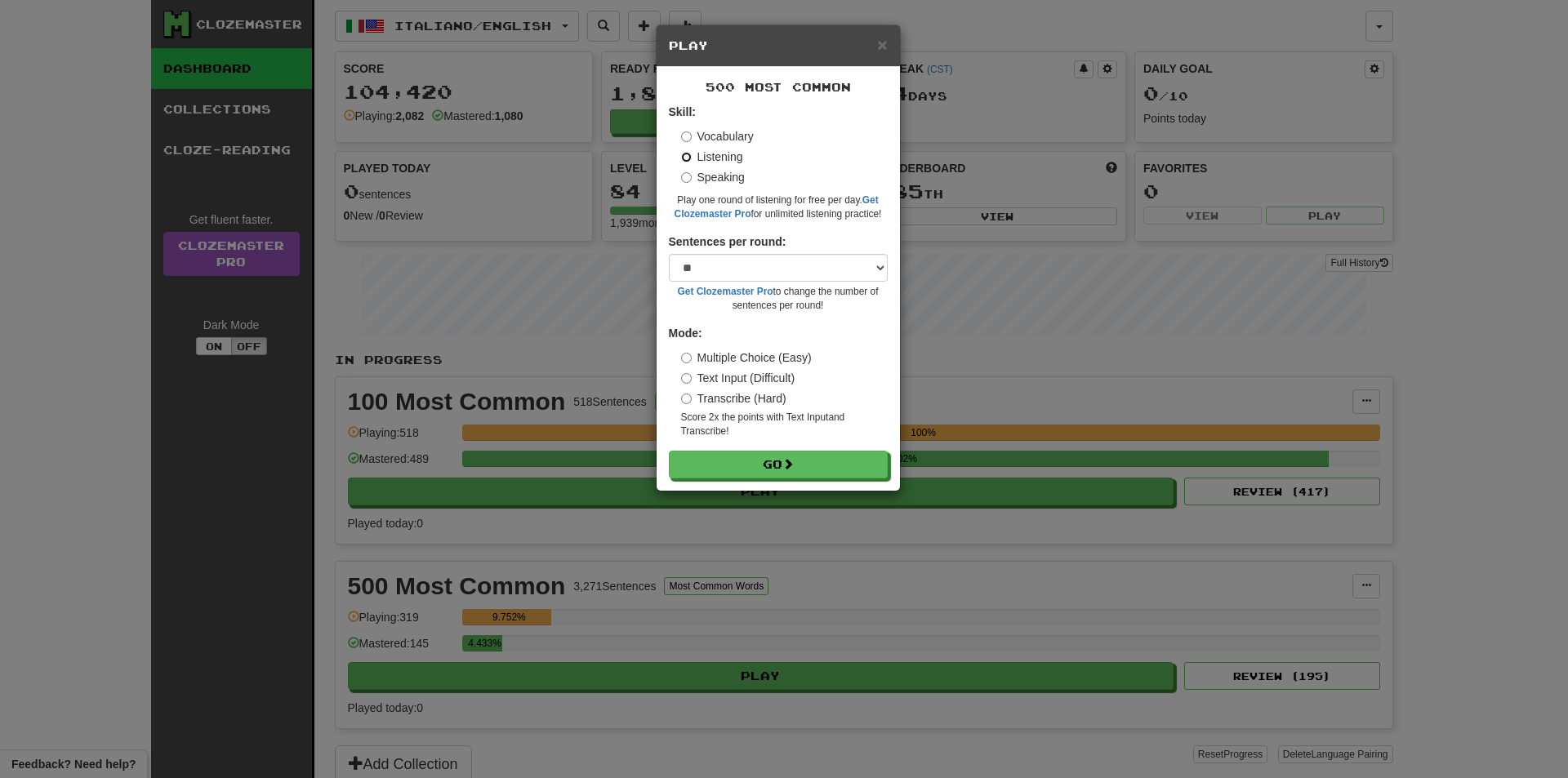 click on "Go" at bounding box center (778, 465) 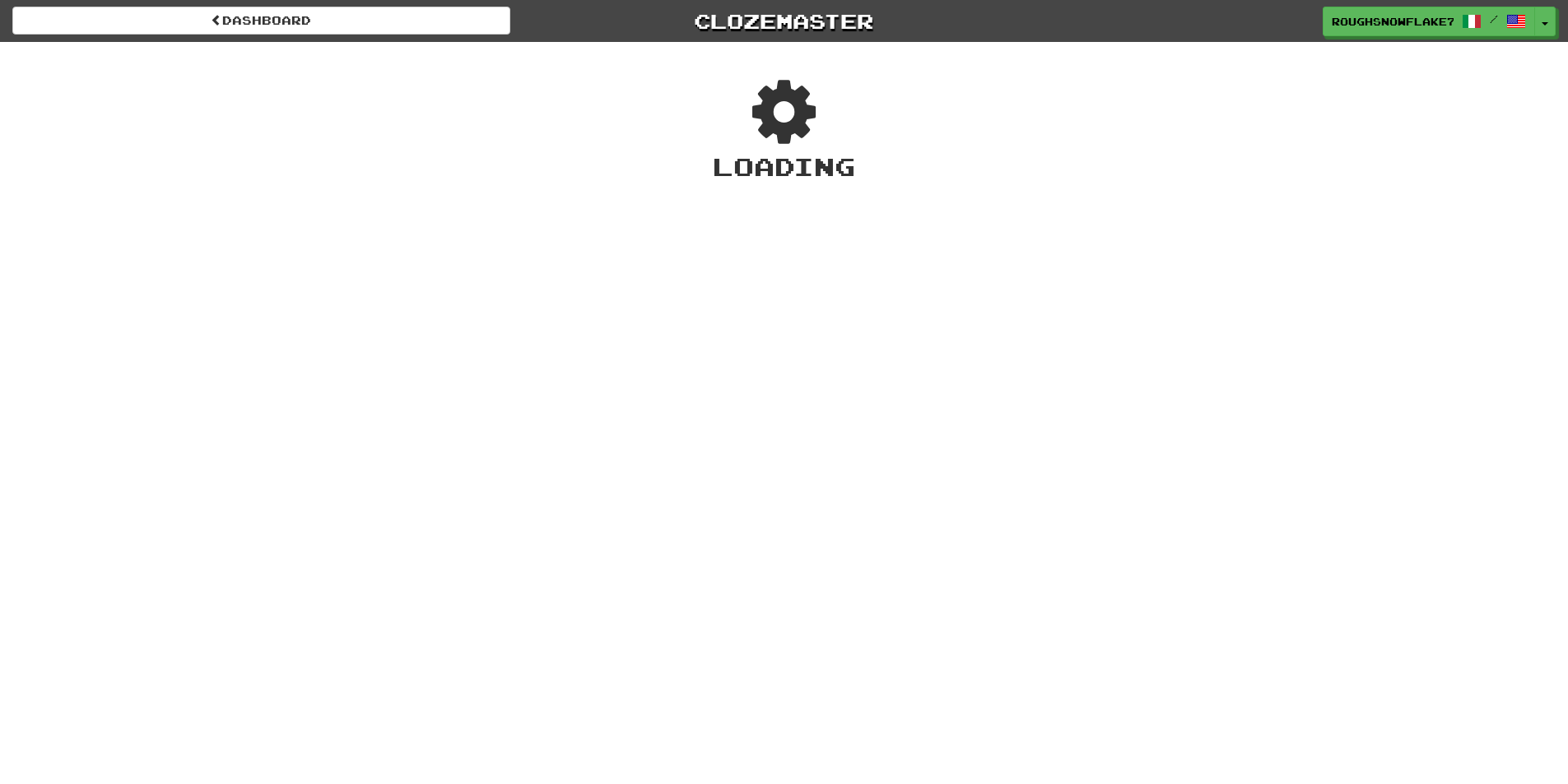 scroll, scrollTop: 0, scrollLeft: 0, axis: both 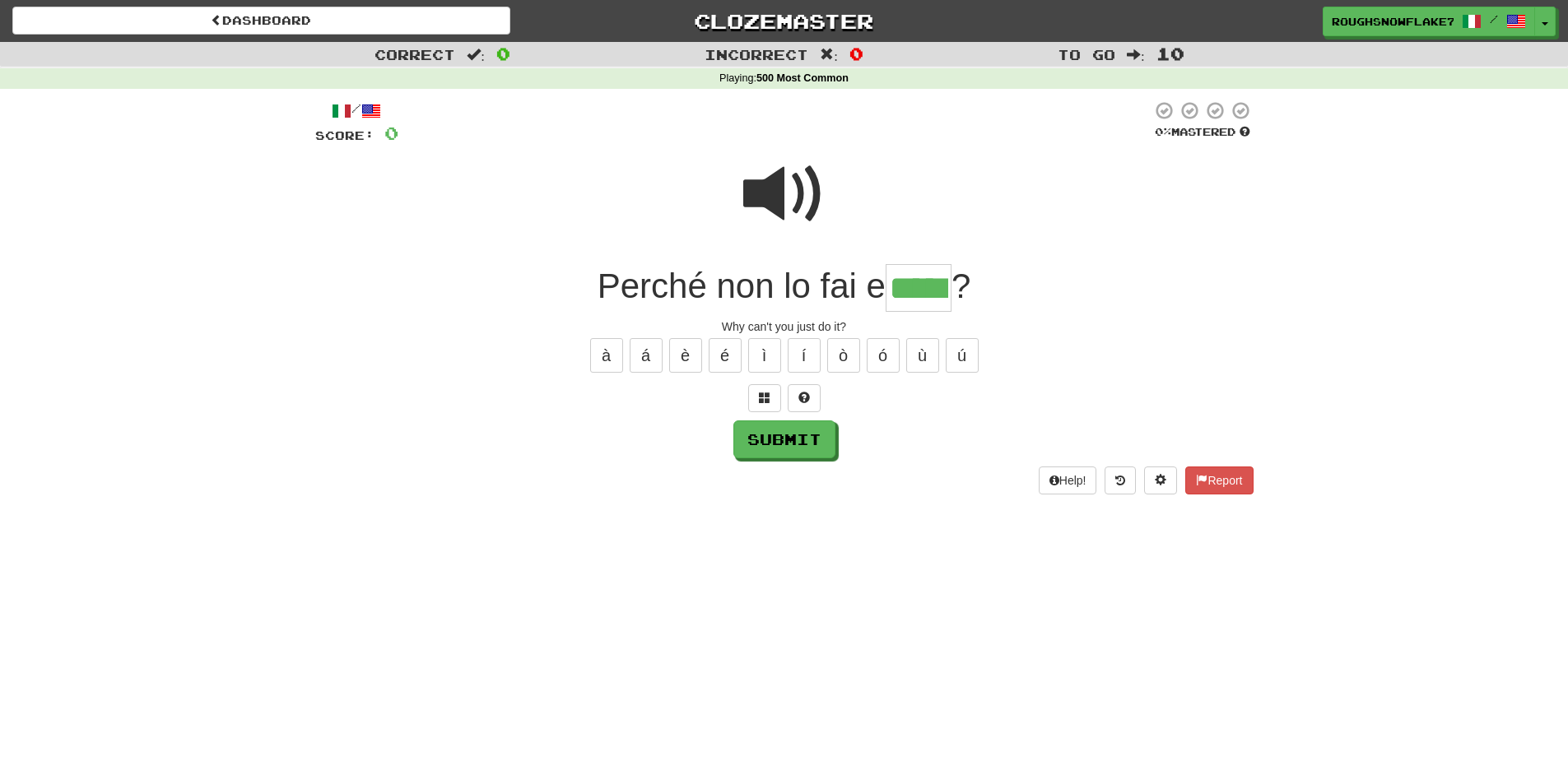 type on "*****" 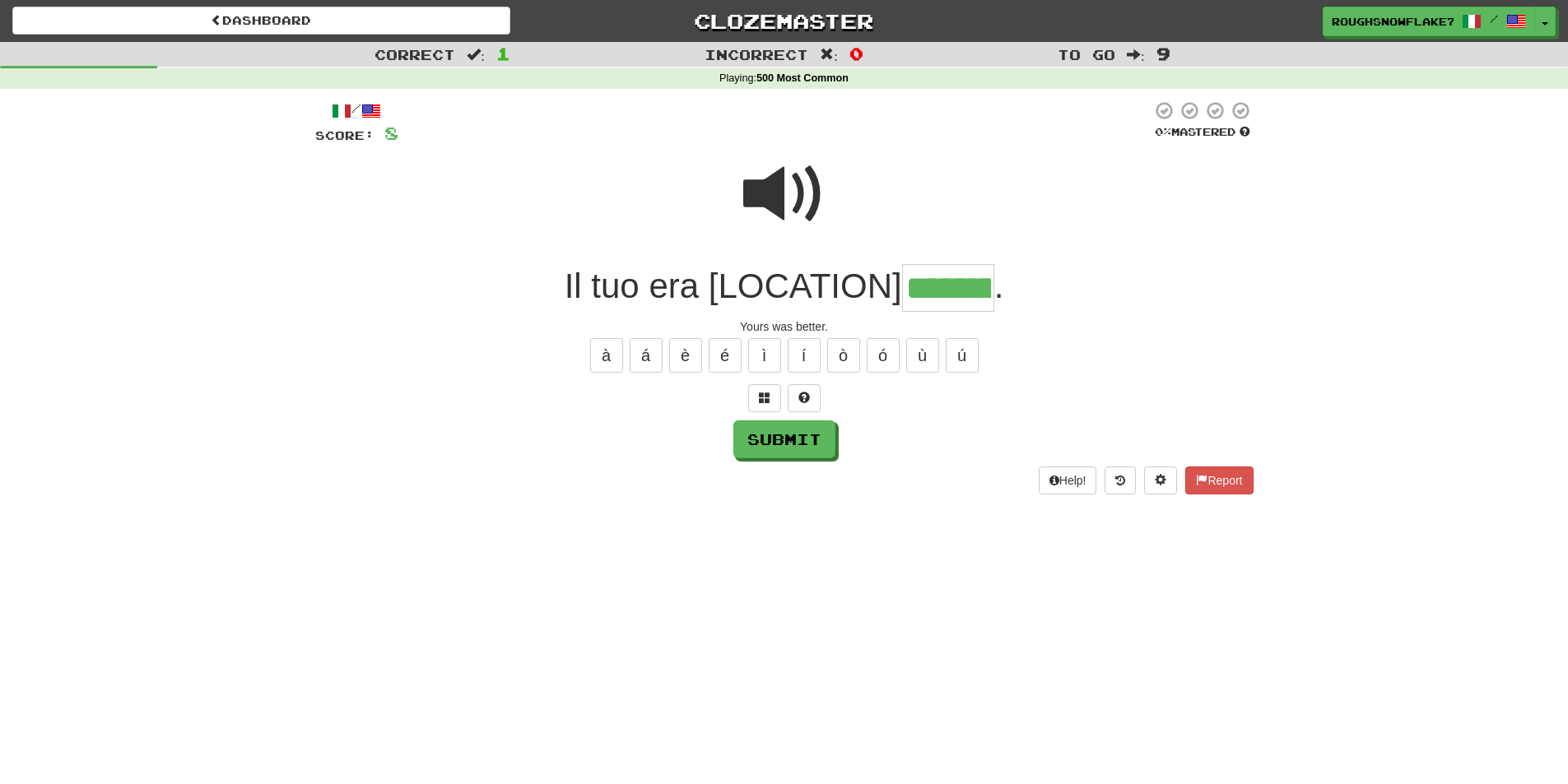 type on "********" 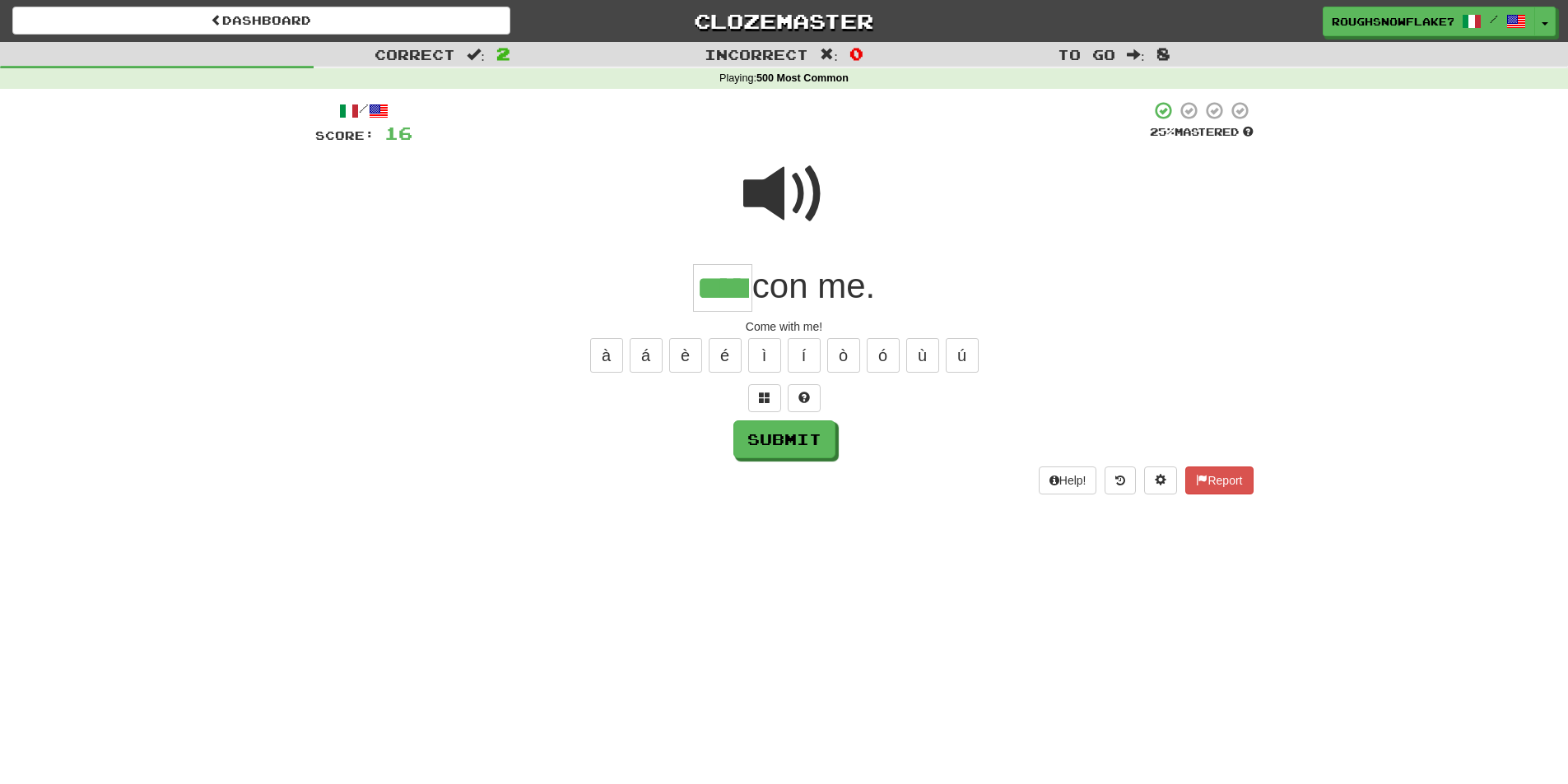 type on "*****" 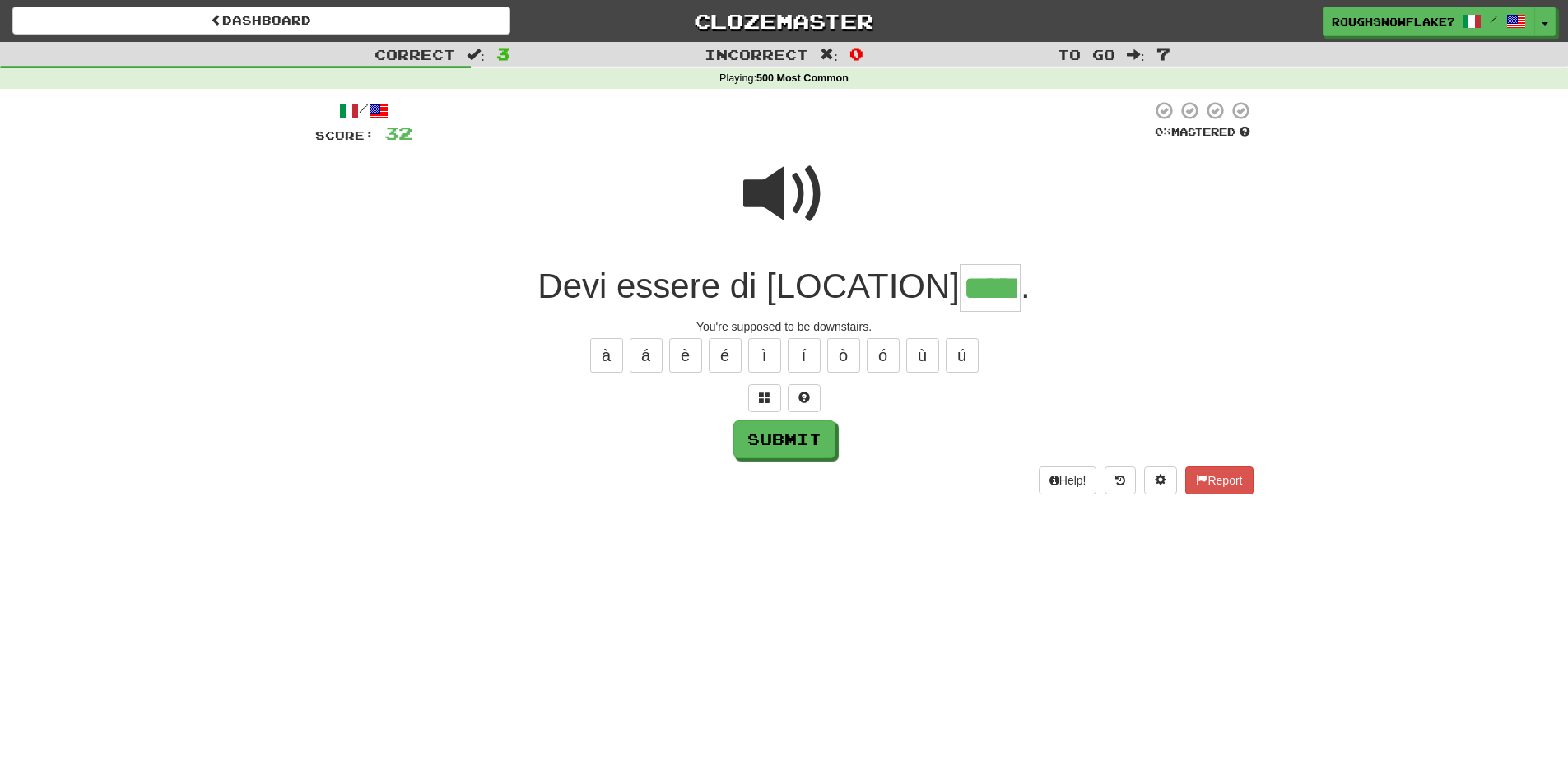 type on "*****" 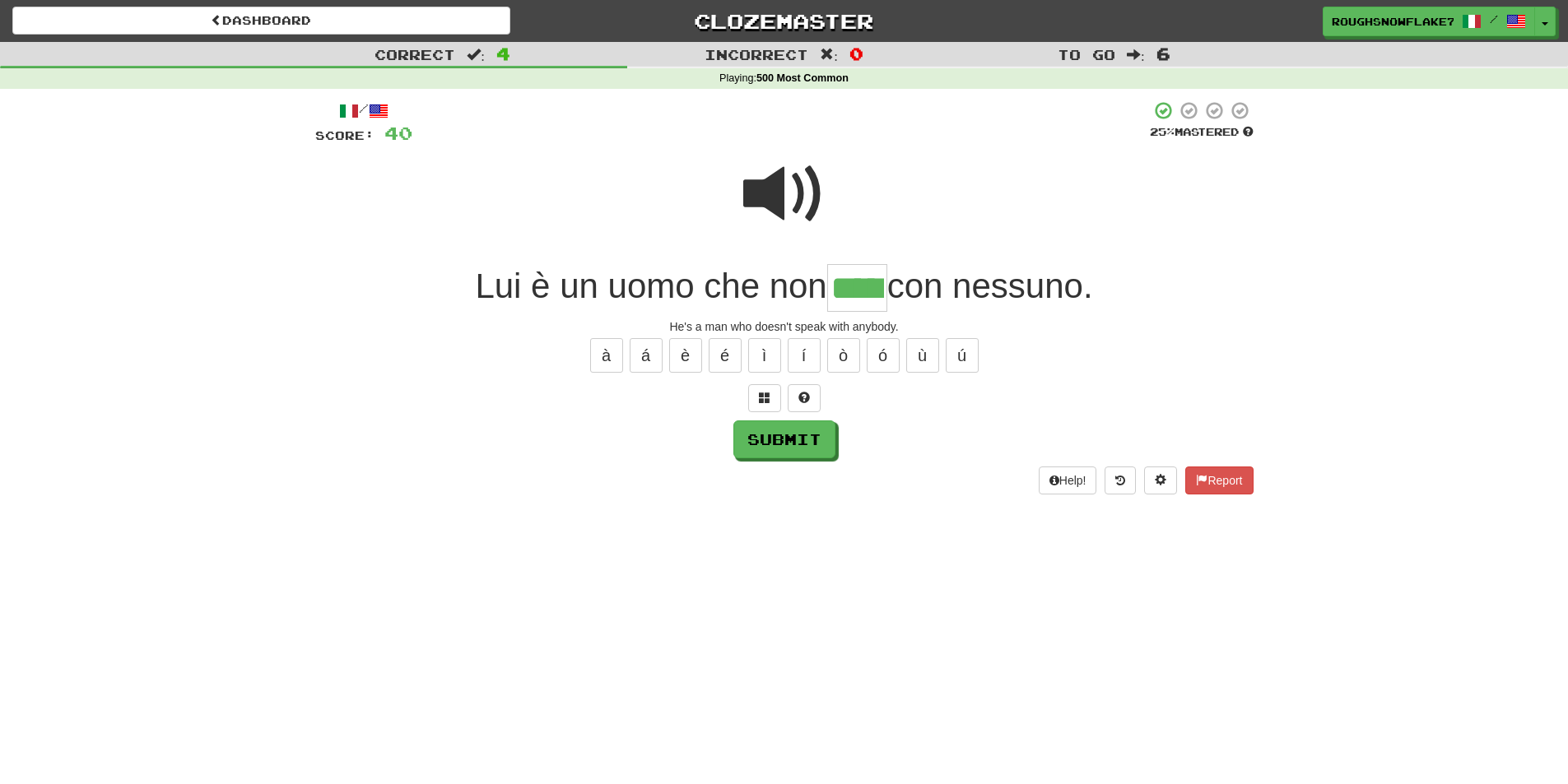 type on "*****" 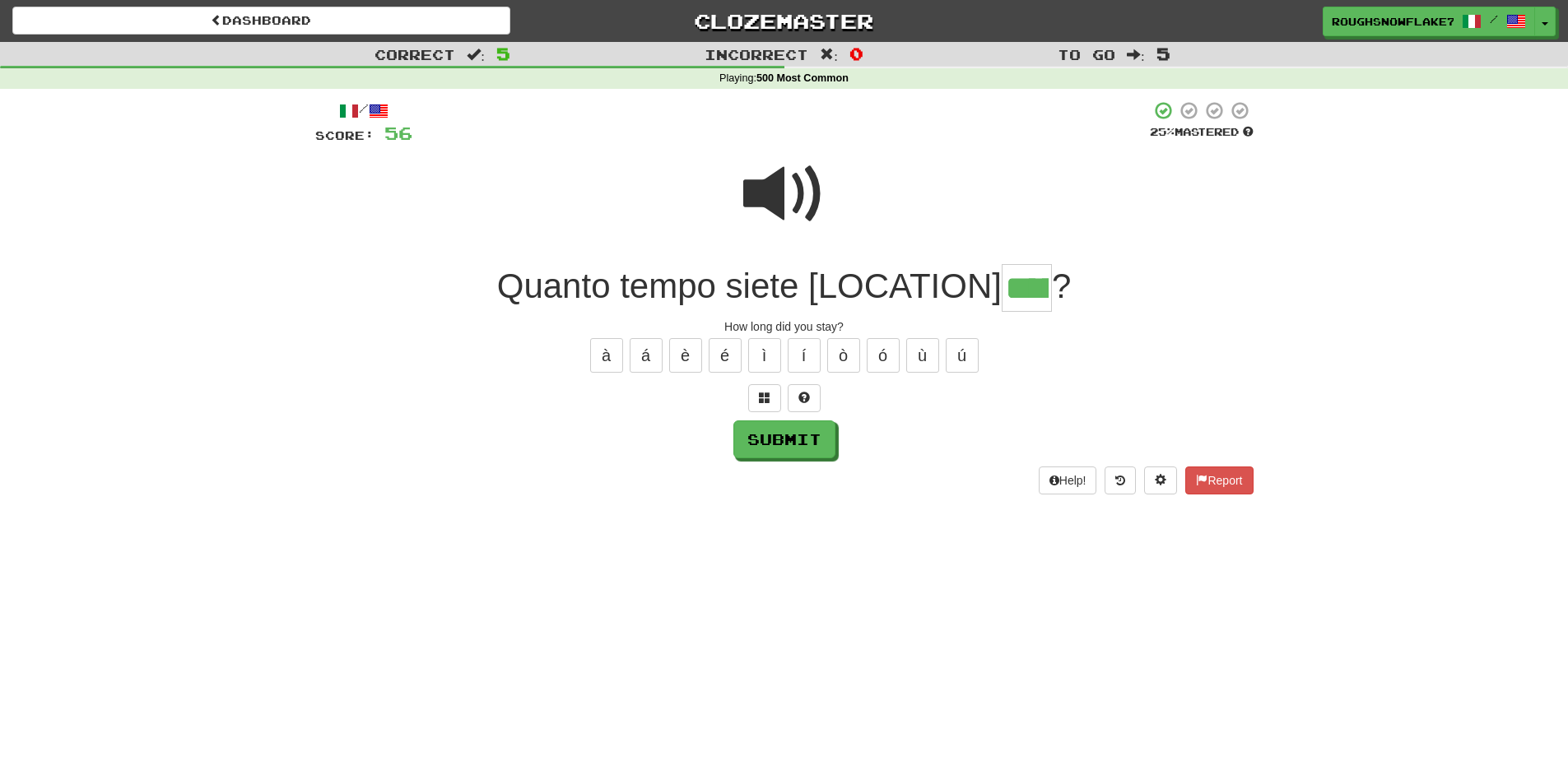 type on "*****" 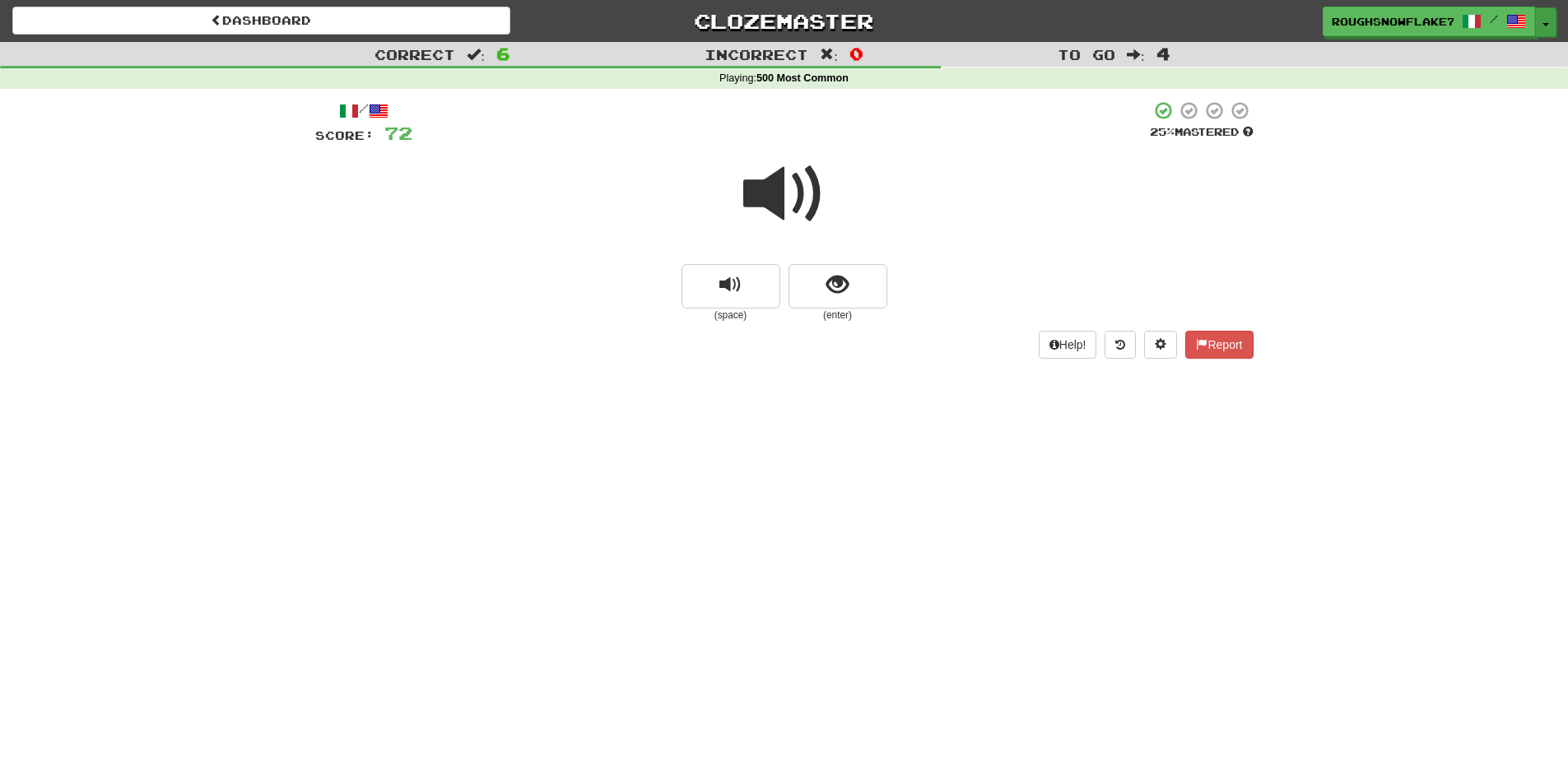 click on "Toggle Dropdown" at bounding box center (1546, 22) 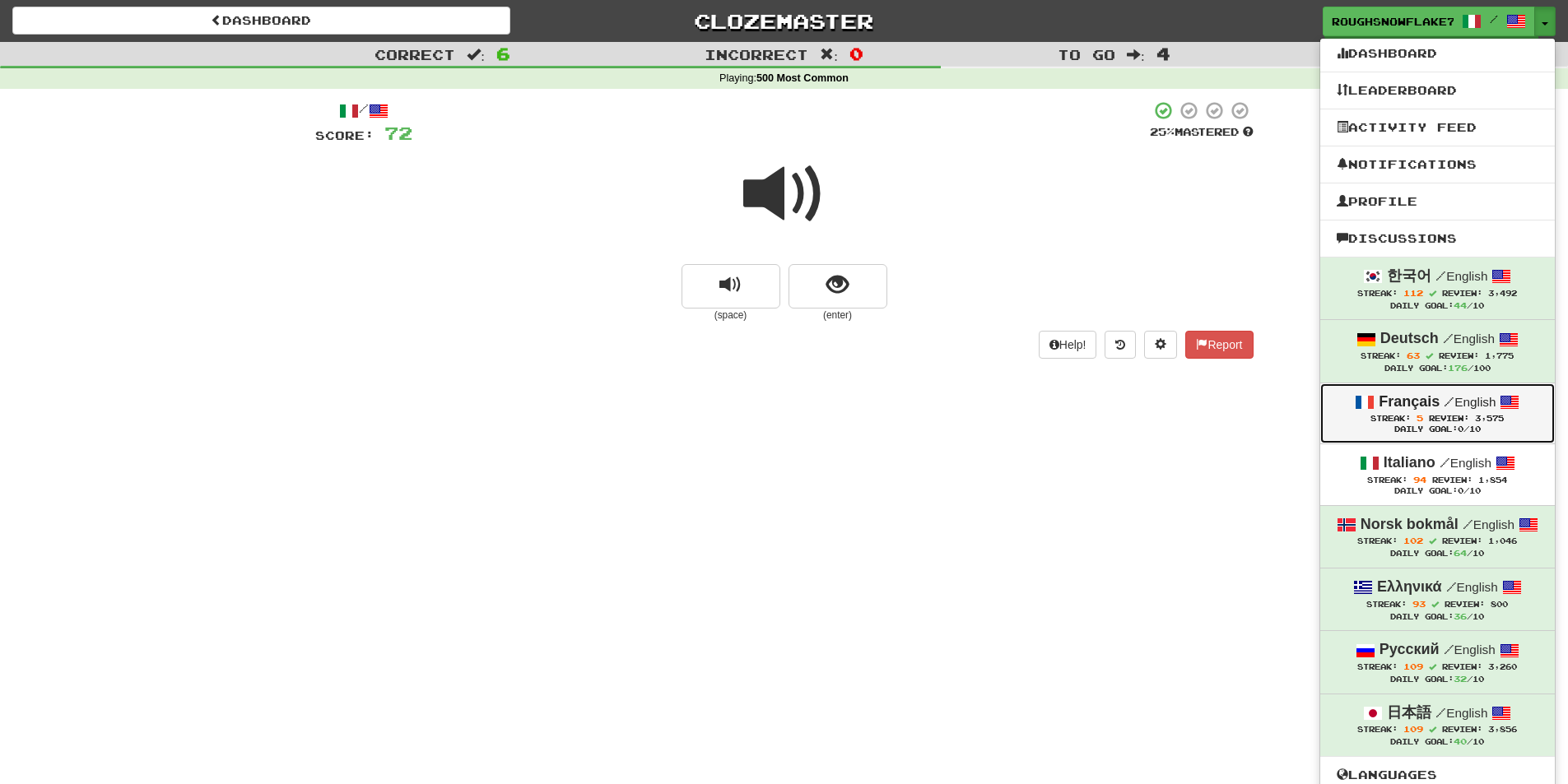 click at bounding box center [1365, 402] 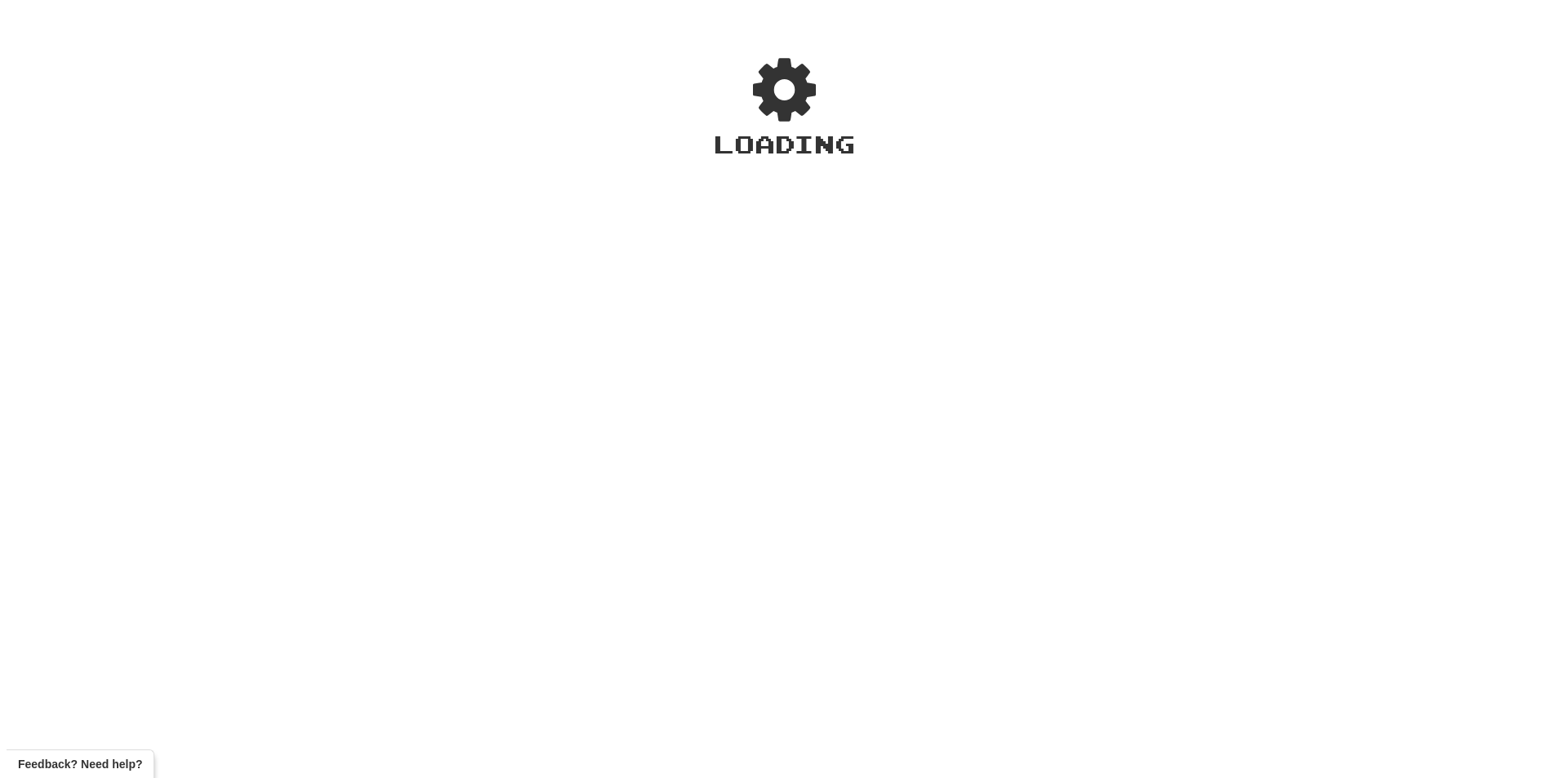 scroll, scrollTop: 0, scrollLeft: 0, axis: both 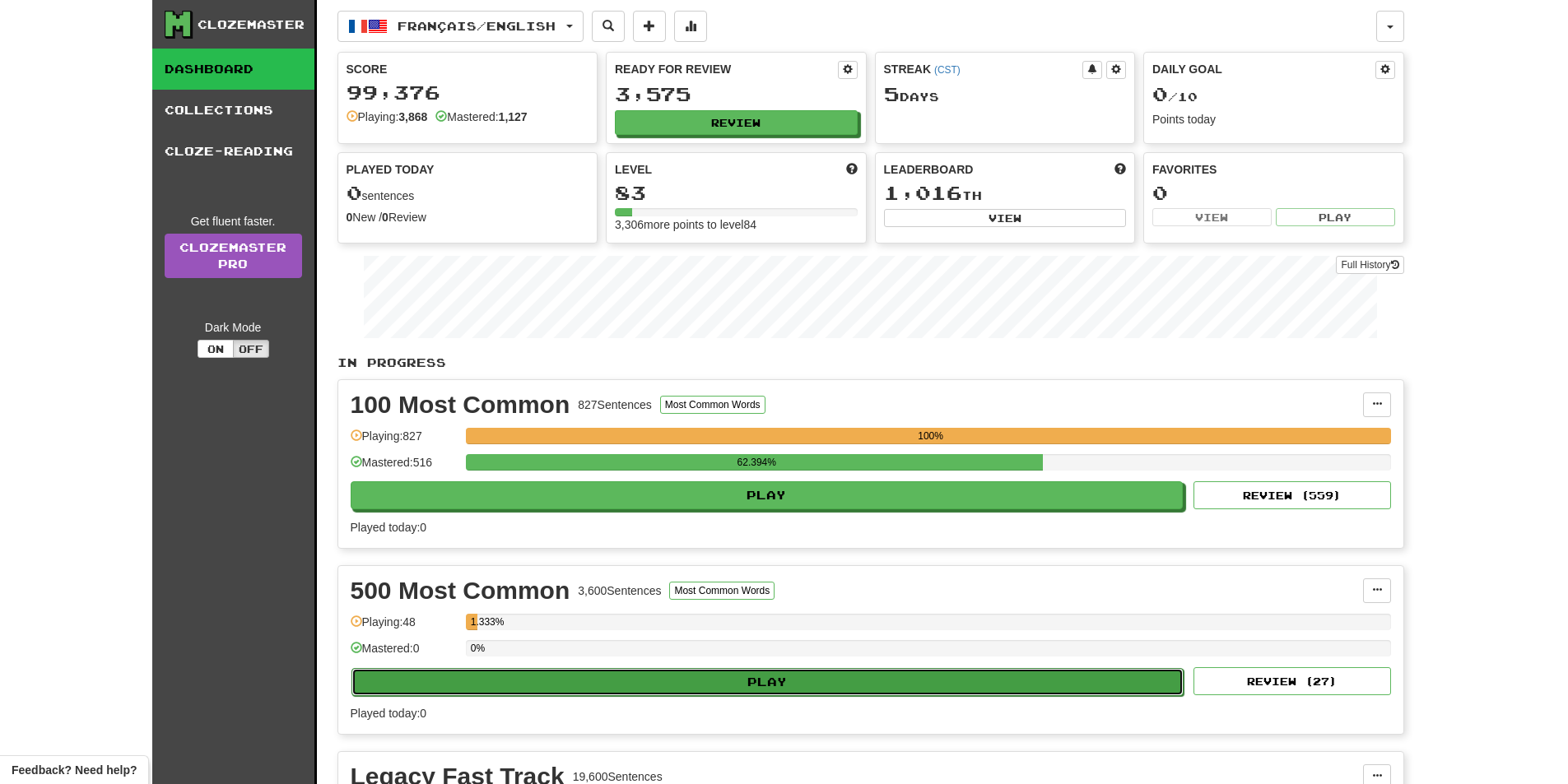 click on "Play" 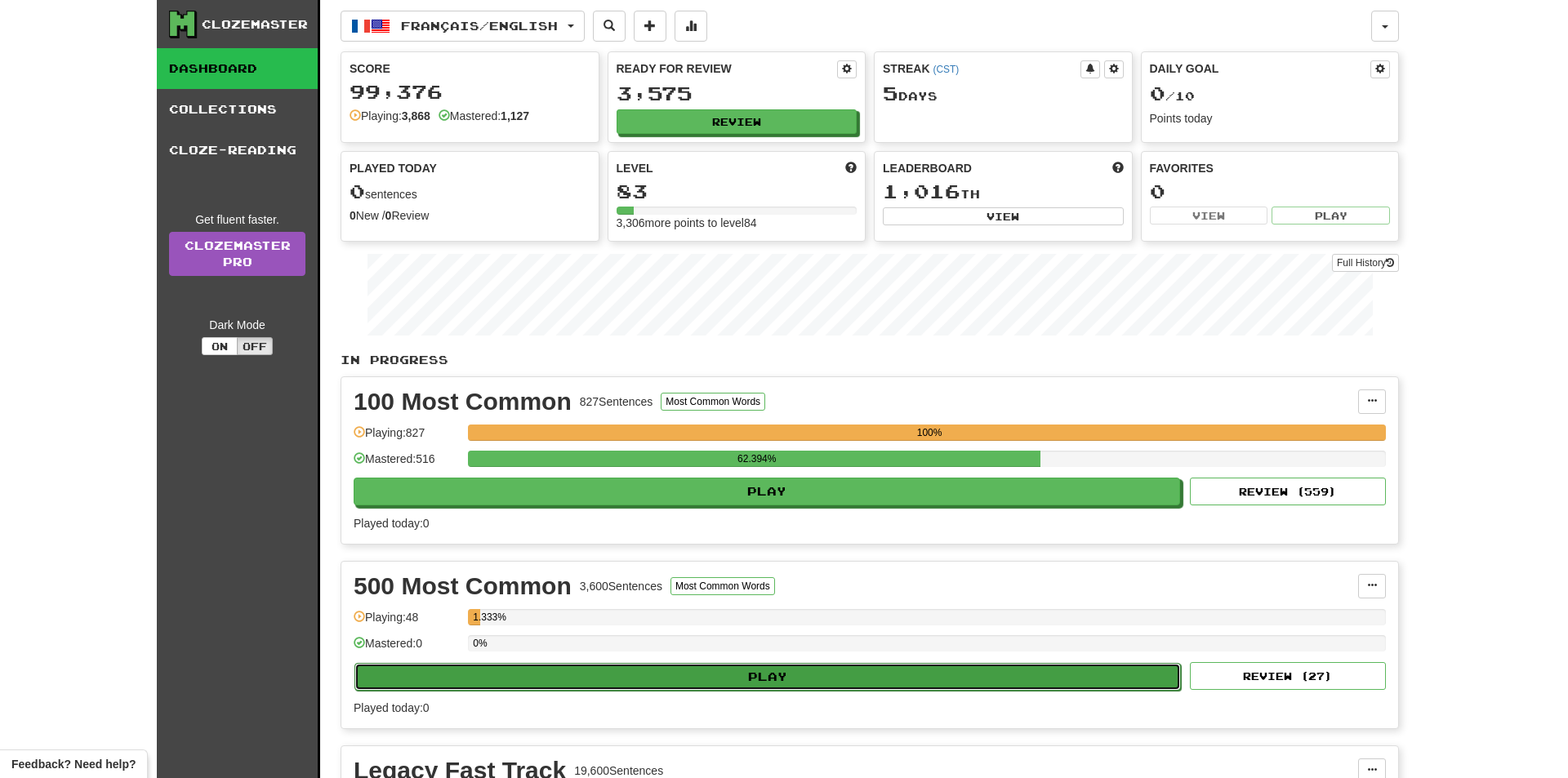 select on "**" 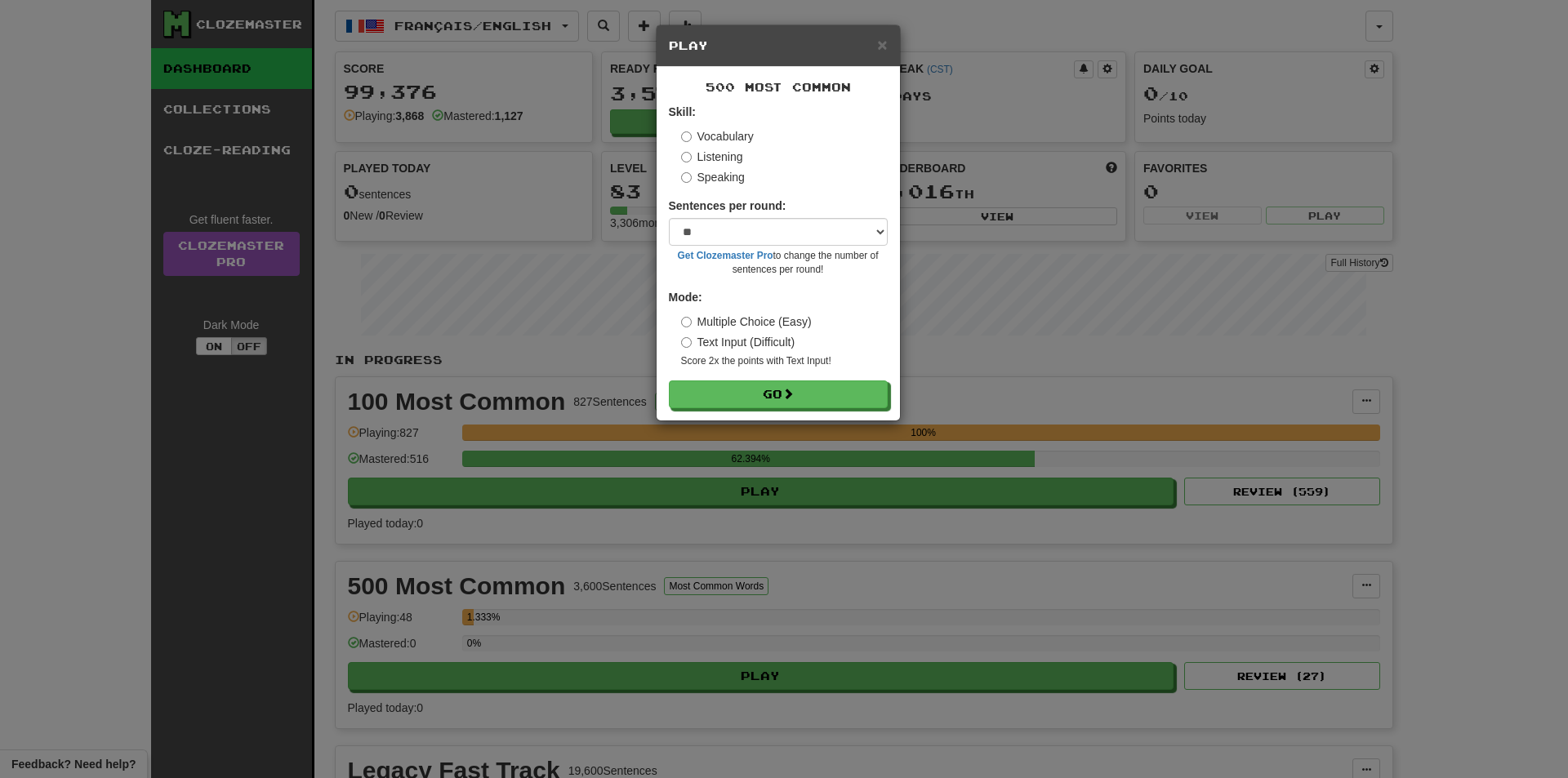 click on "Listening" at bounding box center [712, 157] 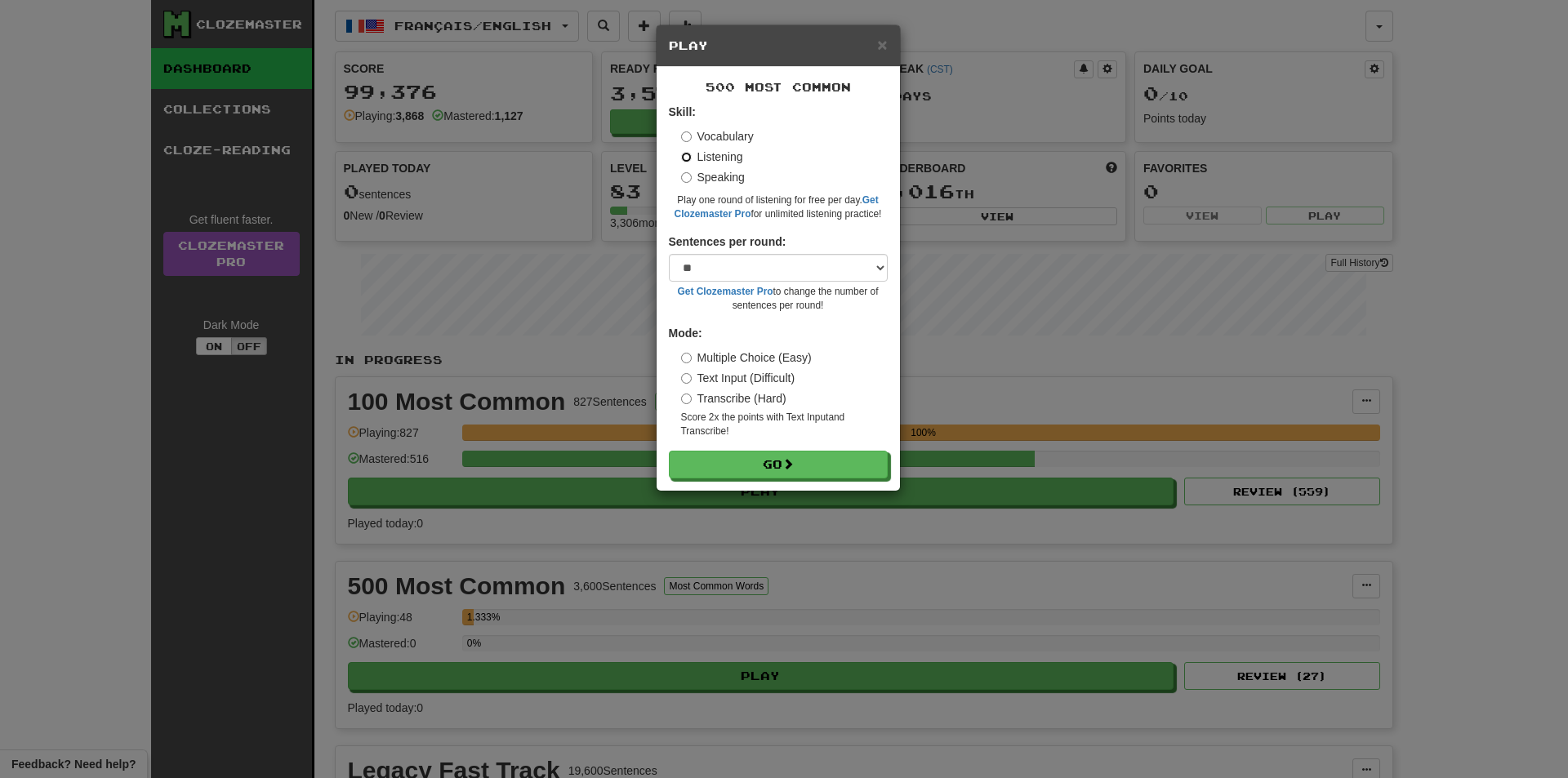 click on "Go" at bounding box center (778, 465) 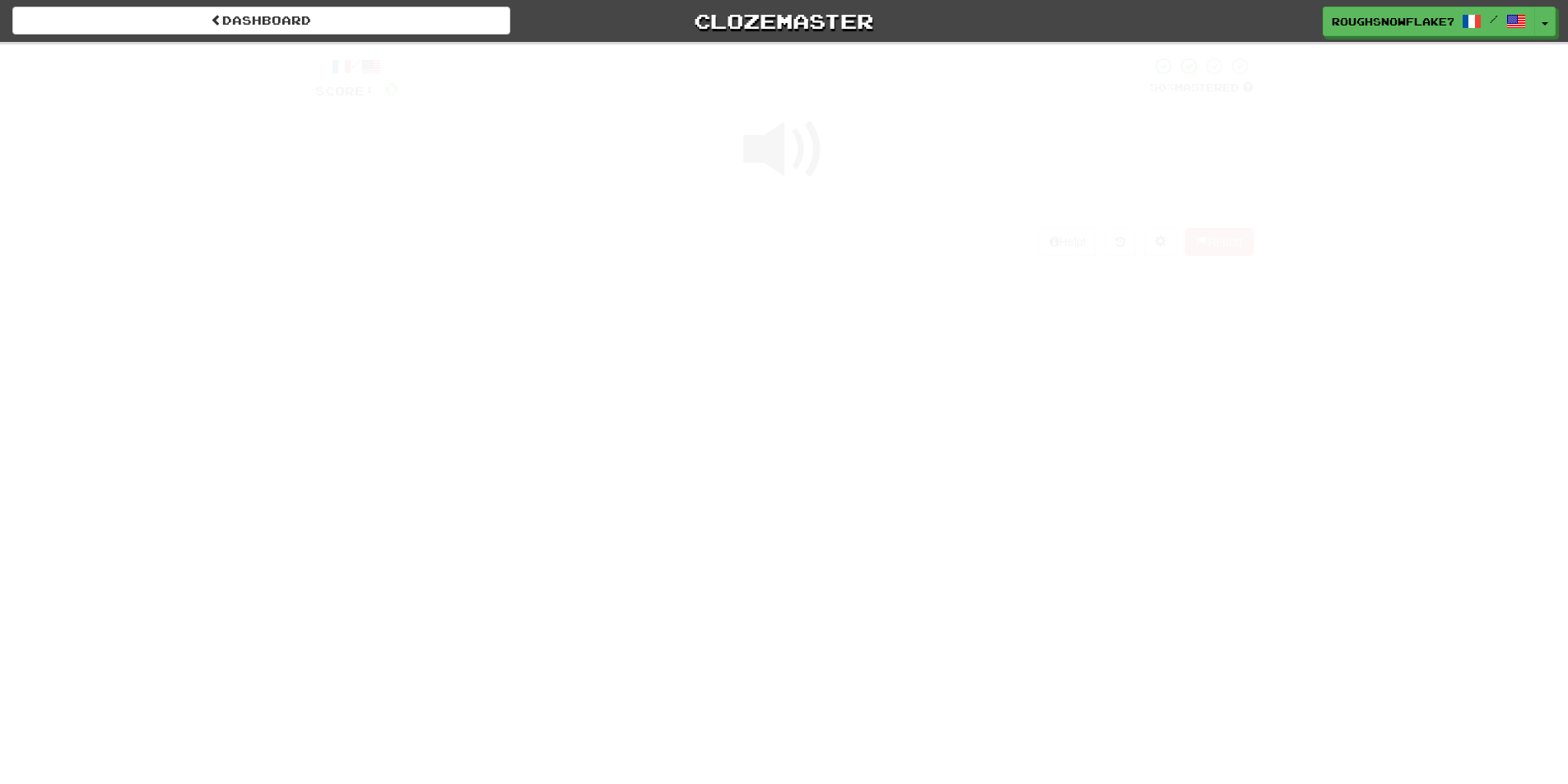 scroll, scrollTop: 0, scrollLeft: 0, axis: both 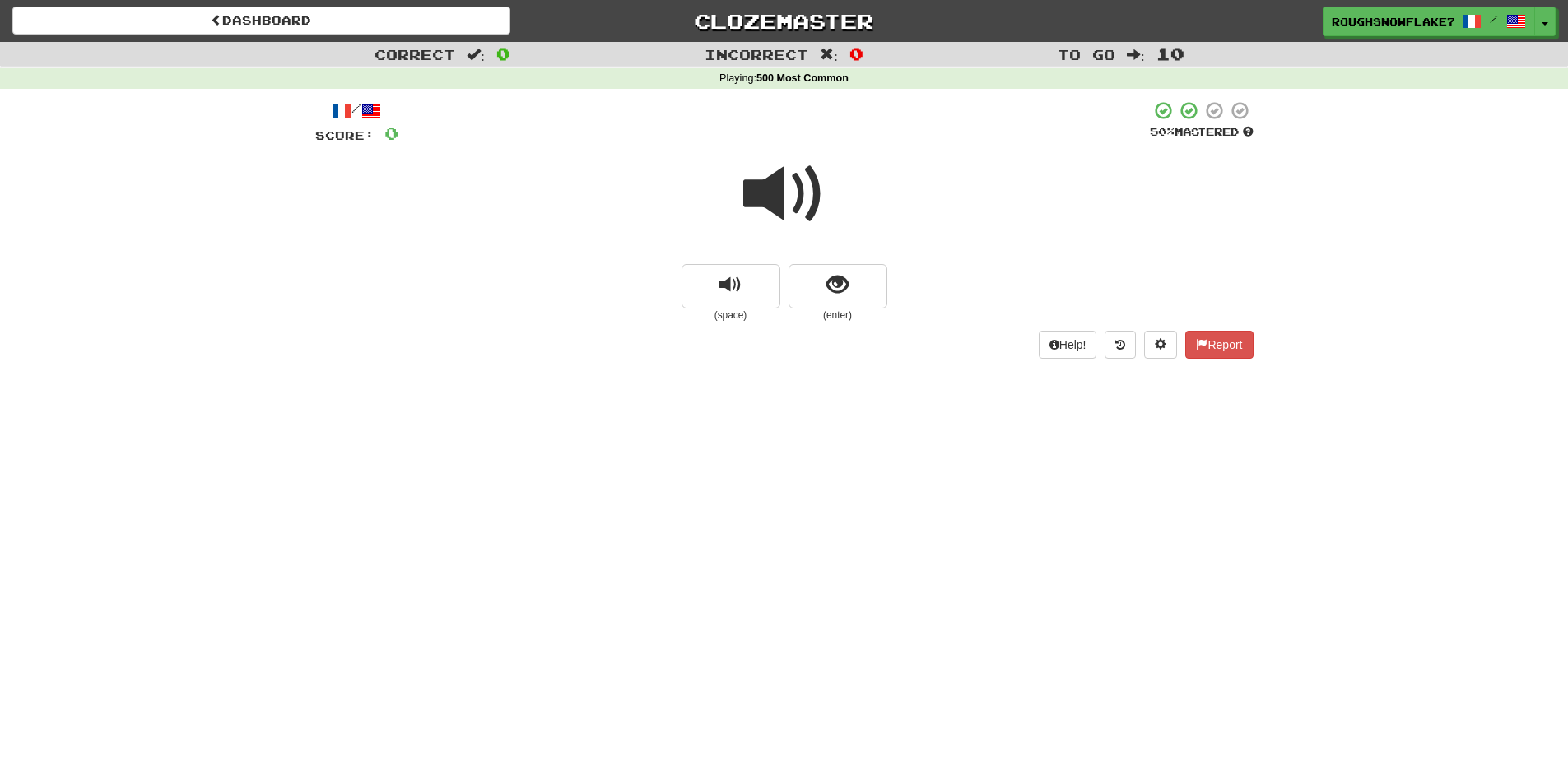 click on "(enter)" at bounding box center (838, 315) 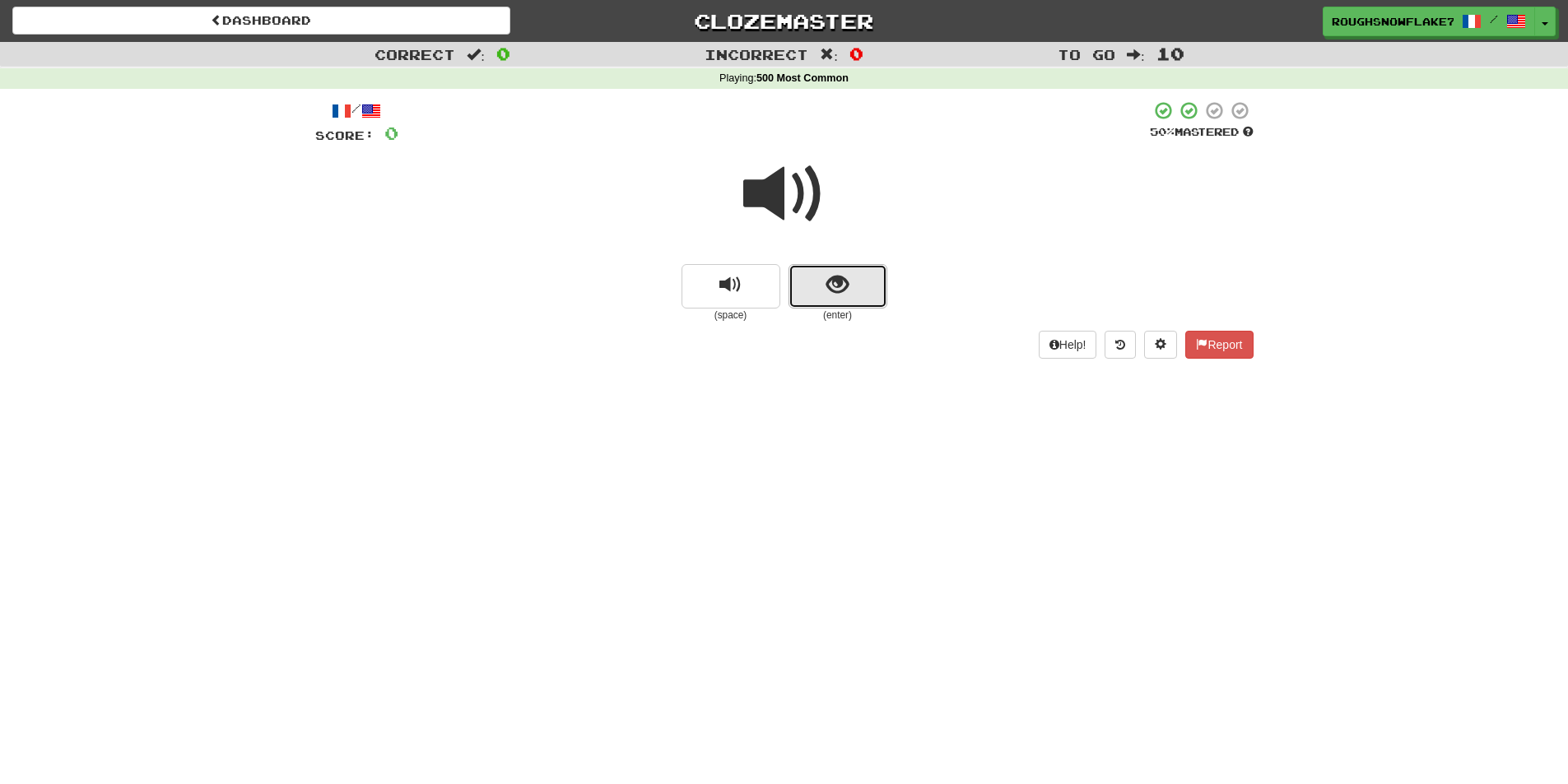 click at bounding box center (837, 285) 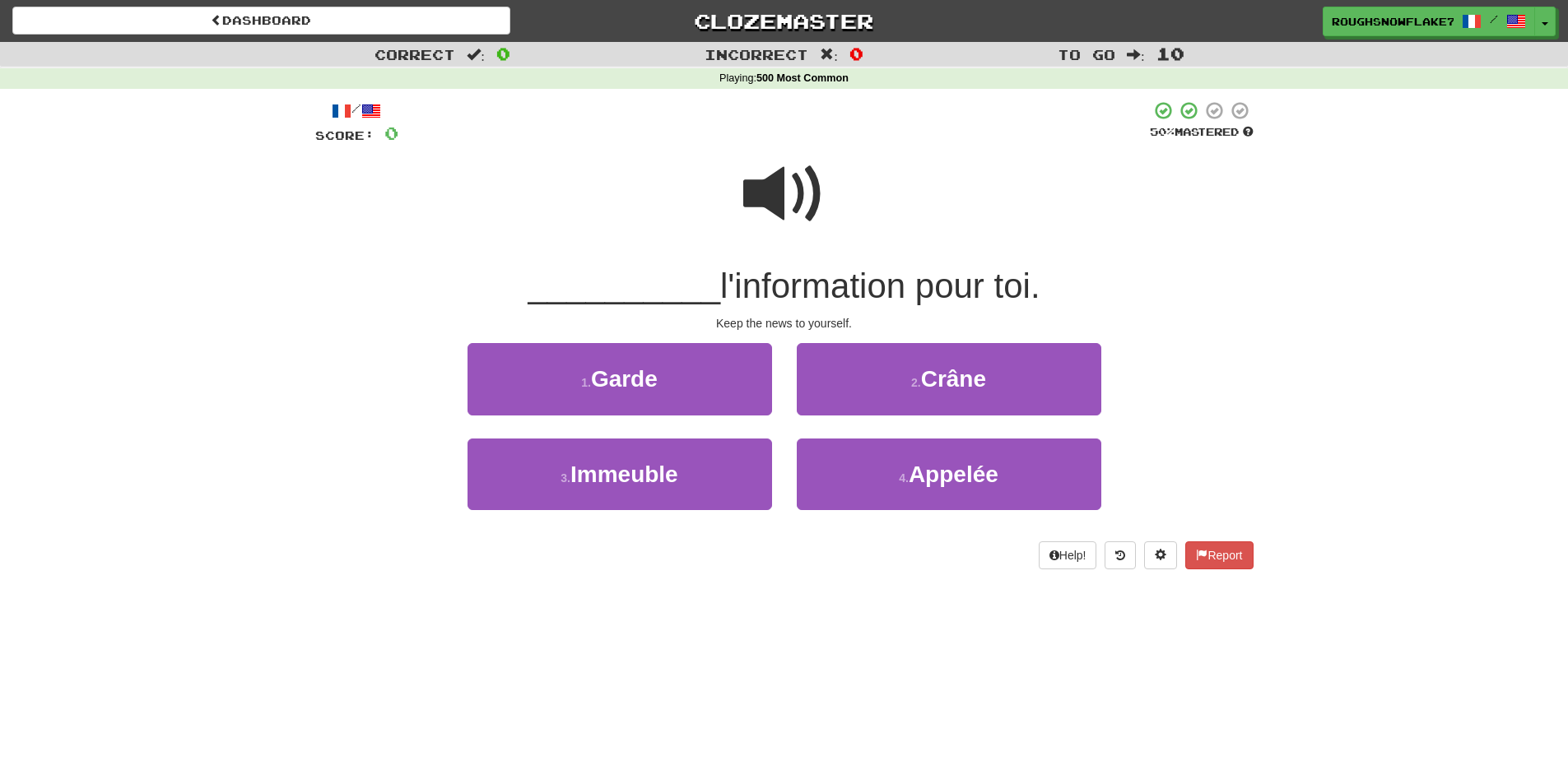 click at bounding box center [784, 194] 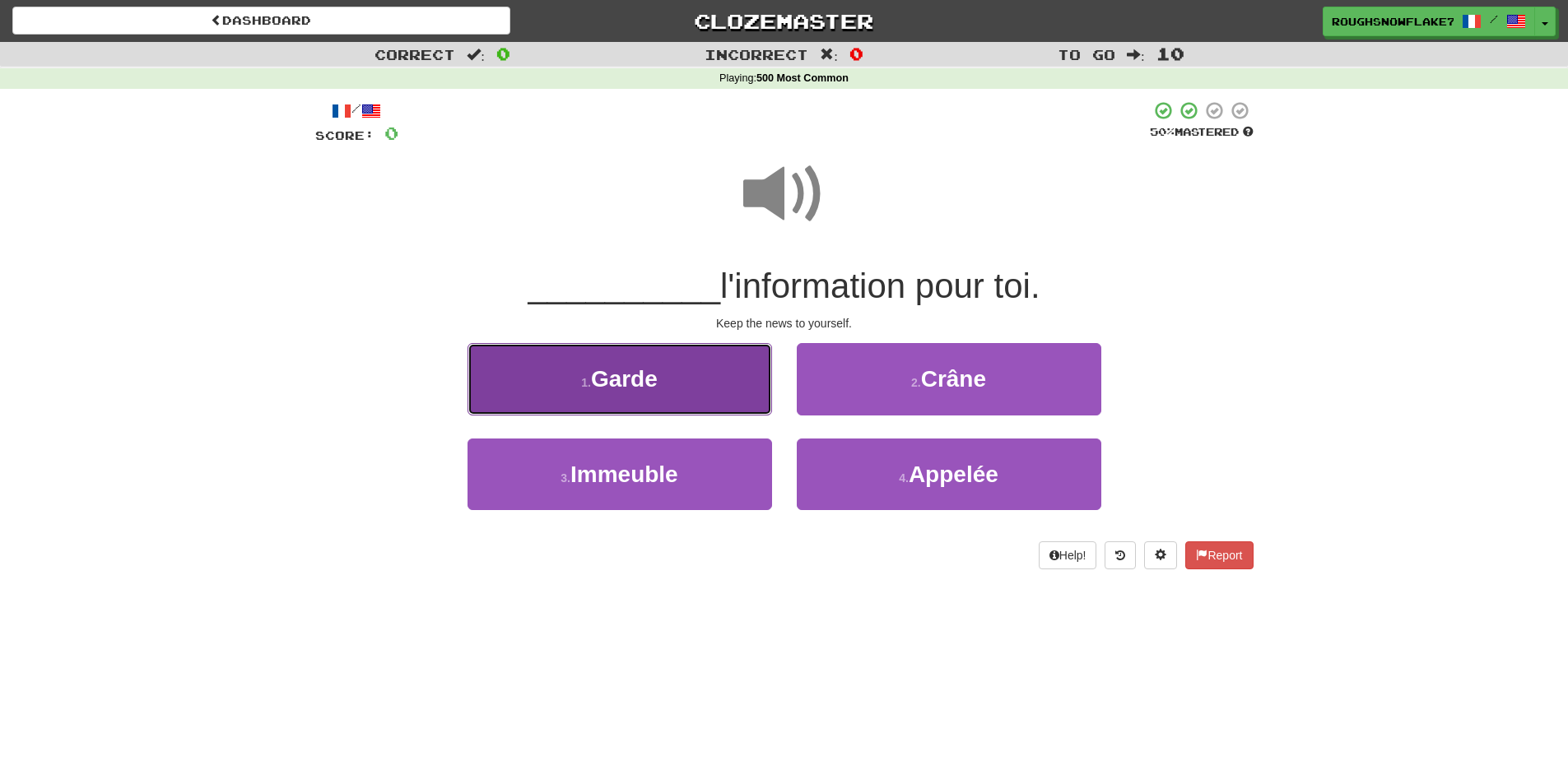 click on "1 .  Garde" at bounding box center (620, 378) 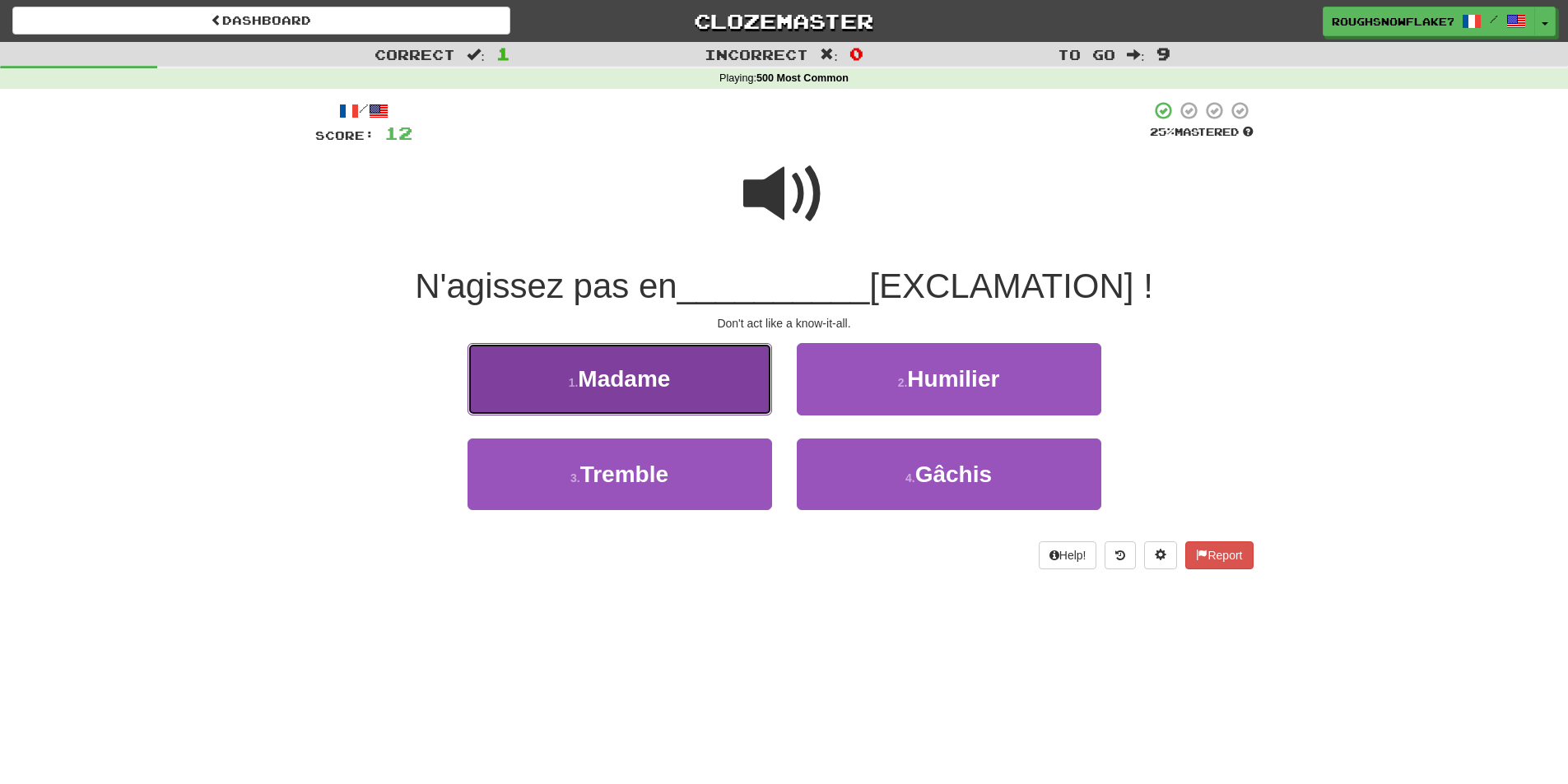 click on "Madame" at bounding box center (624, 378) 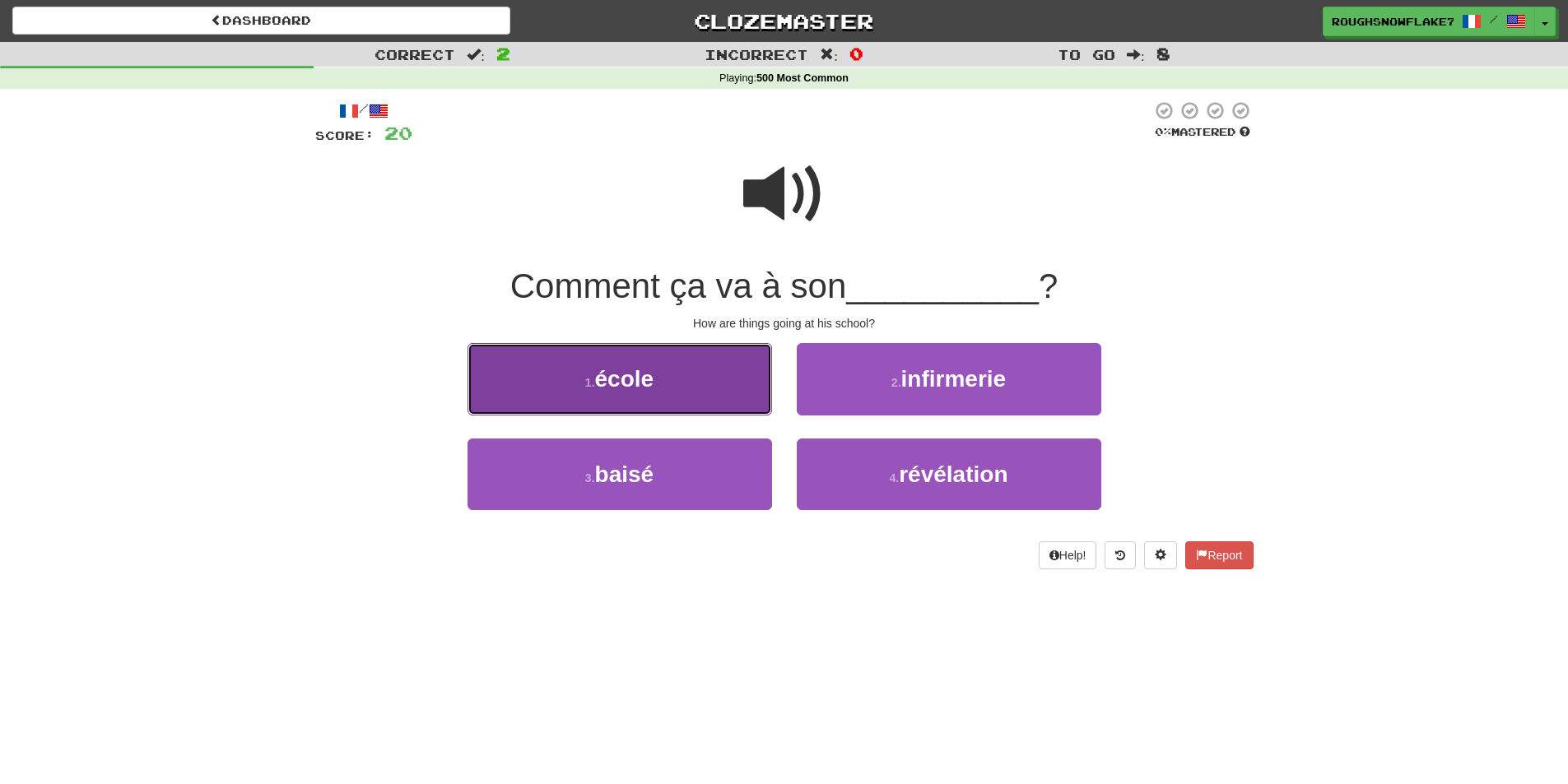 click on "1 .  école" at bounding box center [620, 378] 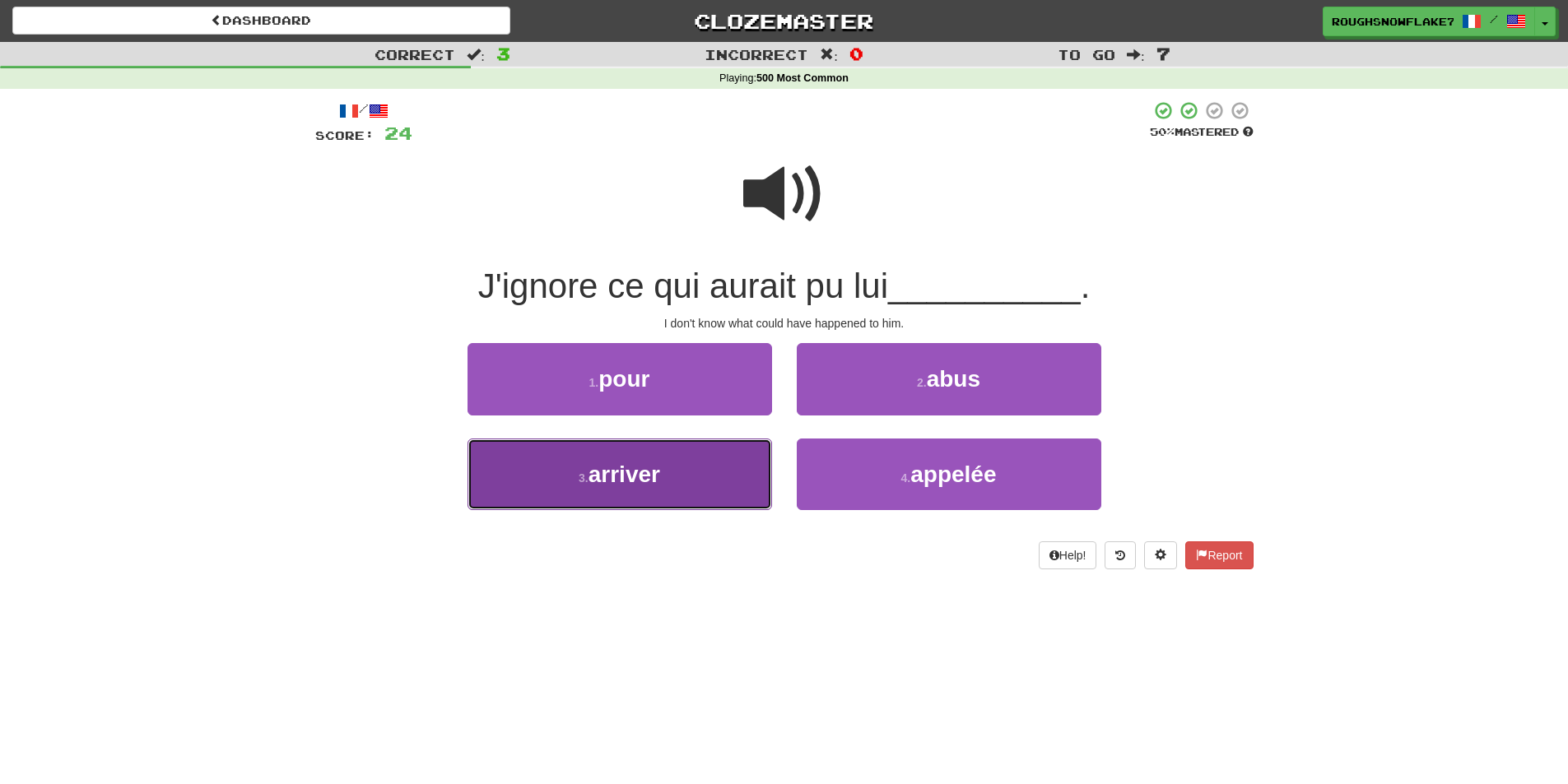 click on "3 .  arriver" at bounding box center [620, 474] 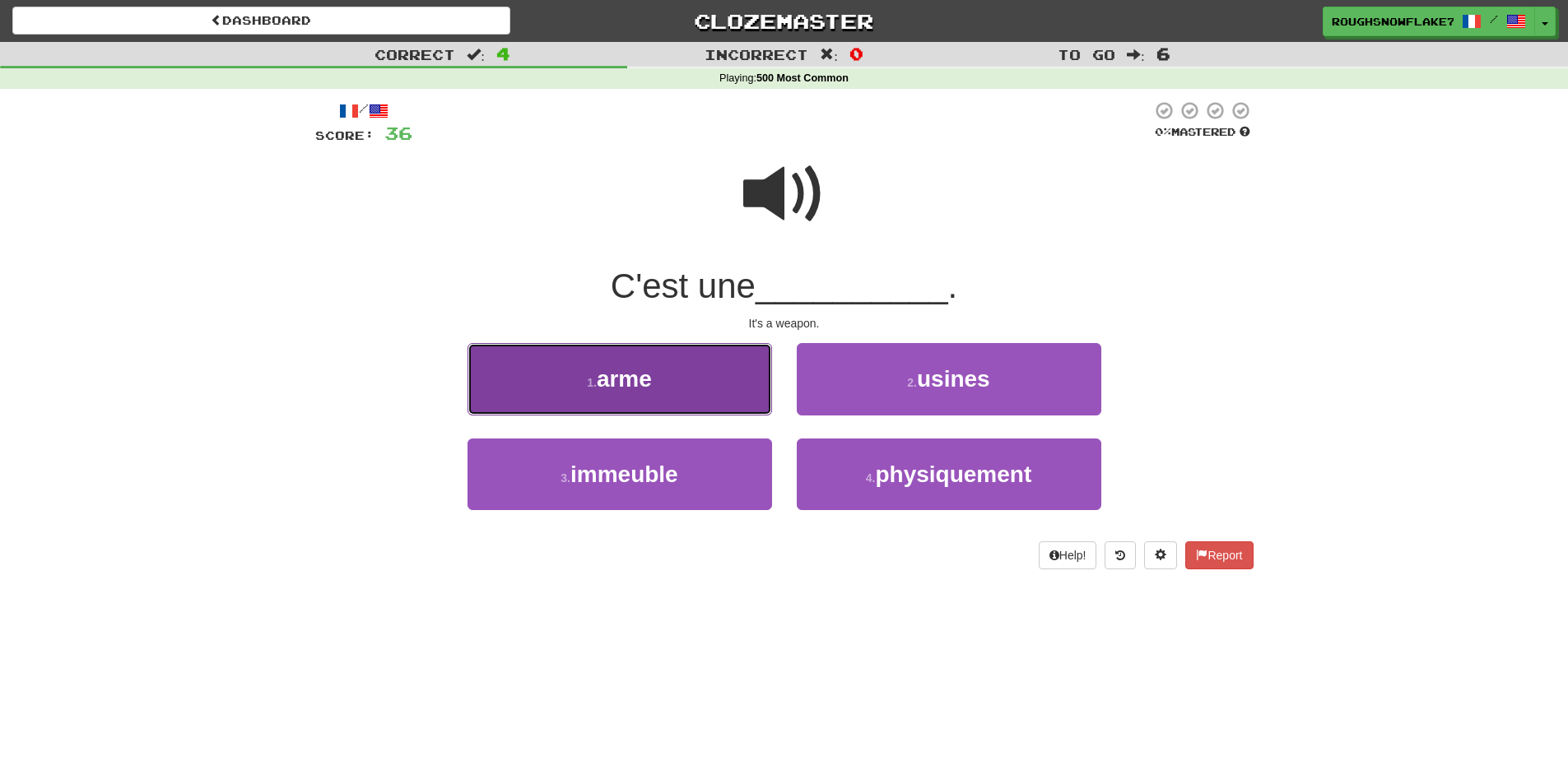 click on "1 .  arme" at bounding box center (620, 378) 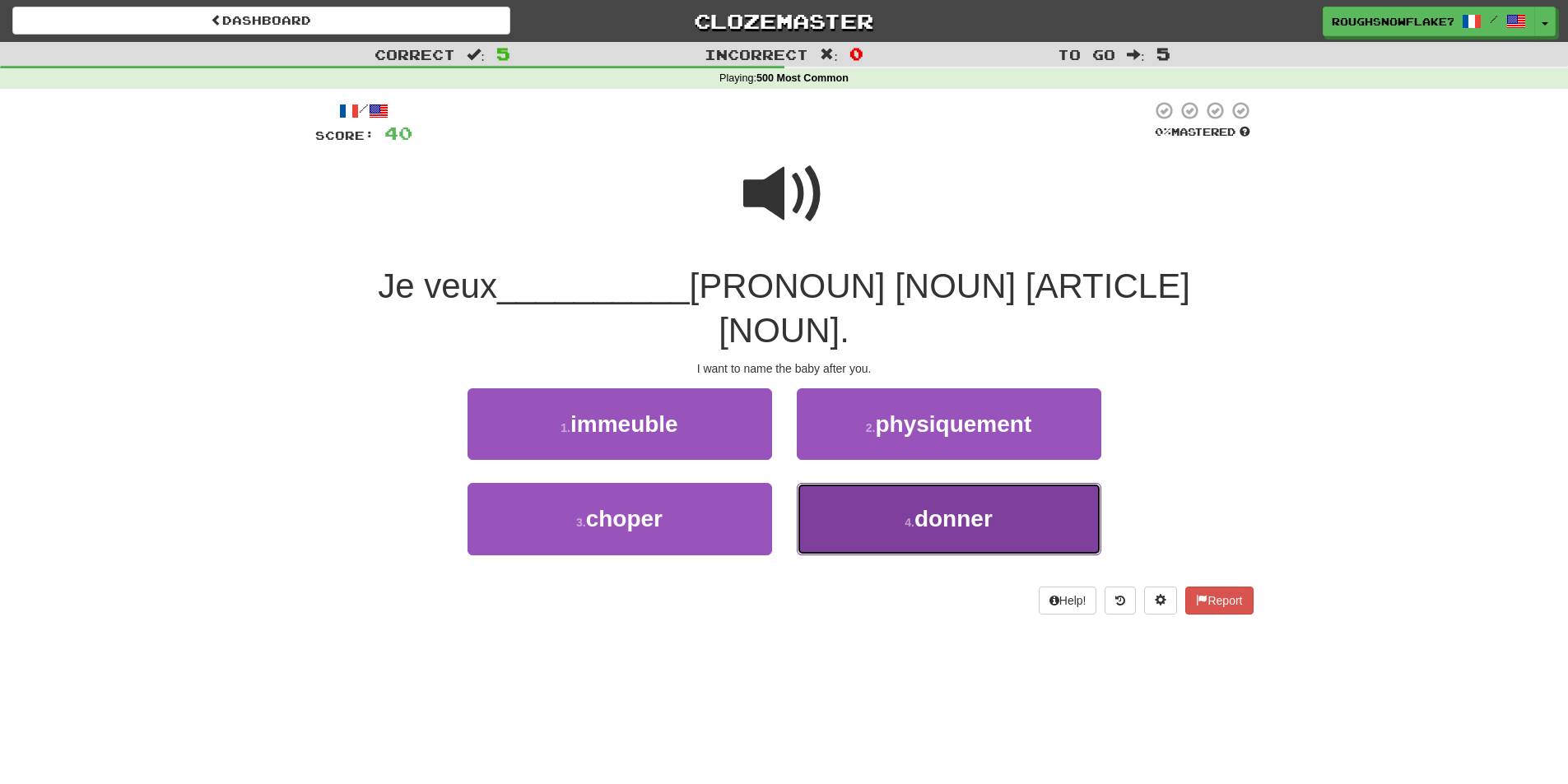 click on "4 .  donner" at bounding box center (949, 518) 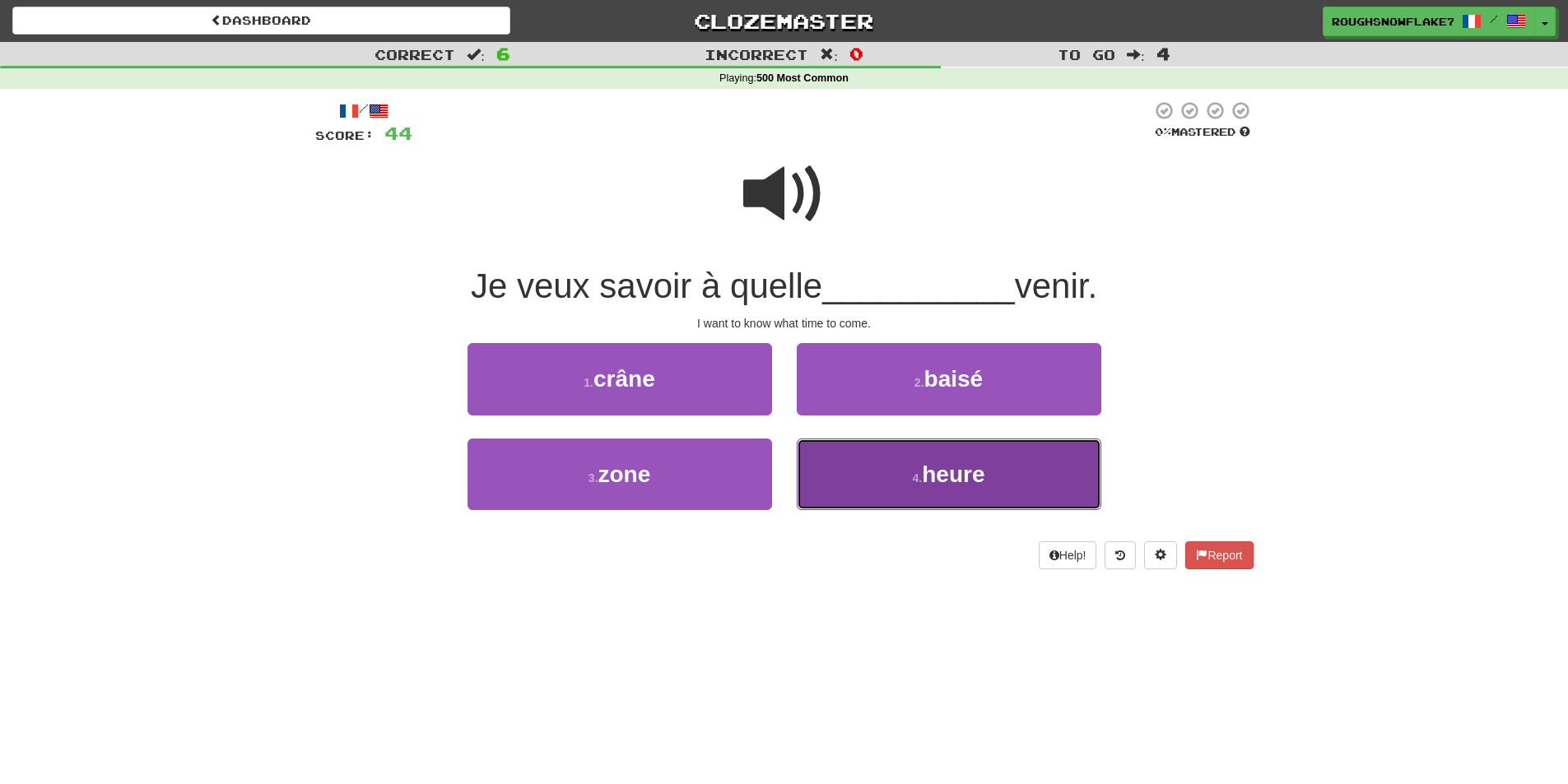 click on "4 .  heure" at bounding box center [949, 474] 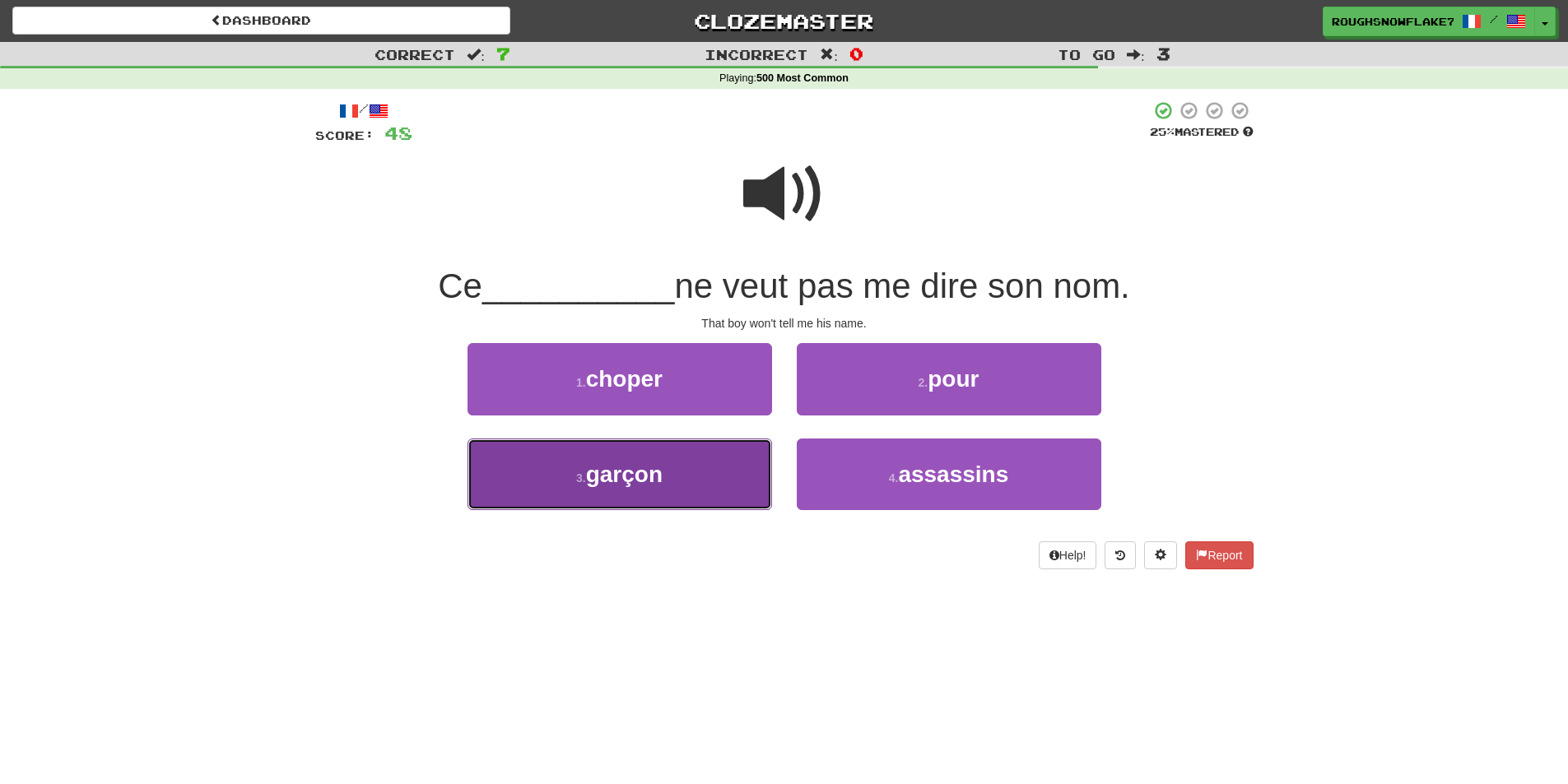click on "3 .  garçon" at bounding box center [620, 474] 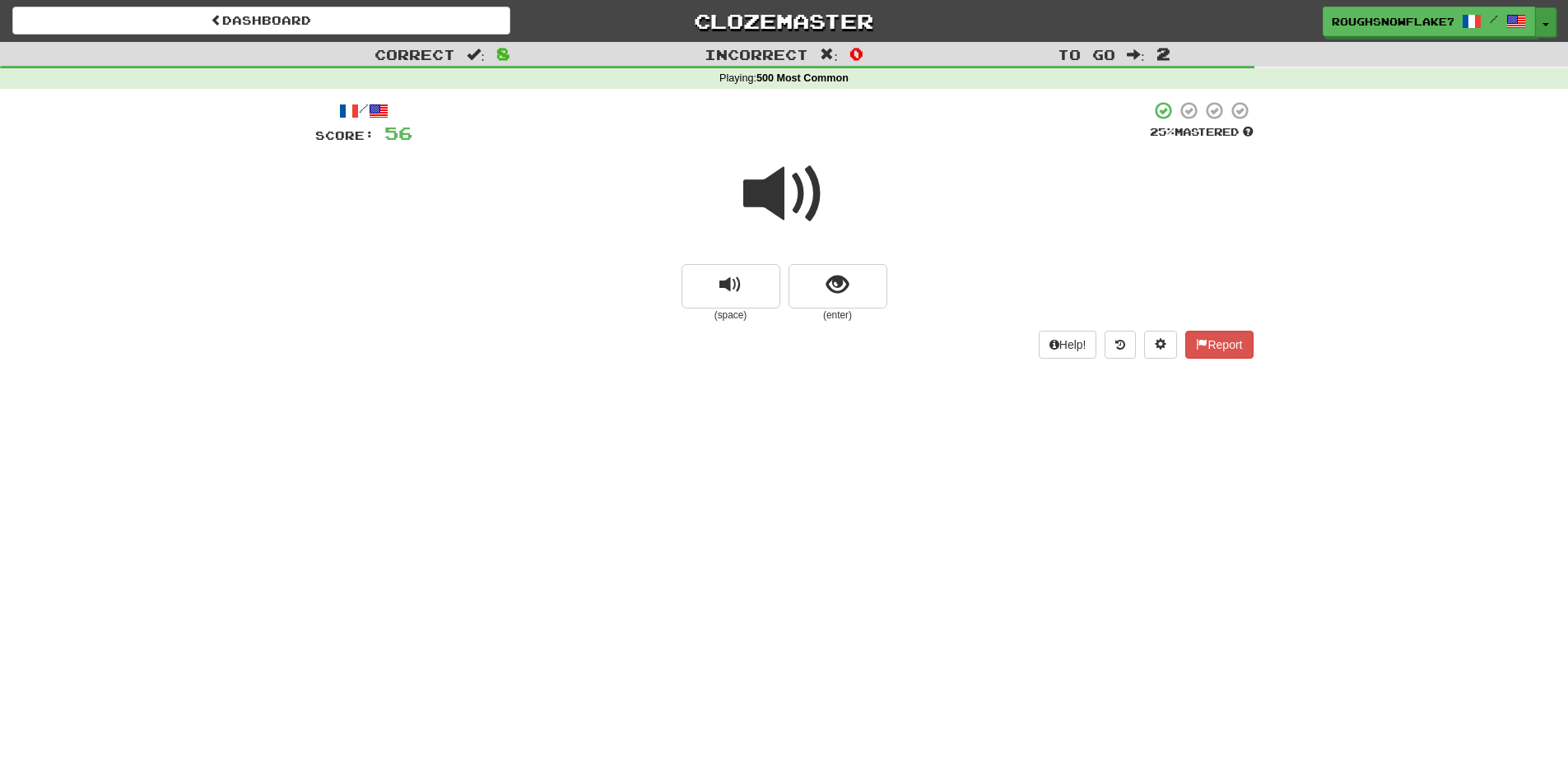 click on "Toggle Dropdown" at bounding box center (1546, 22) 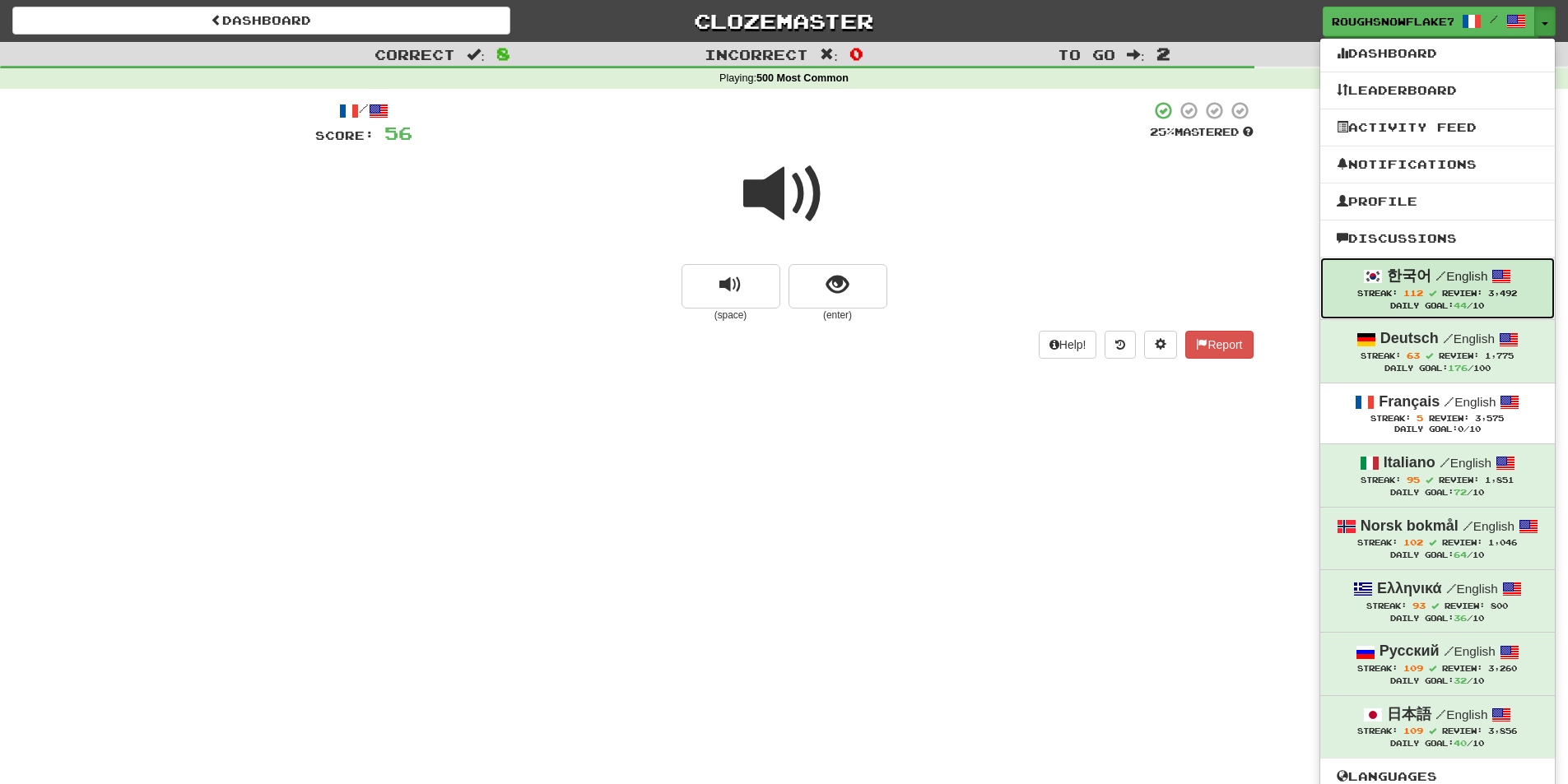click on "한국어
/
English
Streak:
112
Review:
3,492
Daily Goal:  44 /10" at bounding box center [1437, 288] 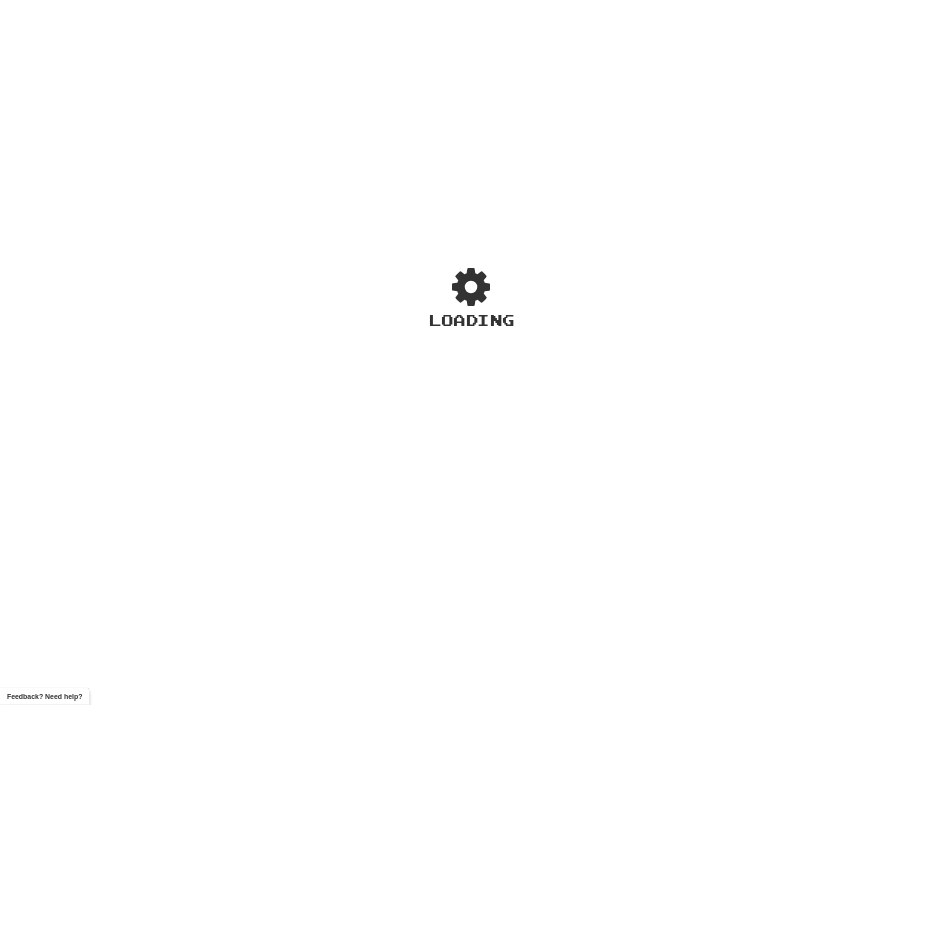 scroll, scrollTop: 0, scrollLeft: 0, axis: both 